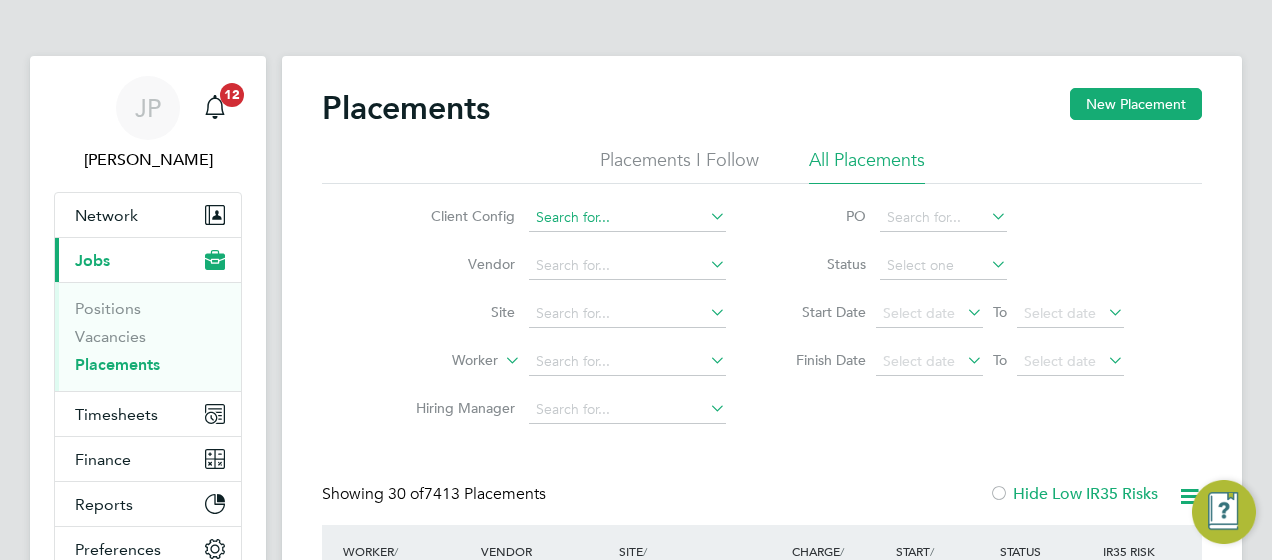 scroll, scrollTop: 0, scrollLeft: 0, axis: both 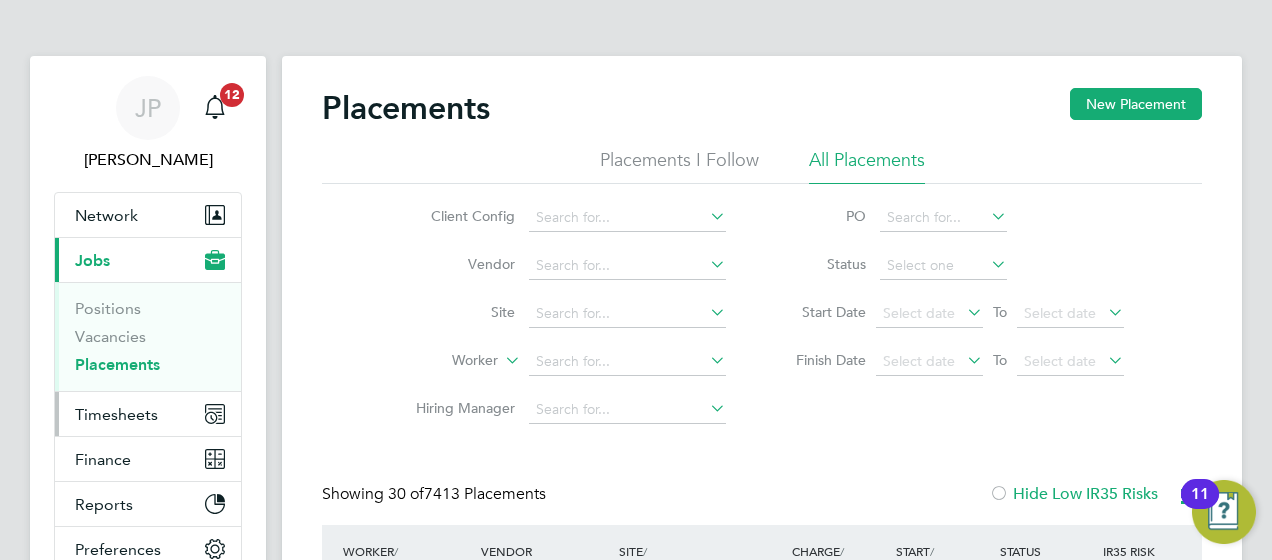 click on "Timesheets" at bounding box center (116, 414) 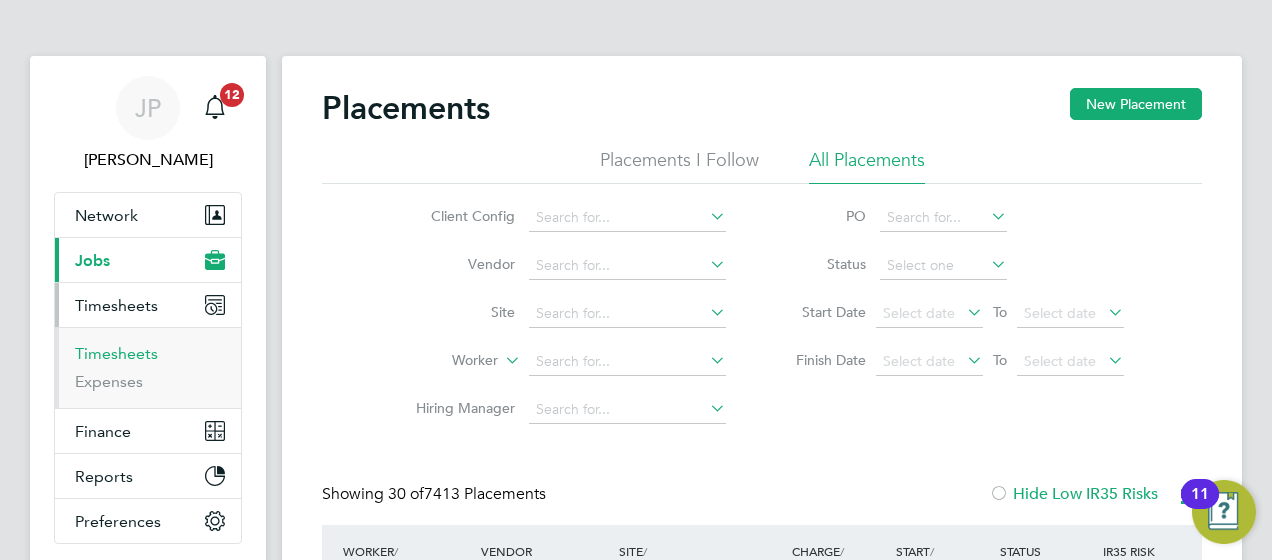 click on "Timesheets" at bounding box center [116, 353] 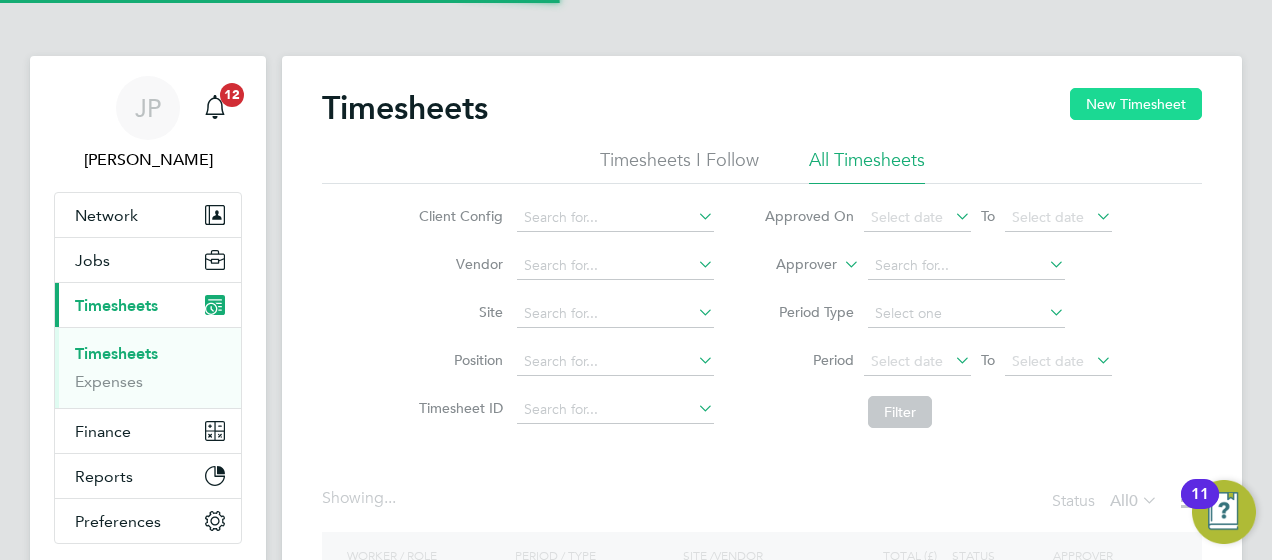 click on "New Timesheet" 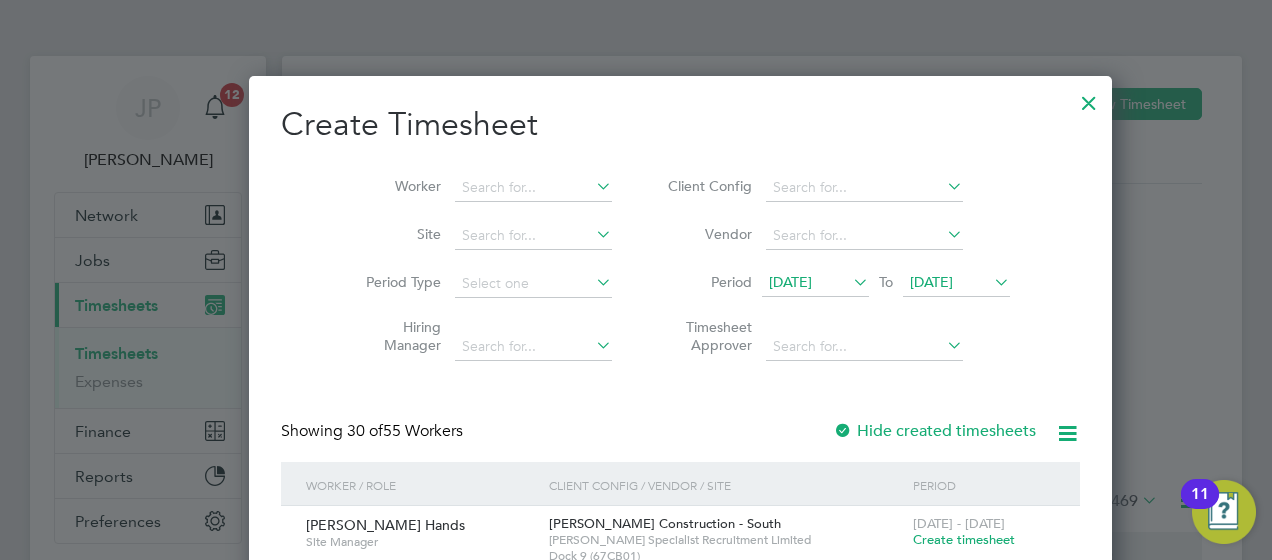 click on "Worker" at bounding box center (481, 188) 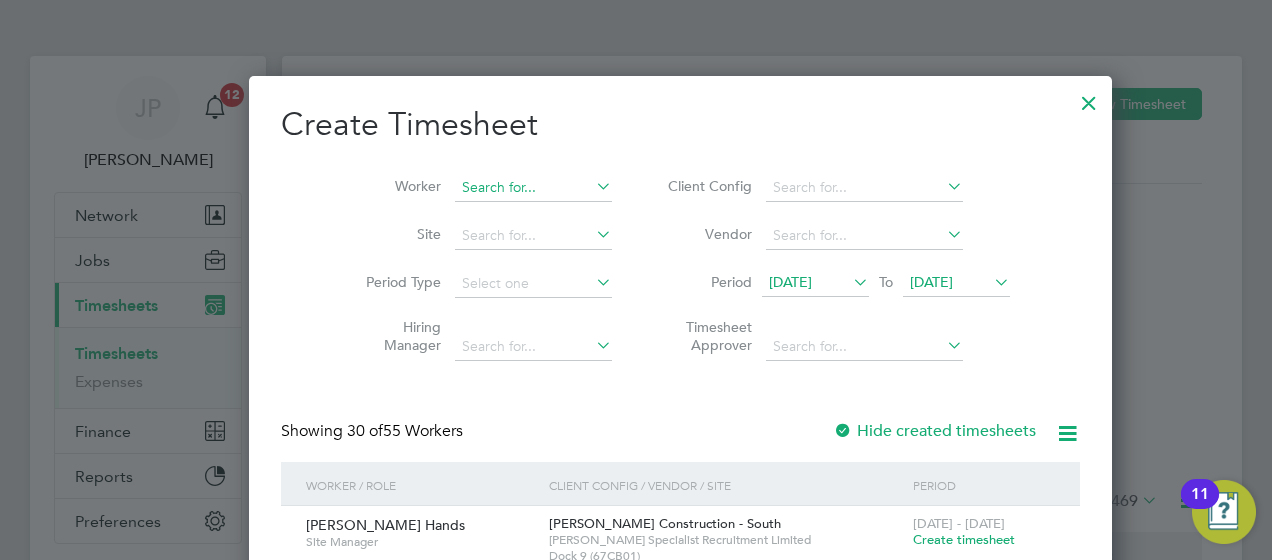 click at bounding box center (533, 188) 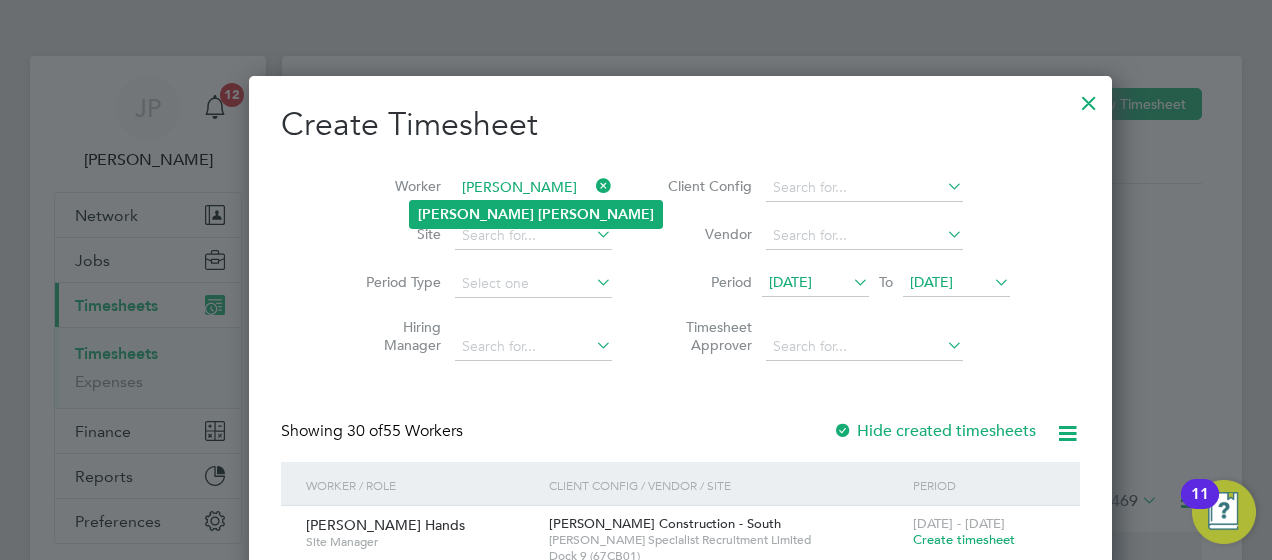 click on "[PERSON_NAME]" 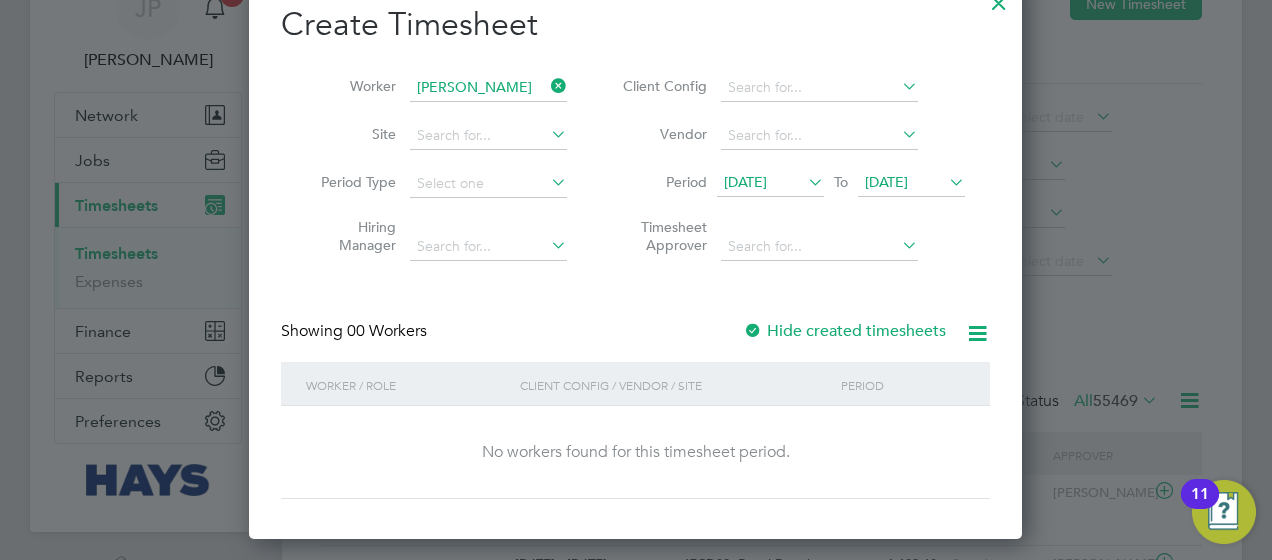 click on "[DATE]" at bounding box center (745, 182) 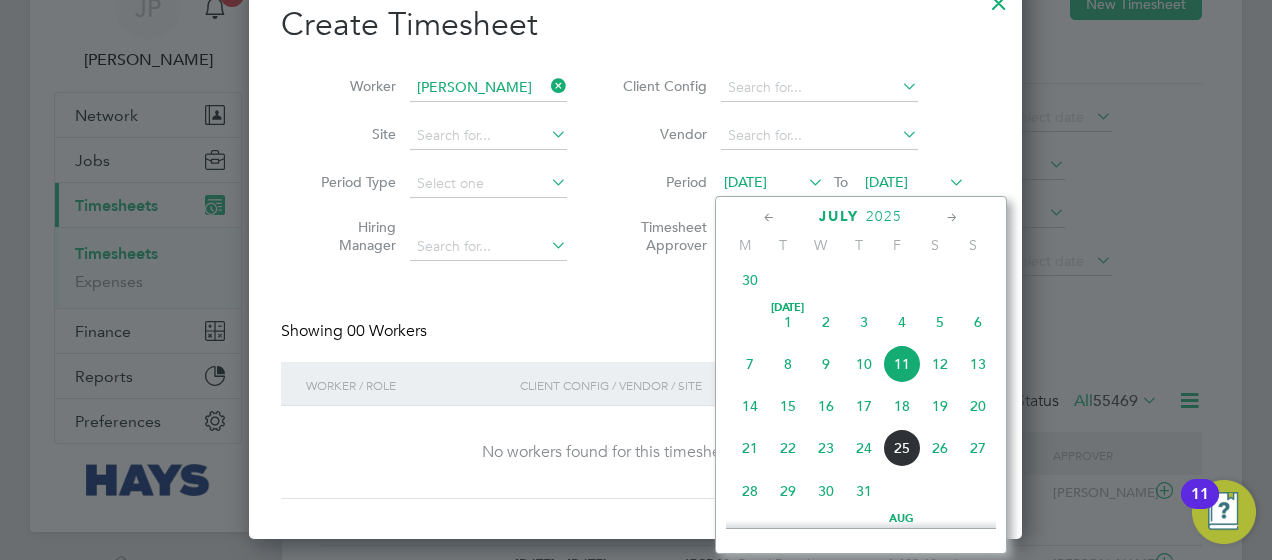 click on "25" 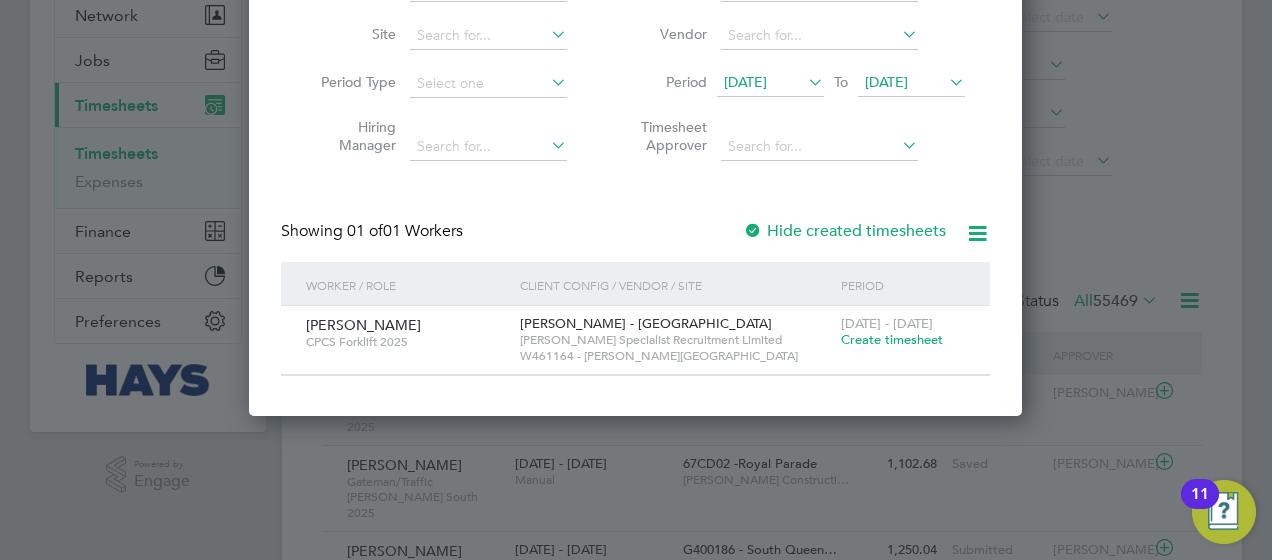 click on "Create timesheet" at bounding box center [892, 339] 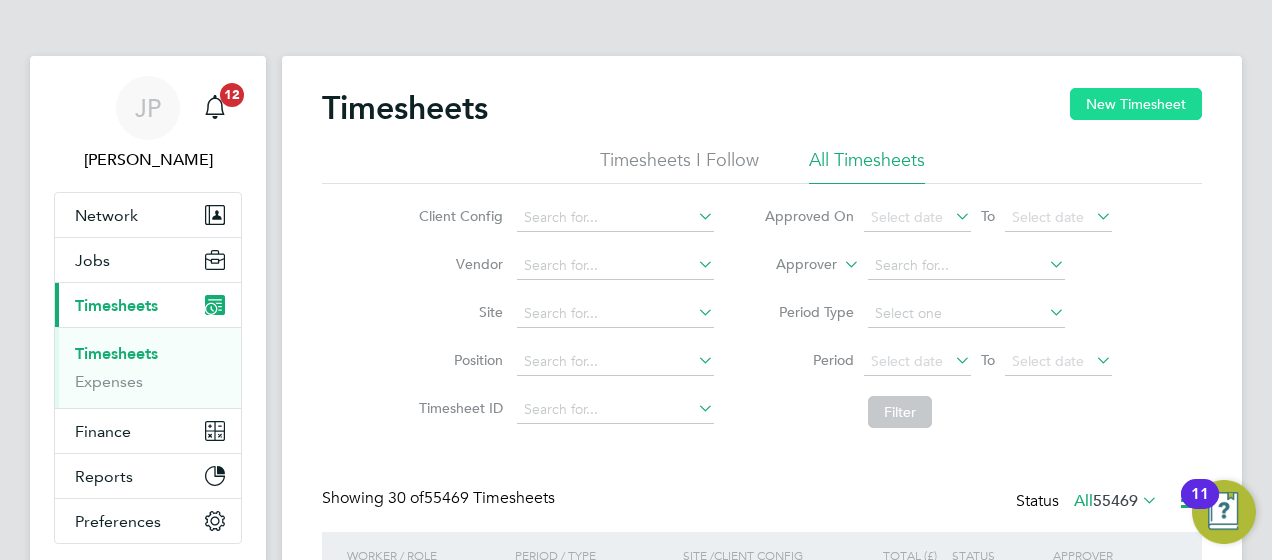 click on "New Timesheet" 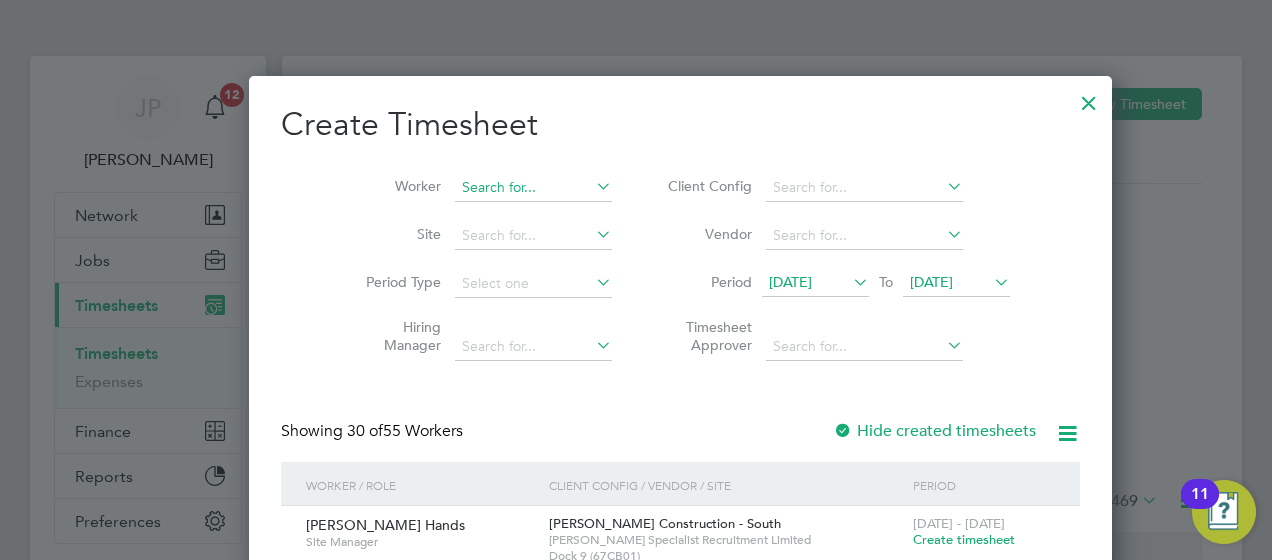 click at bounding box center (533, 188) 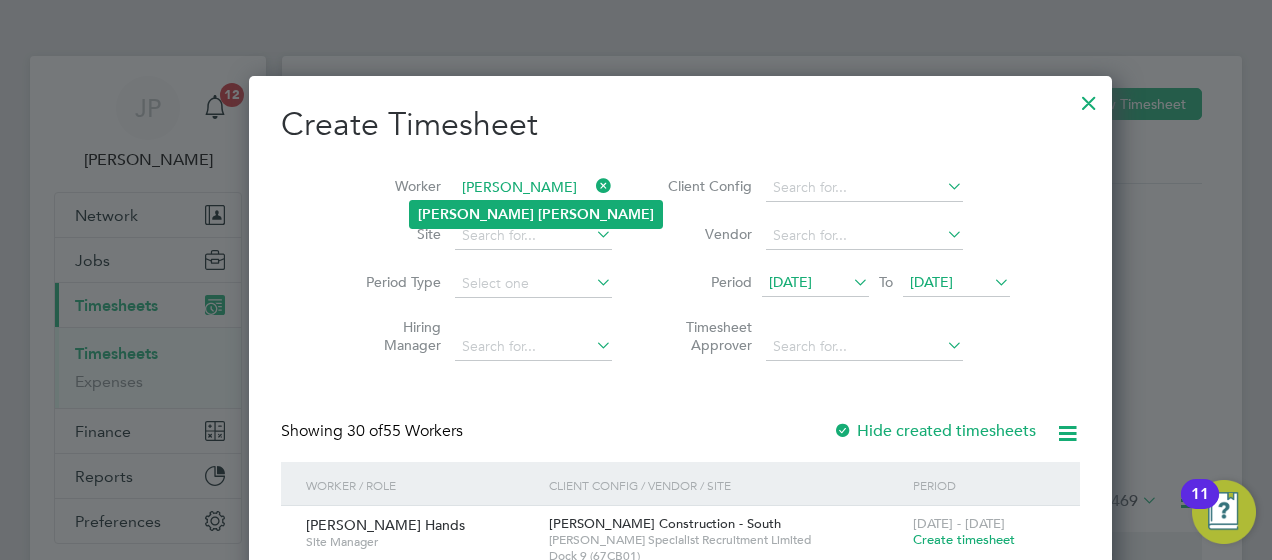 click on "[PERSON_NAME]" 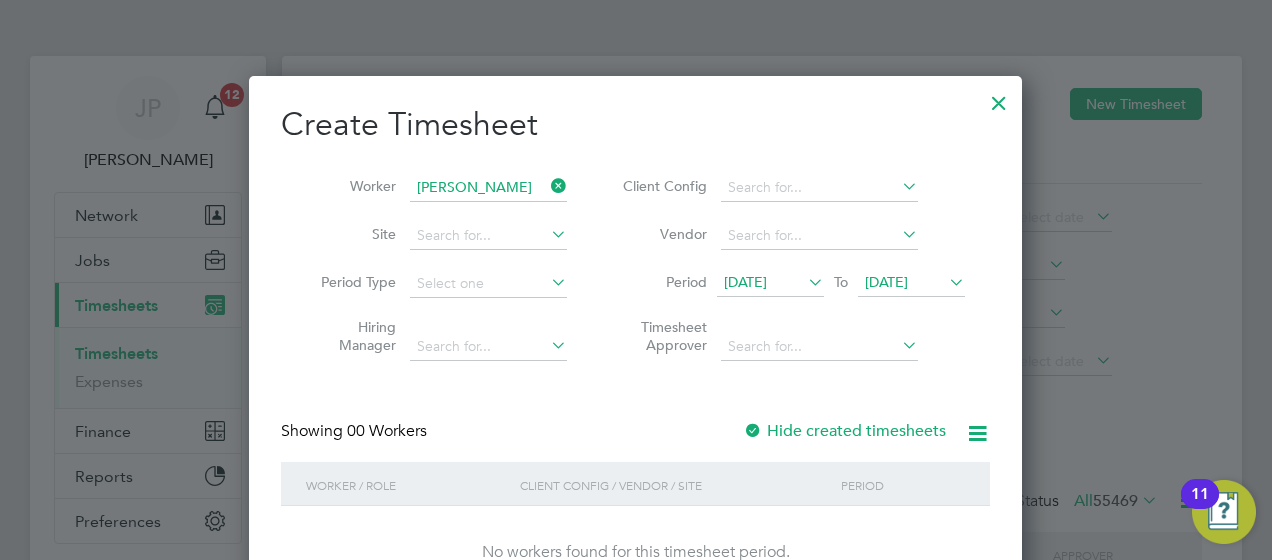 click on "[DATE]" at bounding box center [745, 282] 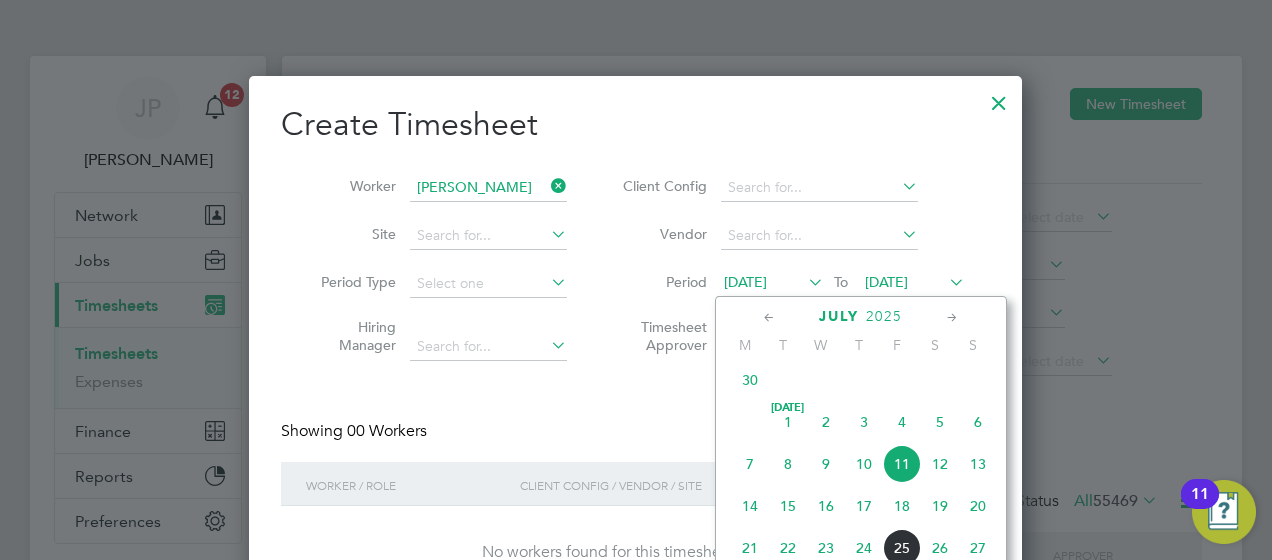 click on "25" 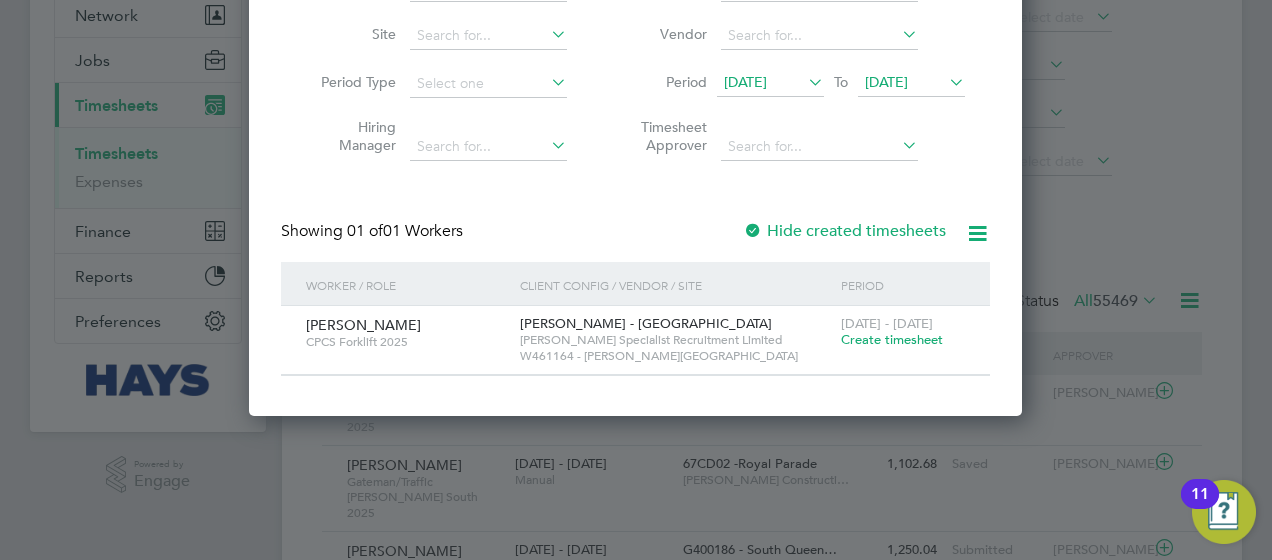 click on "Create timesheet" at bounding box center (892, 339) 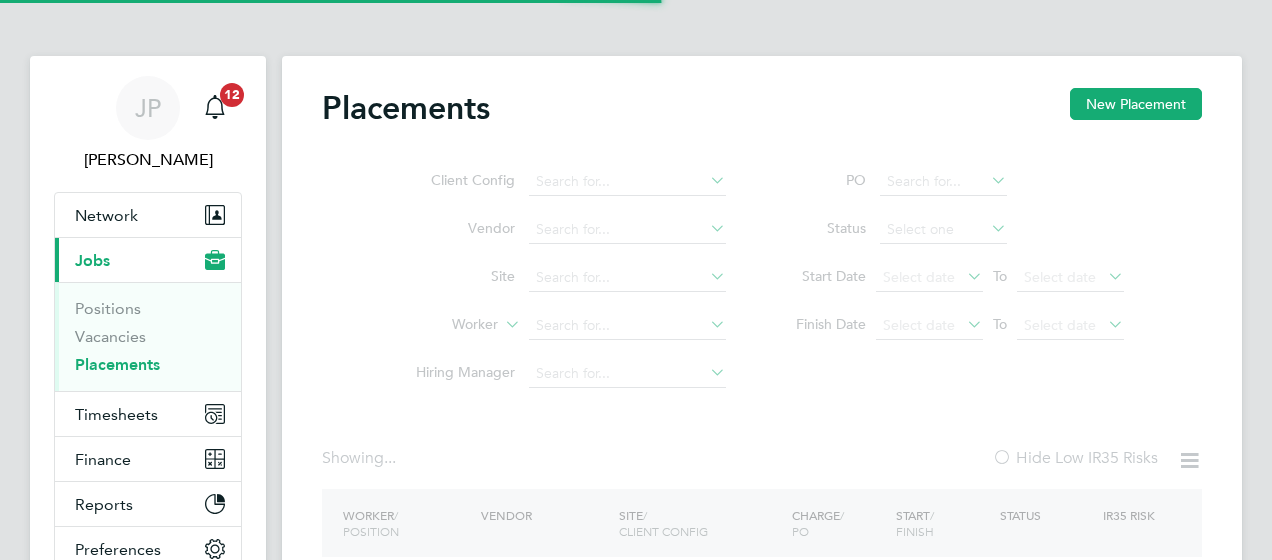 scroll, scrollTop: 0, scrollLeft: 0, axis: both 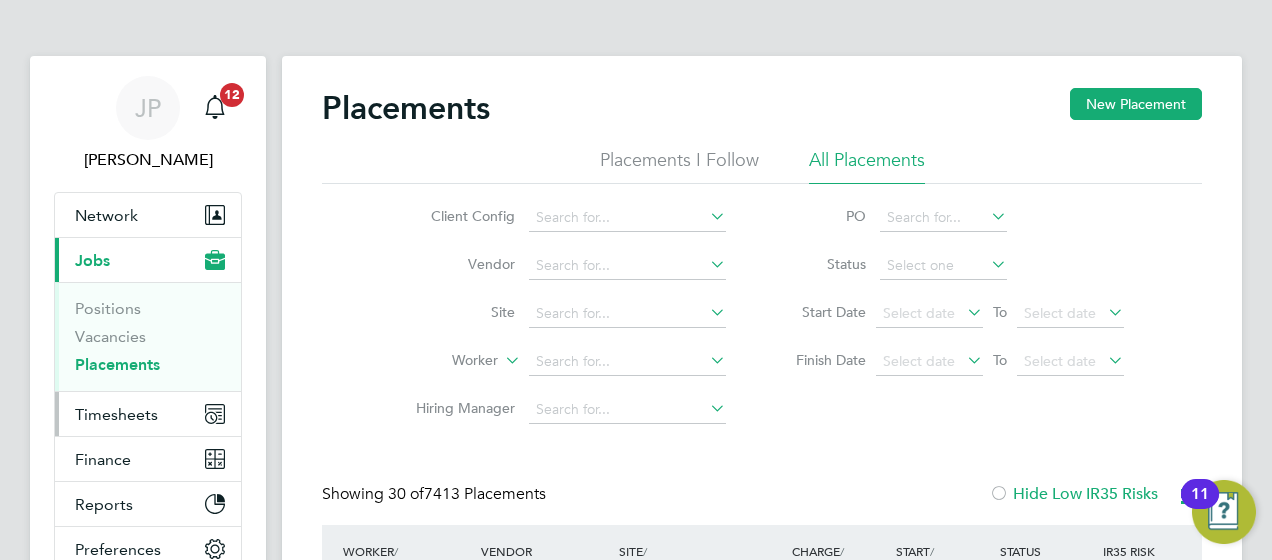 click on "Timesheets" at bounding box center (116, 414) 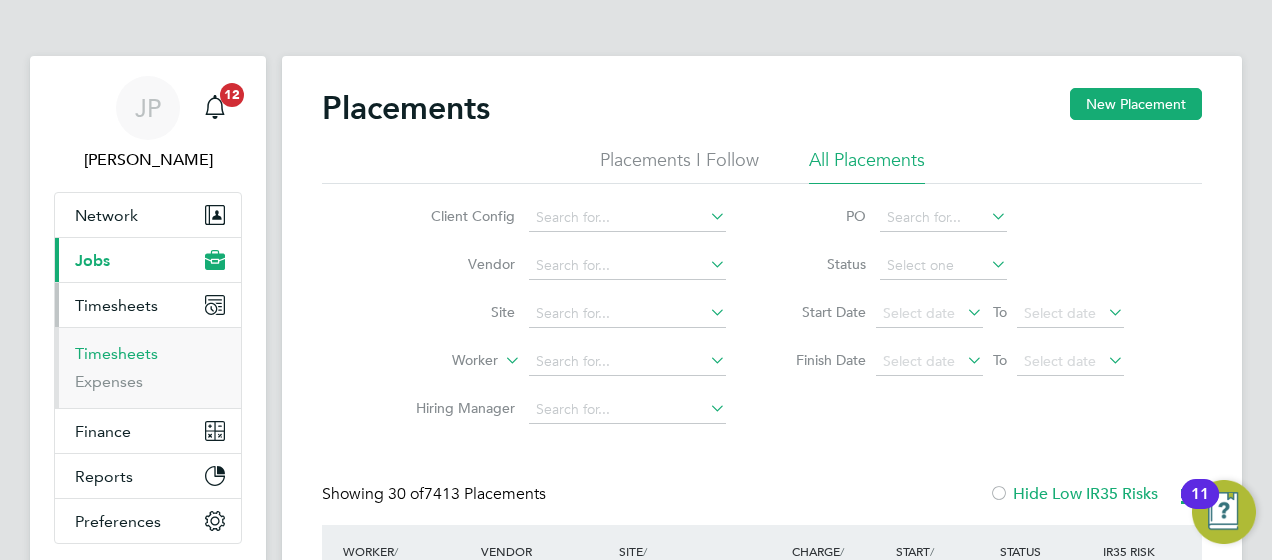 click on "Timesheets" at bounding box center (116, 353) 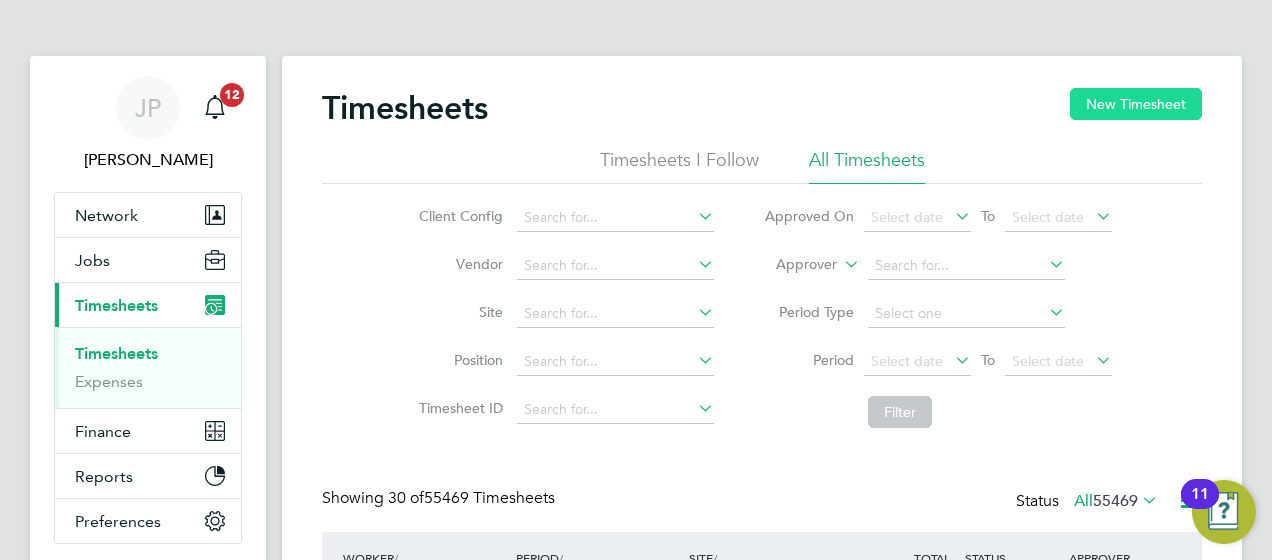 click on "New Timesheet" 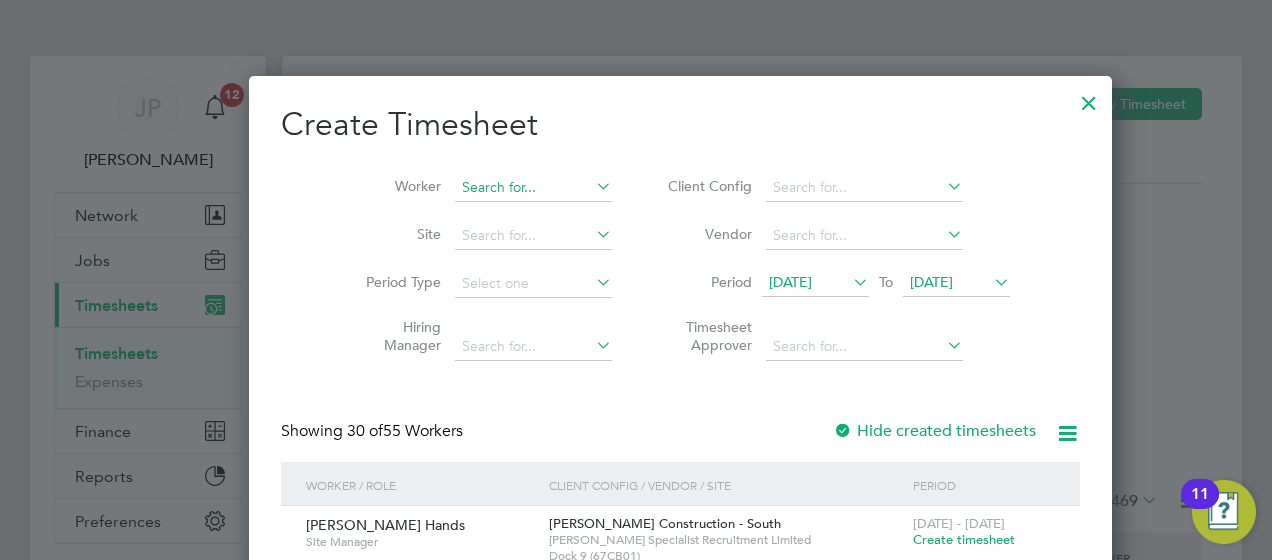 click at bounding box center [533, 188] 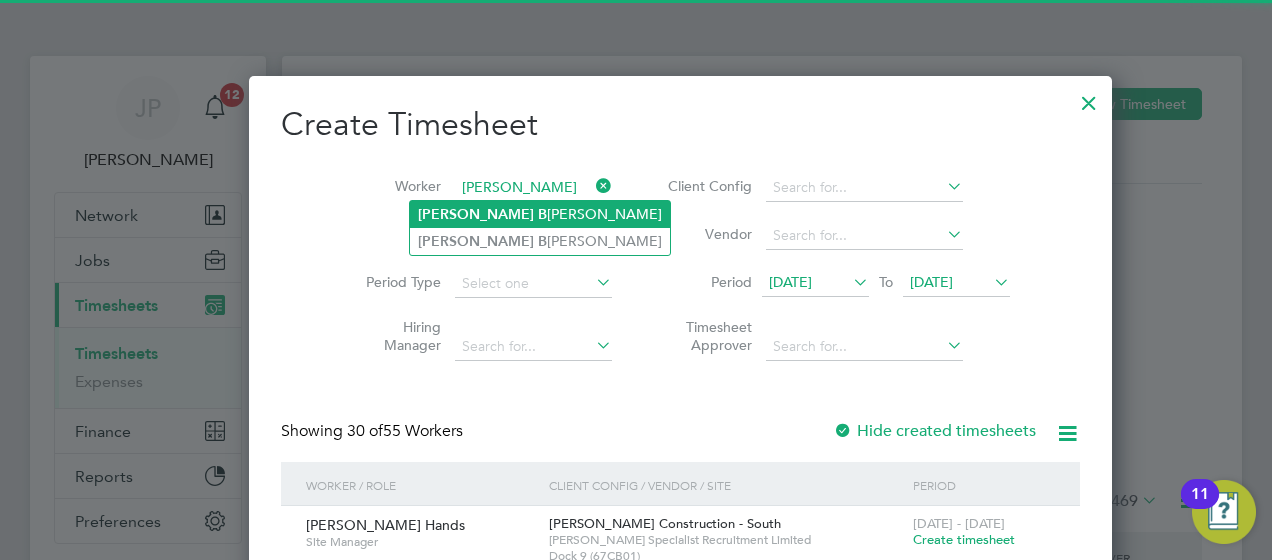 click on "[PERSON_NAME]" 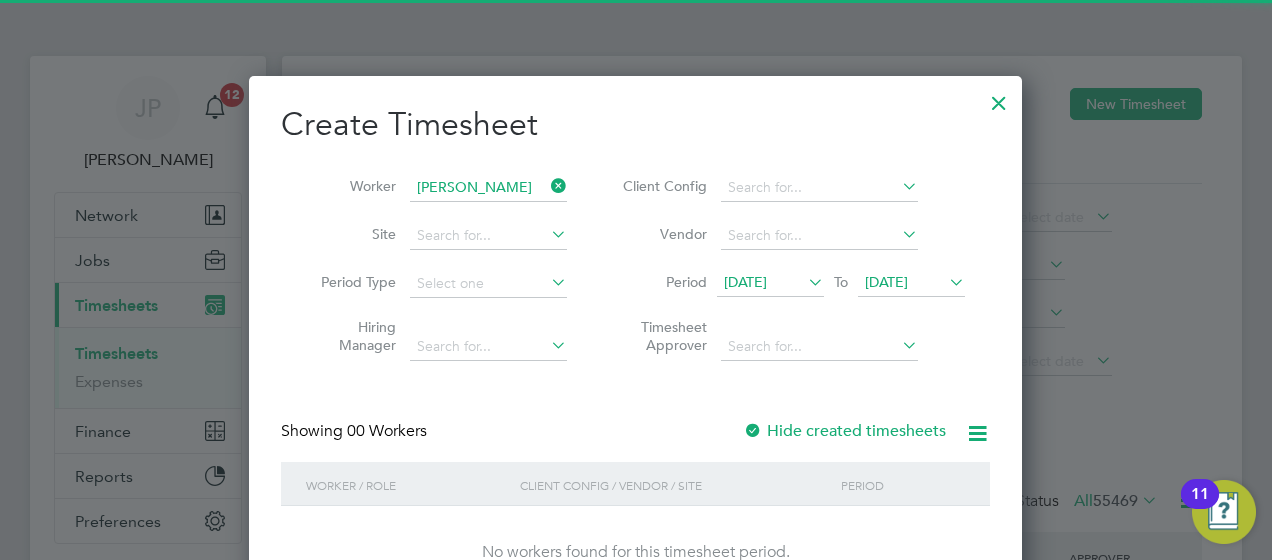 click on "[DATE]" at bounding box center (886, 282) 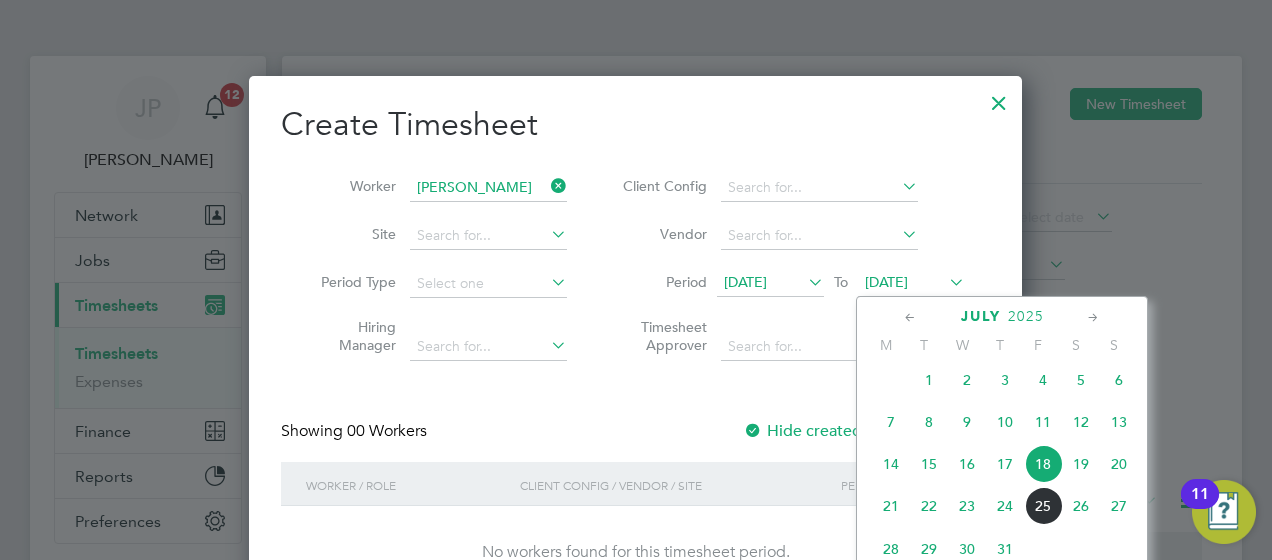 click on "25" 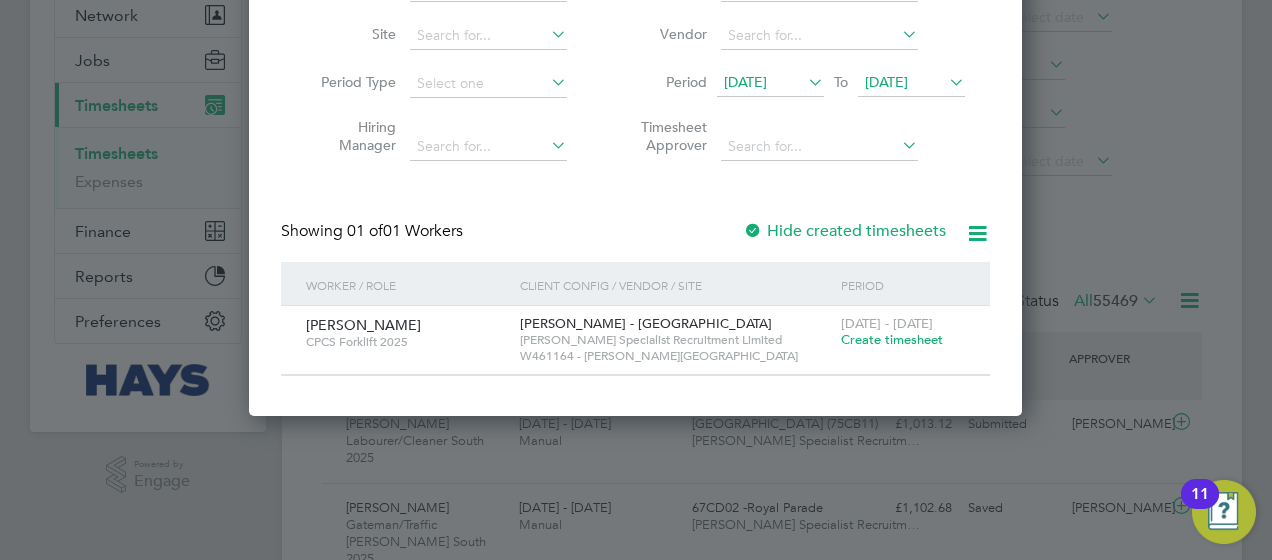 click on "Create timesheet" at bounding box center (892, 339) 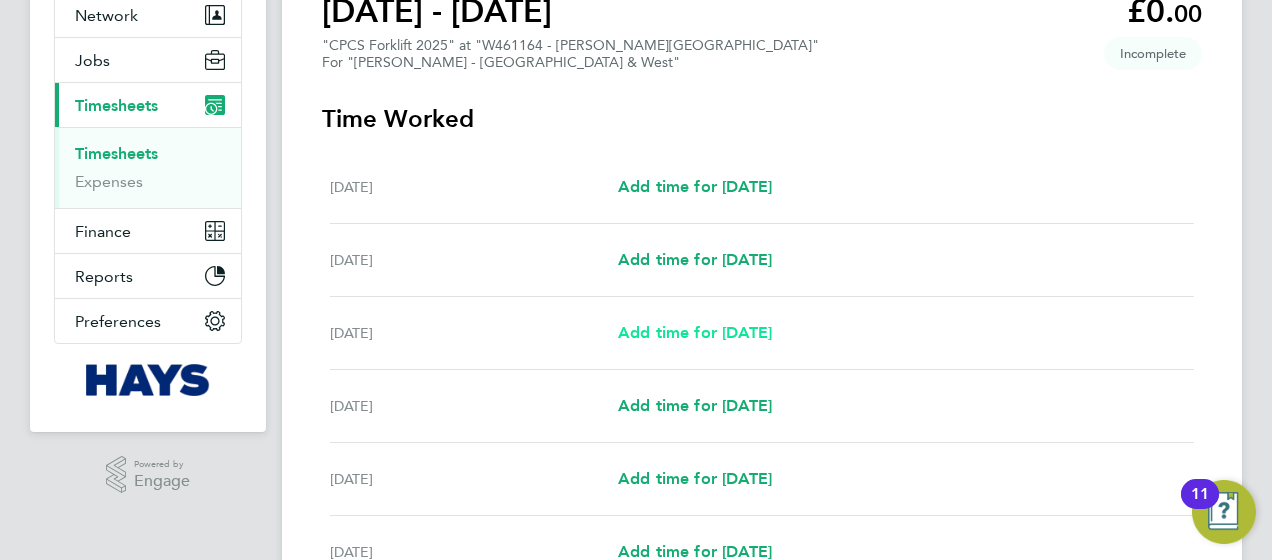 click on "Add time for [DATE]" at bounding box center [695, 332] 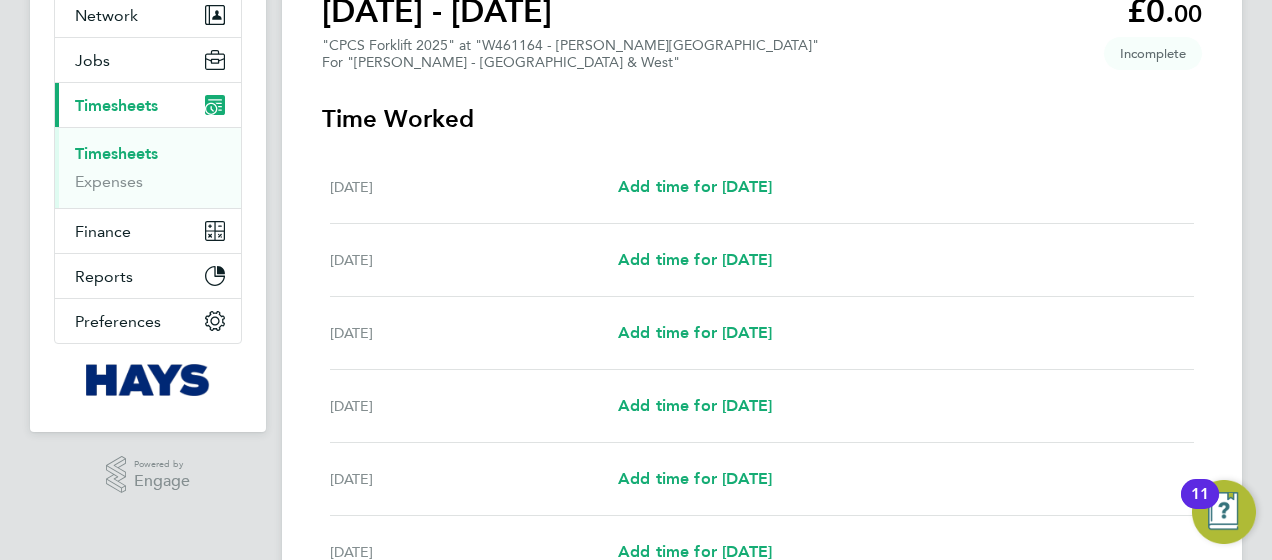 select on "30" 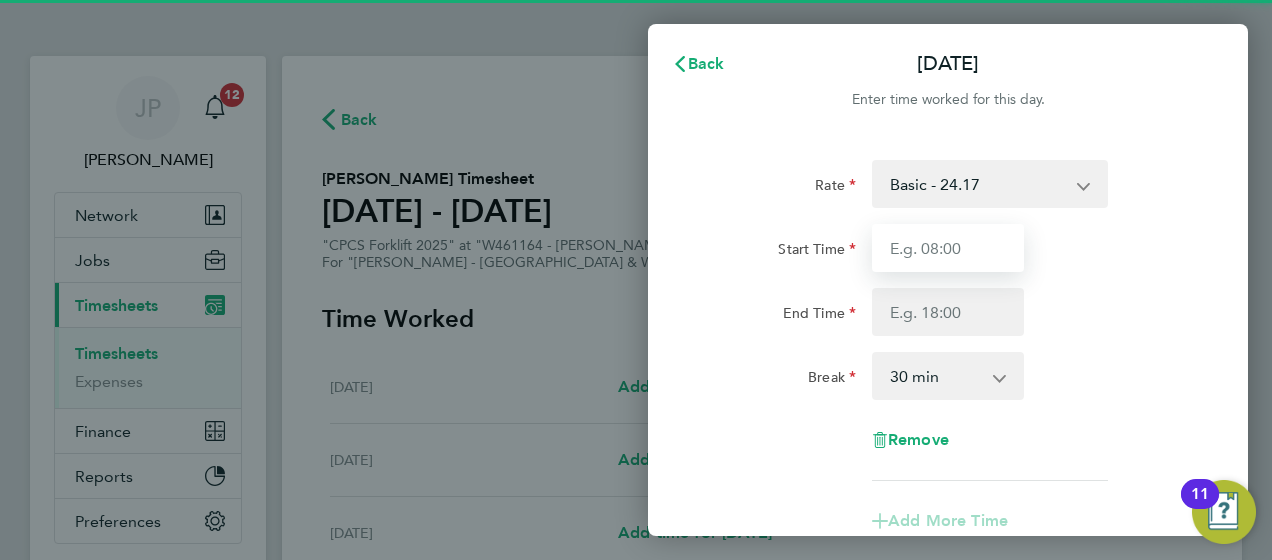 click on "Start Time" at bounding box center [948, 248] 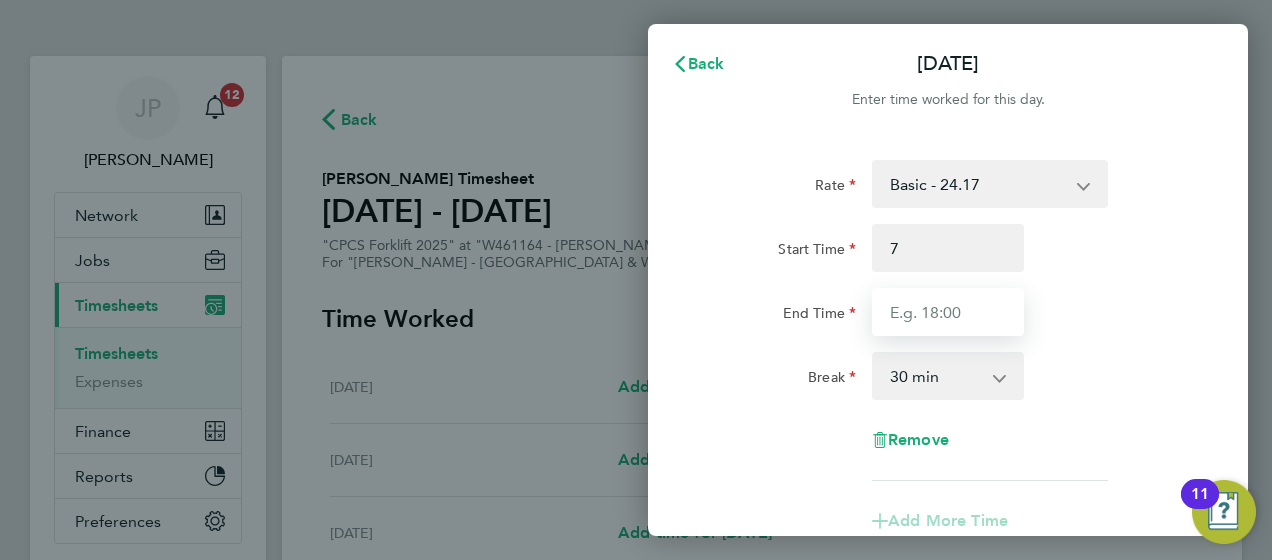 type on "07:00" 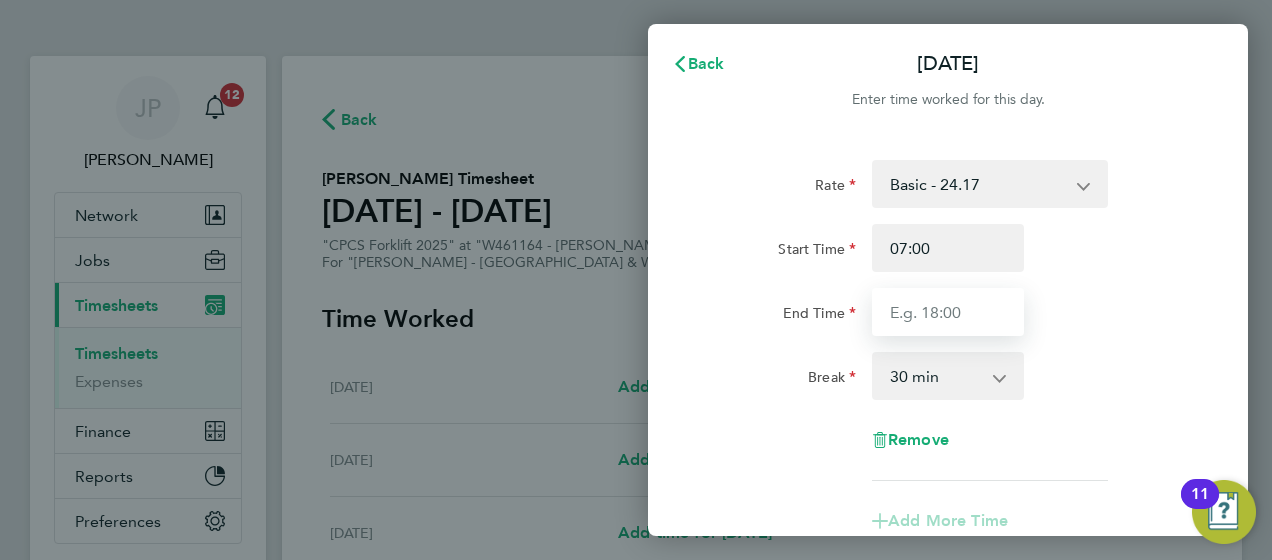click on "End Time" at bounding box center (948, 312) 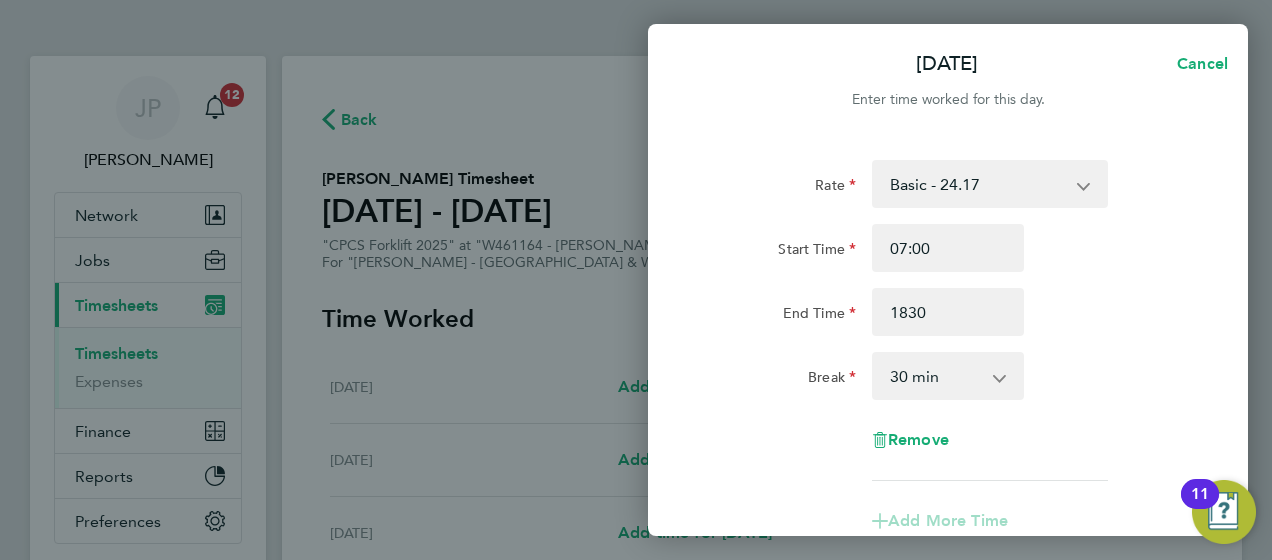 type on "18:30" 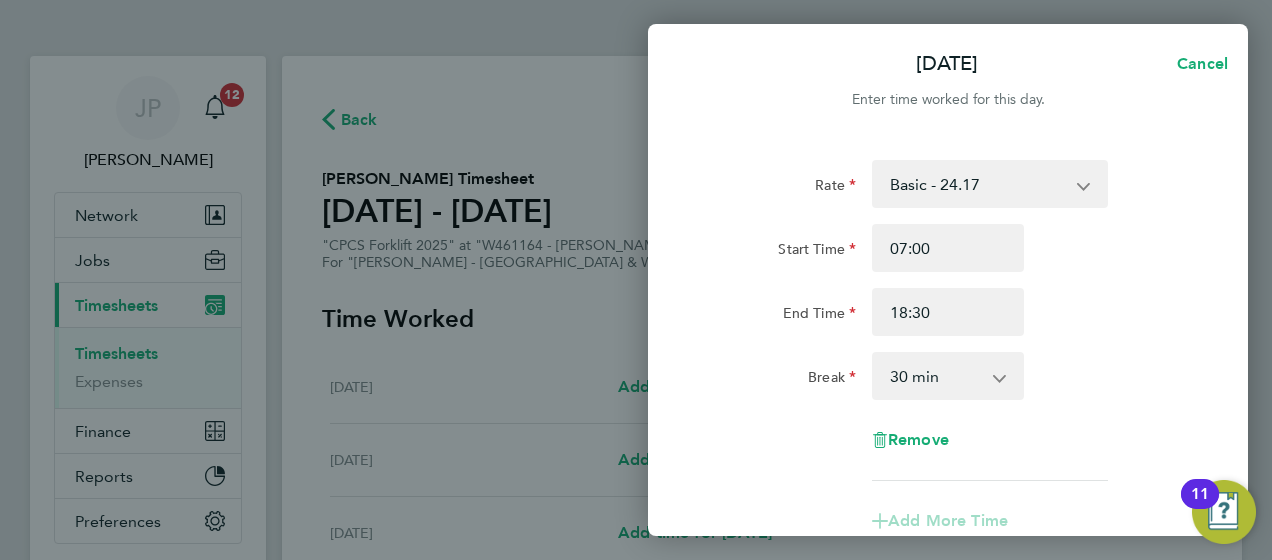 click on "Start Time 07:00" 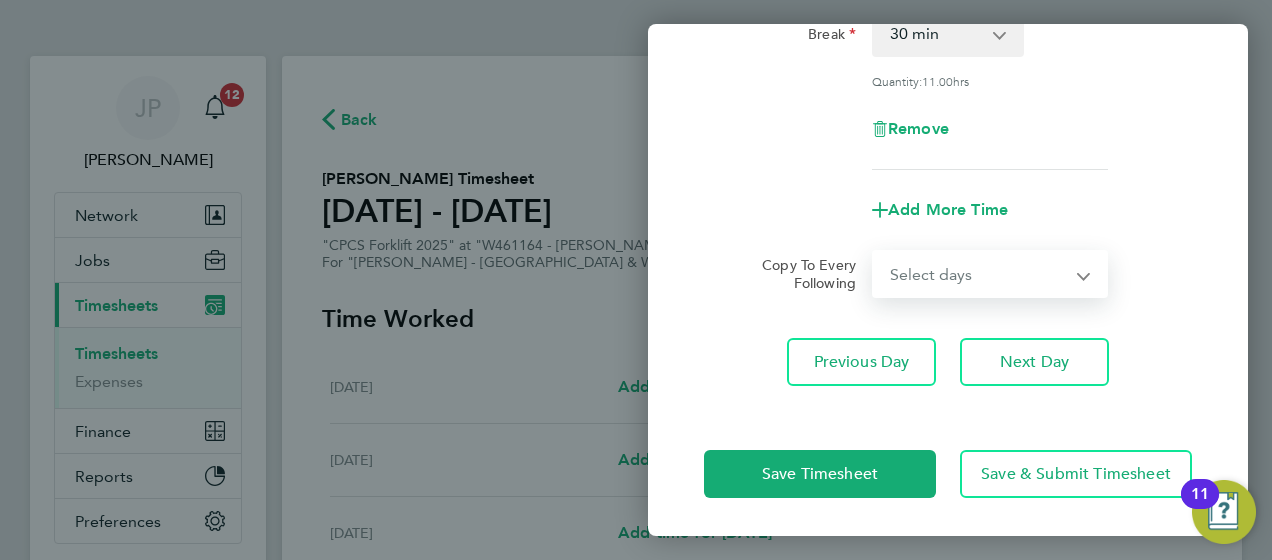 click on "Select days   Day   [DATE]   [DATE]   [DATE]   [DATE]" at bounding box center [979, 274] 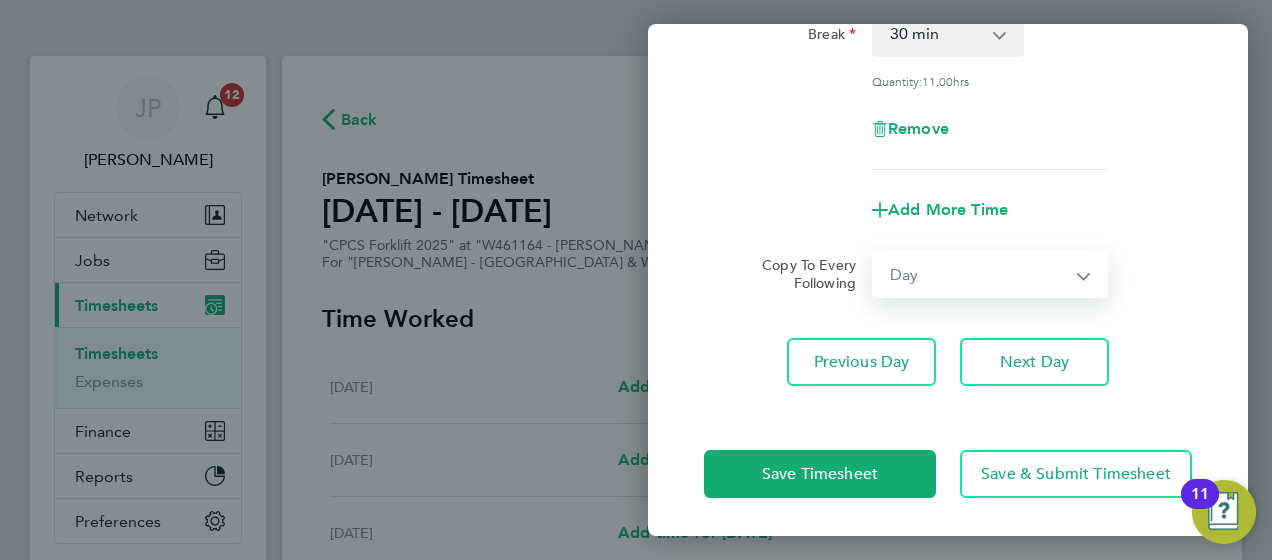 click on "Select days   Day   [DATE]   [DATE]   [DATE]   [DATE]" at bounding box center [979, 274] 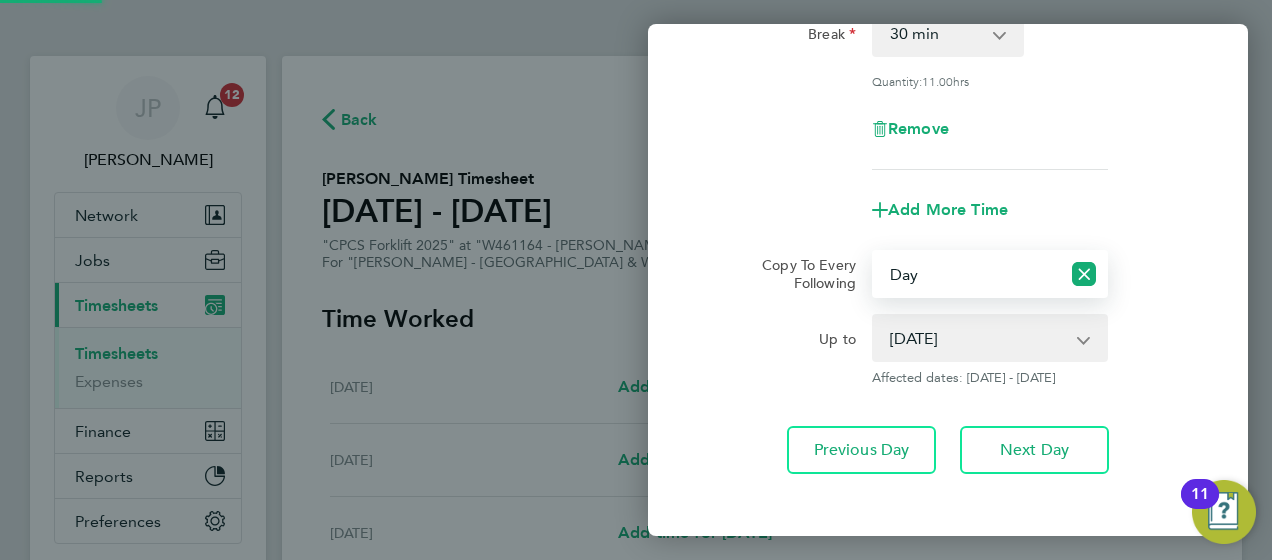 click on "[DATE]   [DATE]   [DATE]   [DATE]" at bounding box center [978, 338] 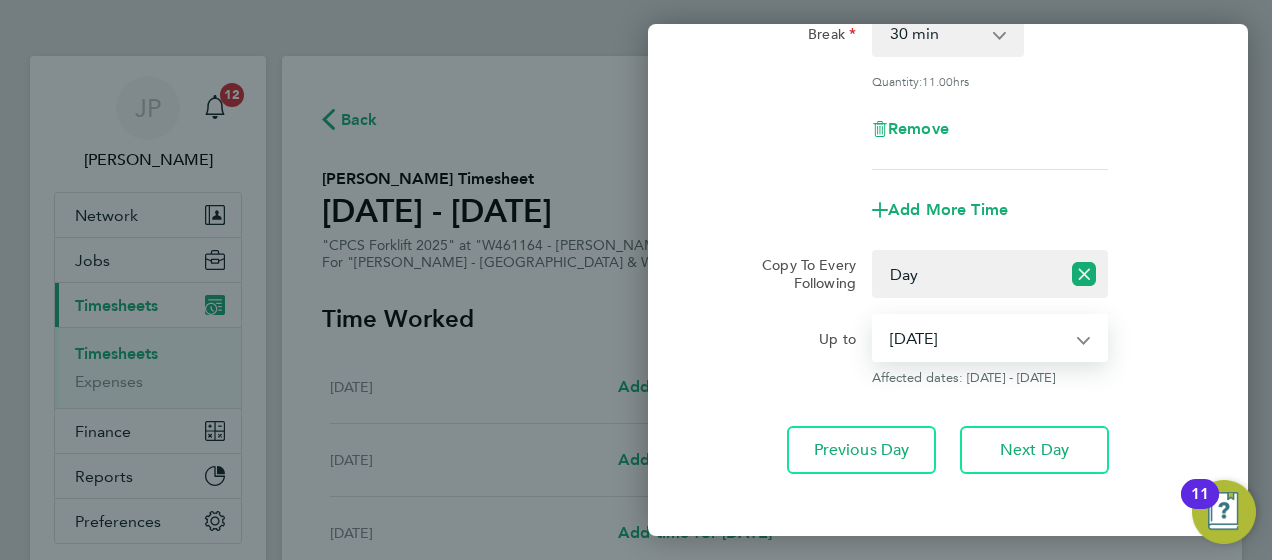 select on "[DATE]" 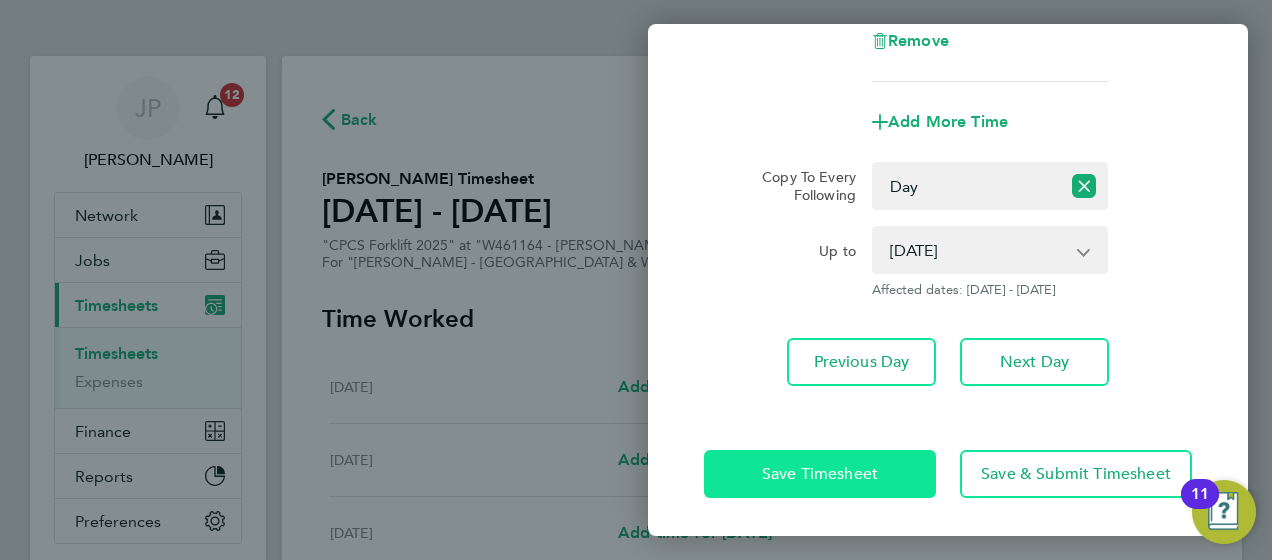 click on "Save Timesheet" 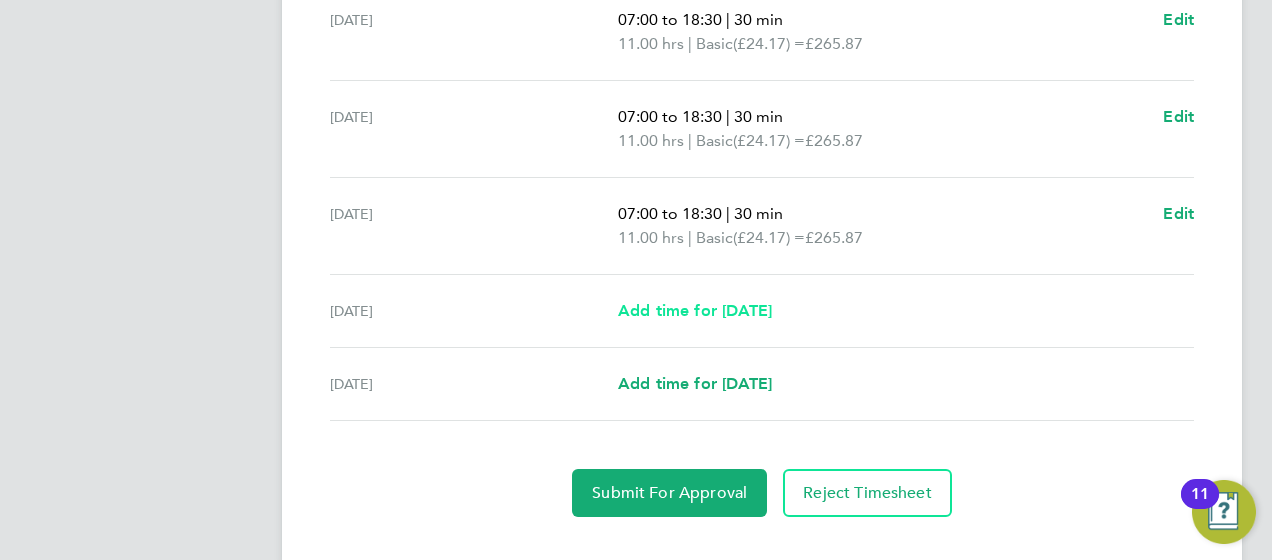 click on "Add time for [DATE]" at bounding box center (695, 310) 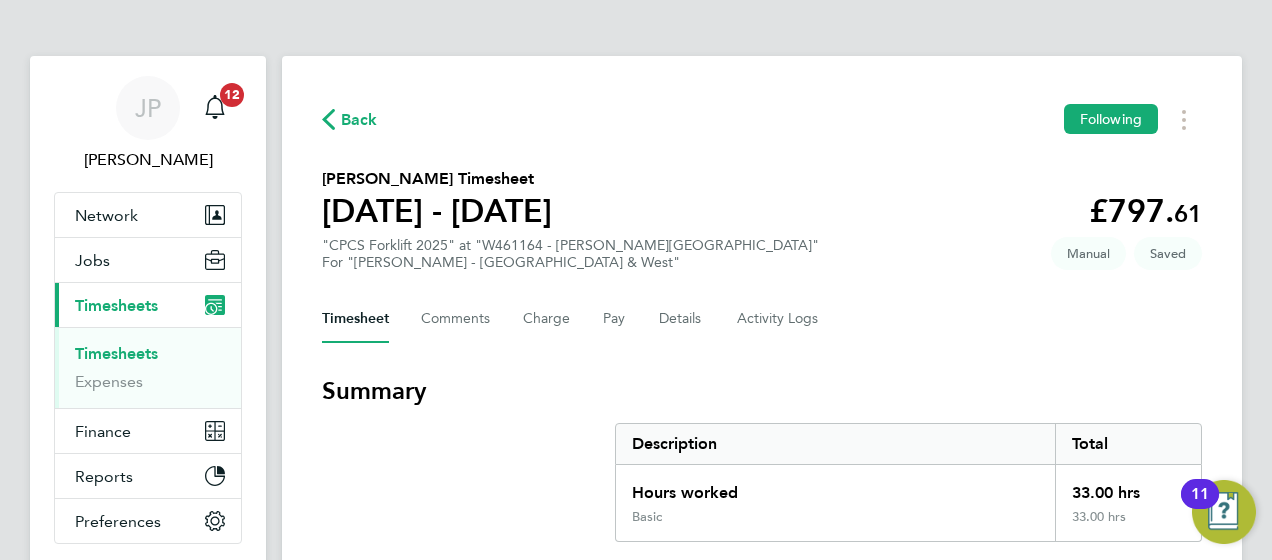select on "30" 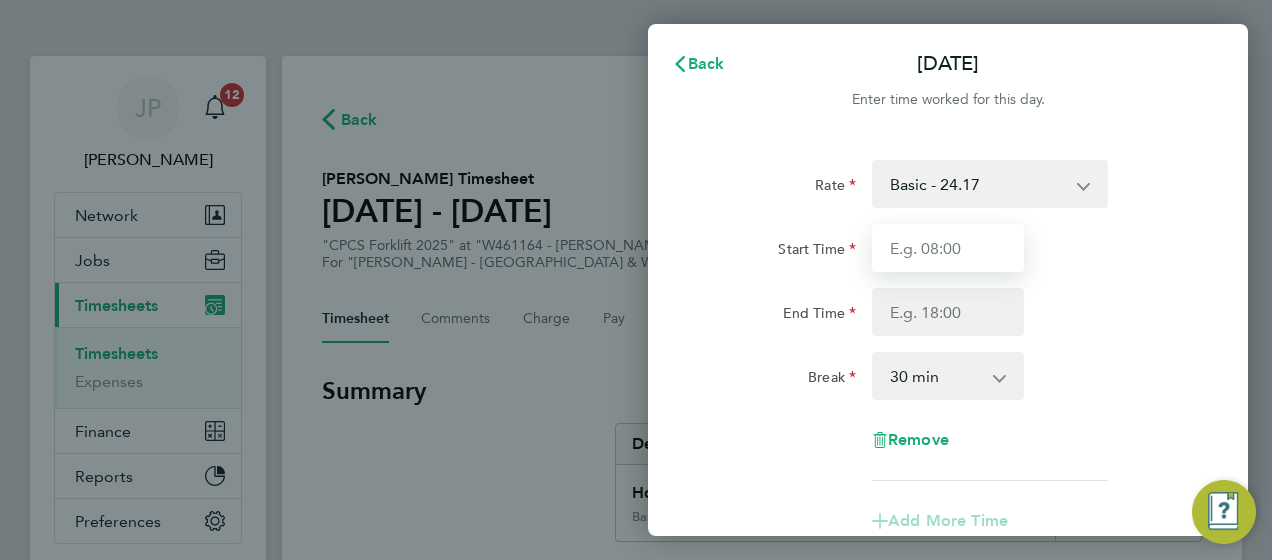 click on "Start Time" at bounding box center [948, 248] 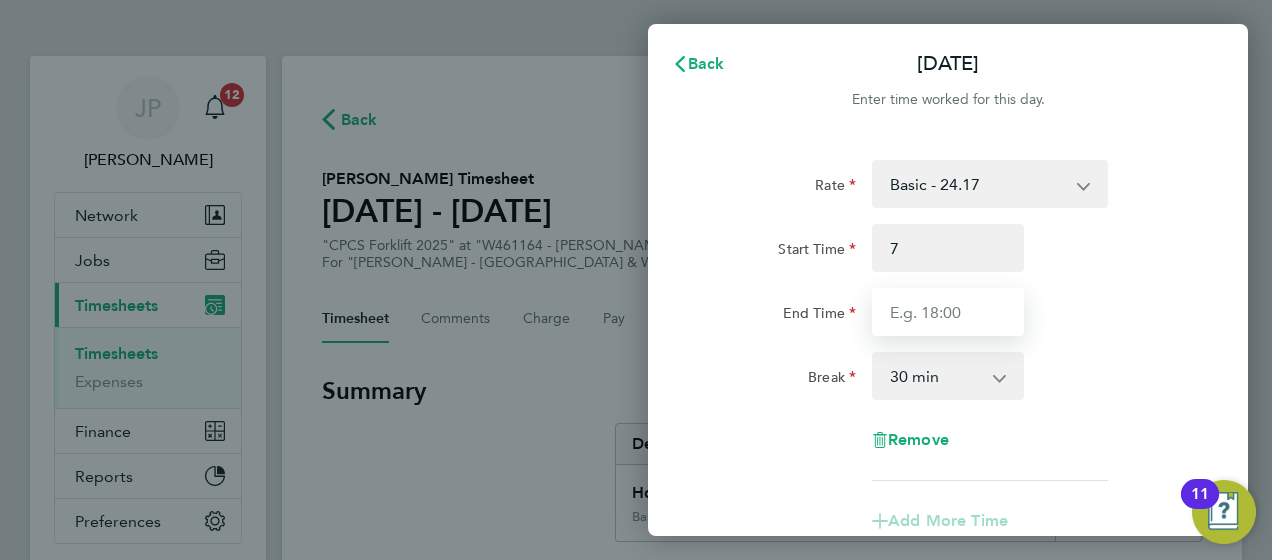 type on "07:00" 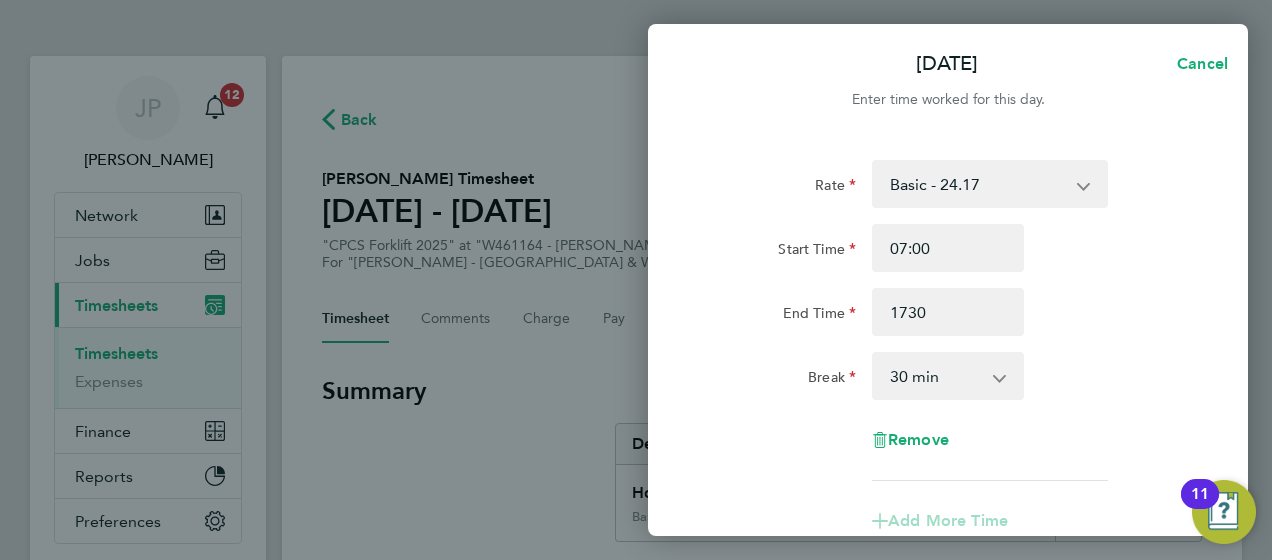 type on "17:30" 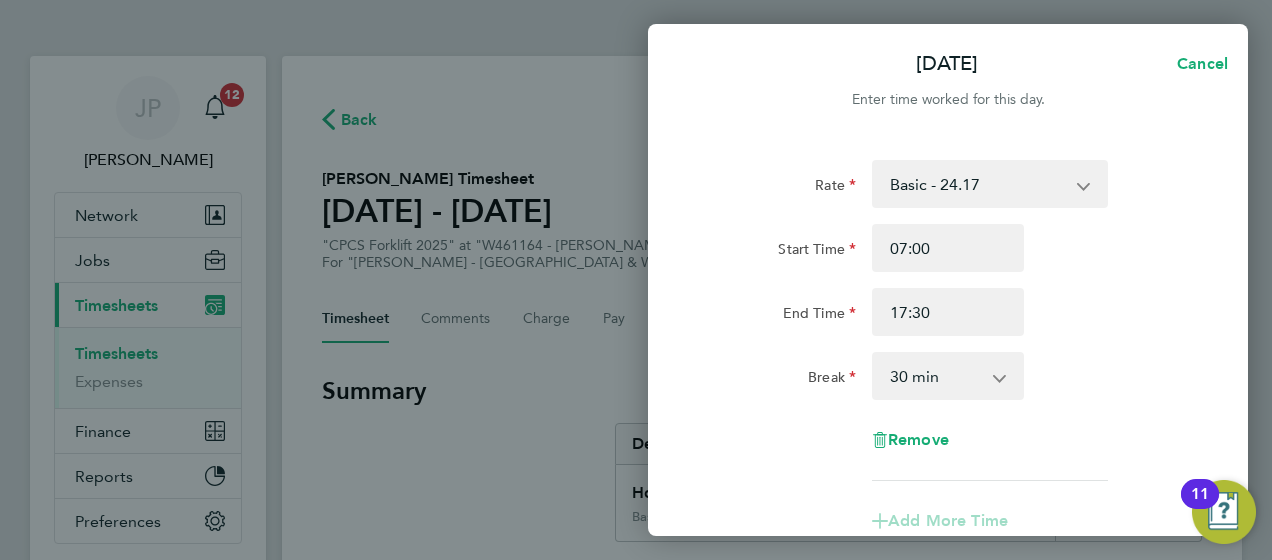click on "End Time 17:30" 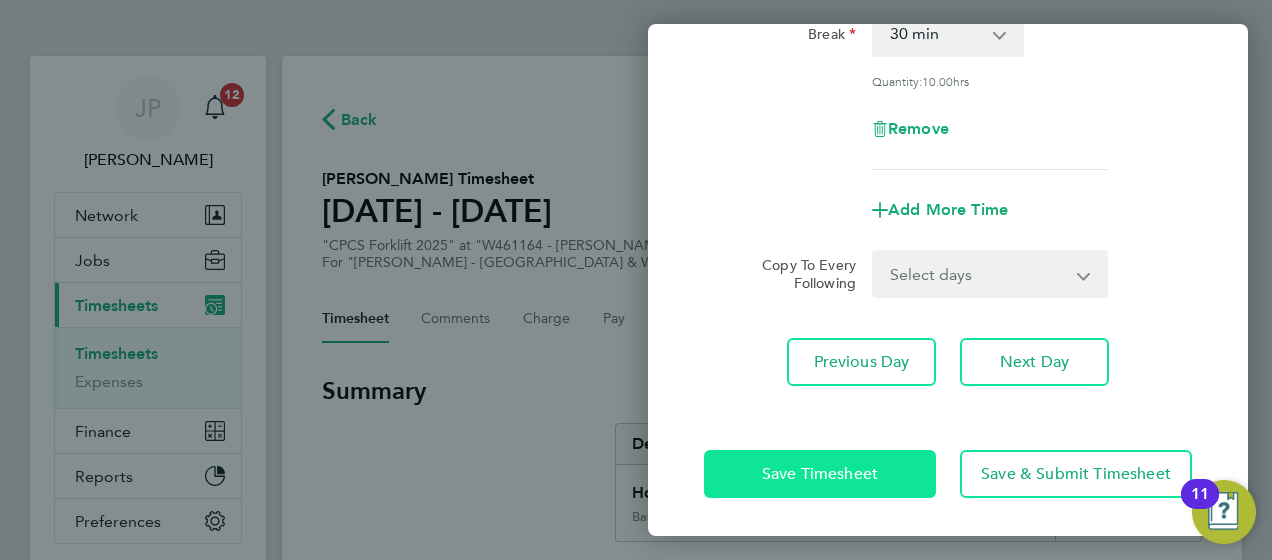click on "Save Timesheet" 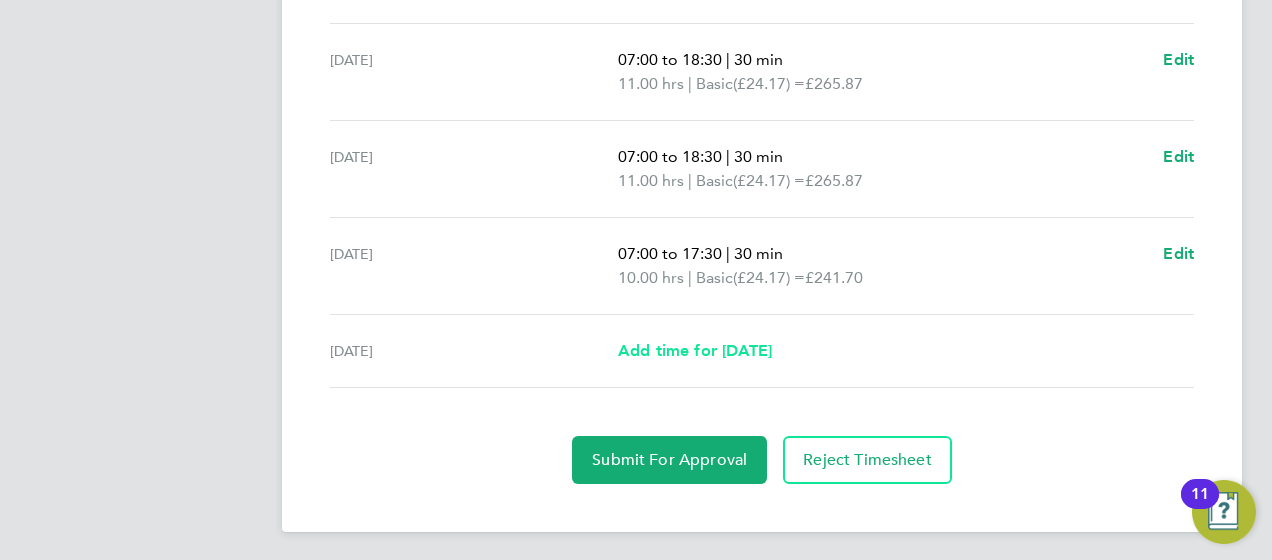 click on "Add time for [DATE]" at bounding box center (695, 350) 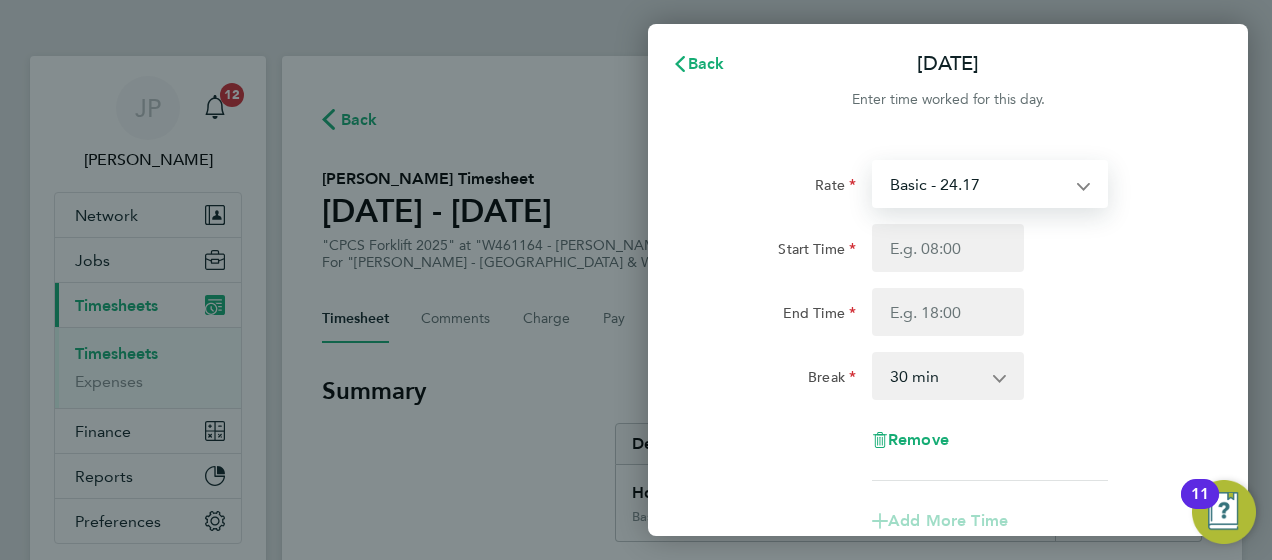 click on "Basic - 24.17   Weekday OT 39h+ - 35.11   Sat first 4h - 35.11   Sat after 4h - 46.05   [DATE] - 46.05   Bank Holiday - 46.05" at bounding box center [978, 184] 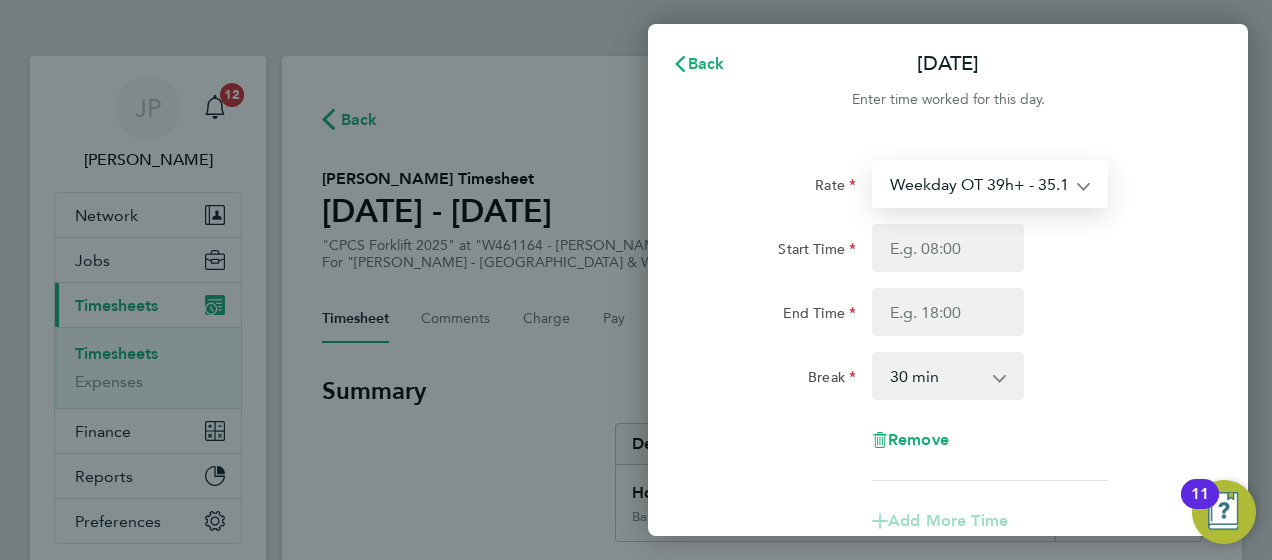 select on "30" 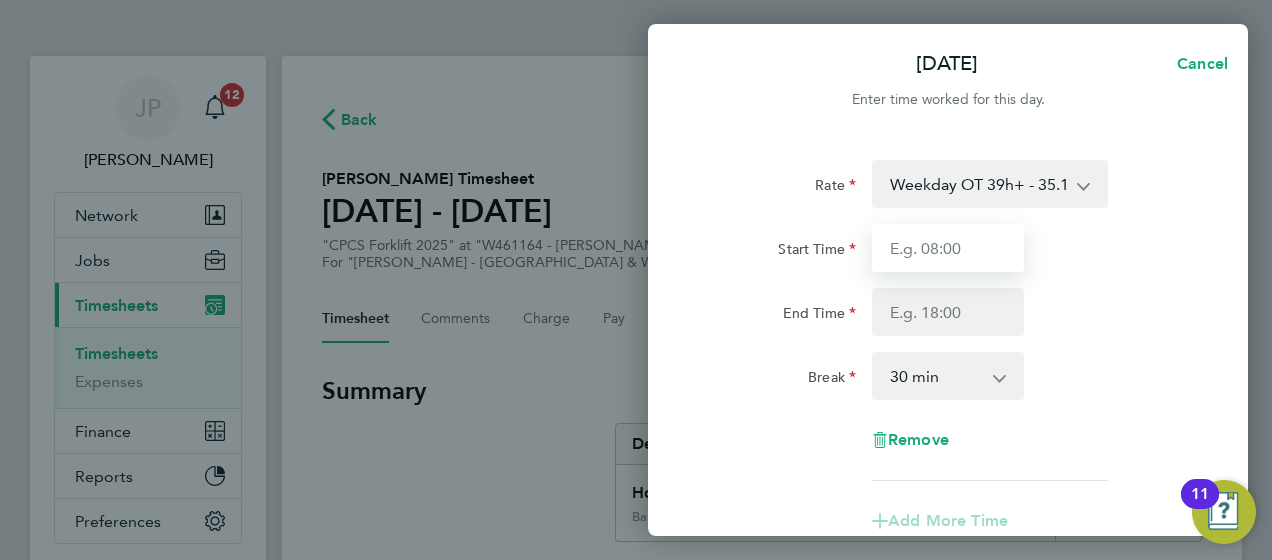 click on "Start Time" at bounding box center (948, 248) 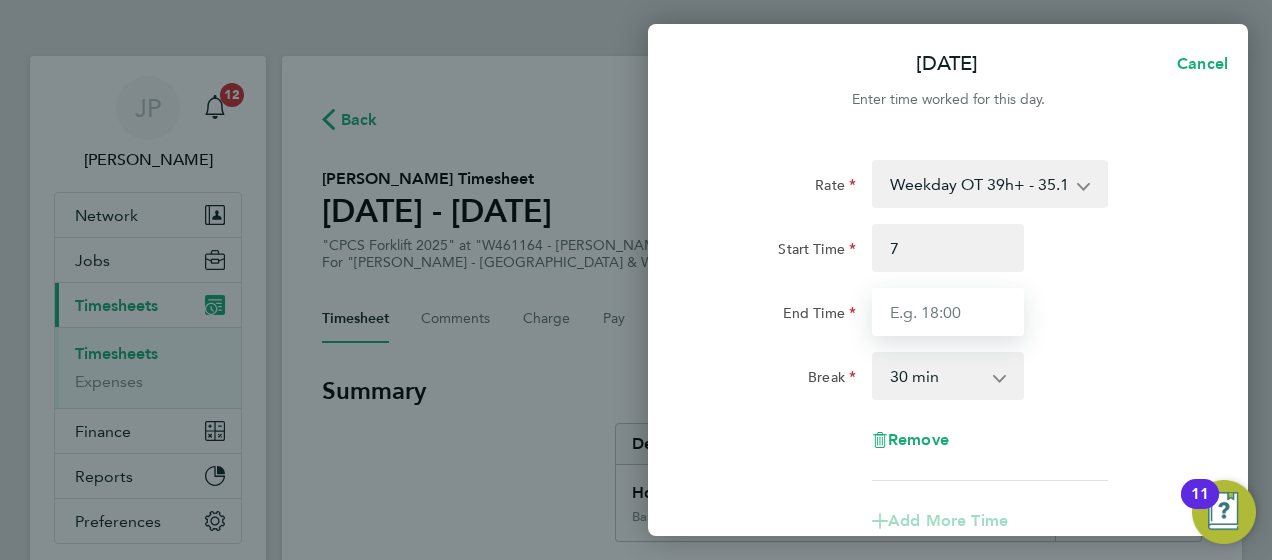 type on "07:00" 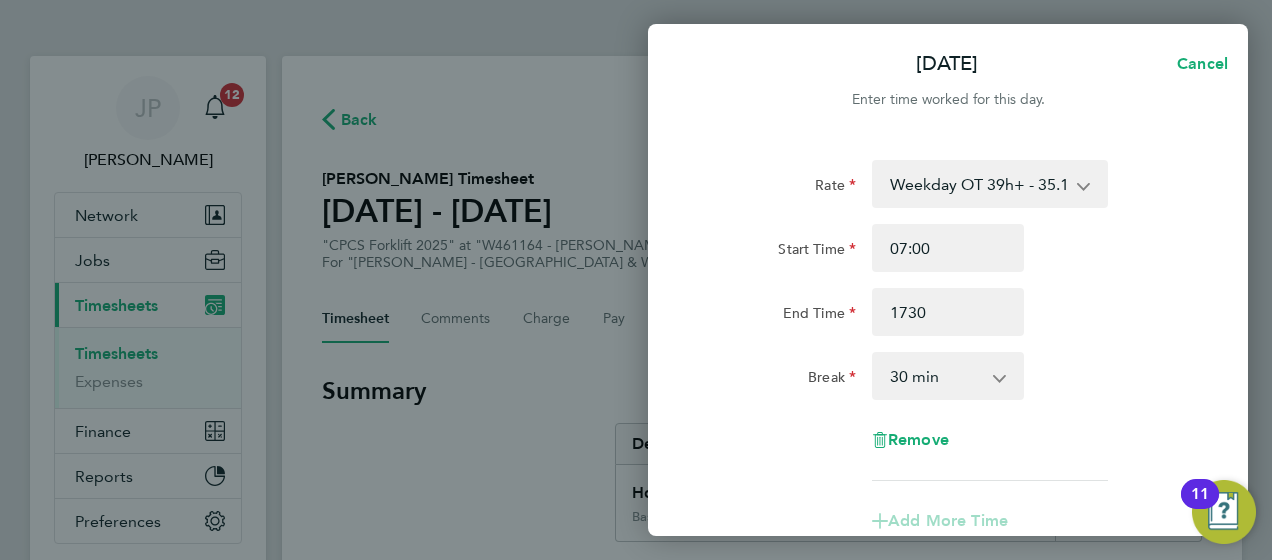 type on "17:30" 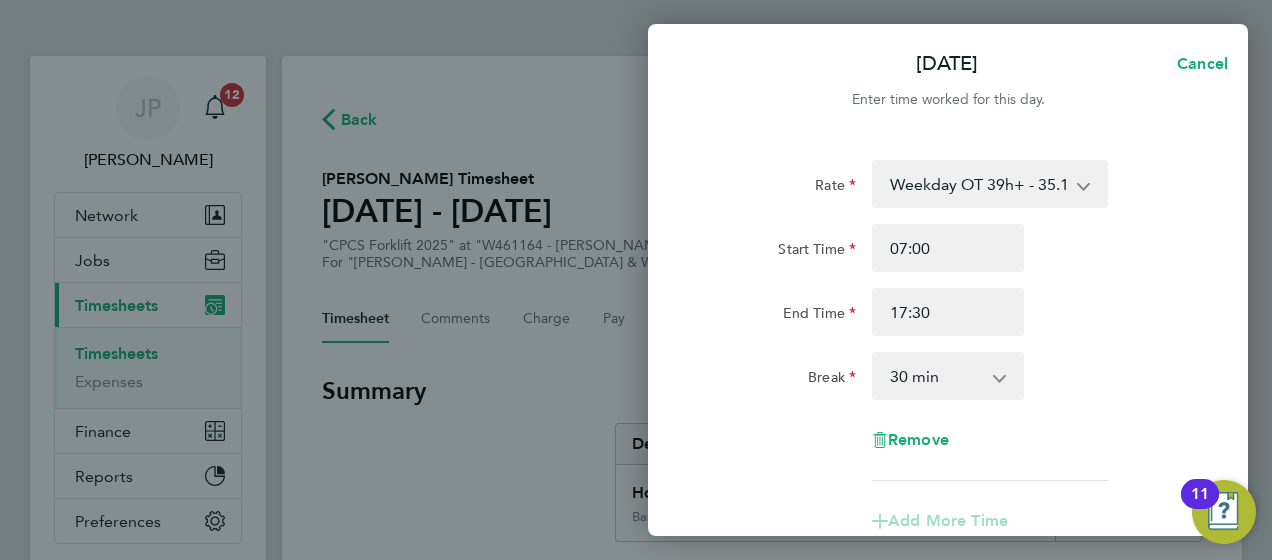 click on "End Time 17:30" 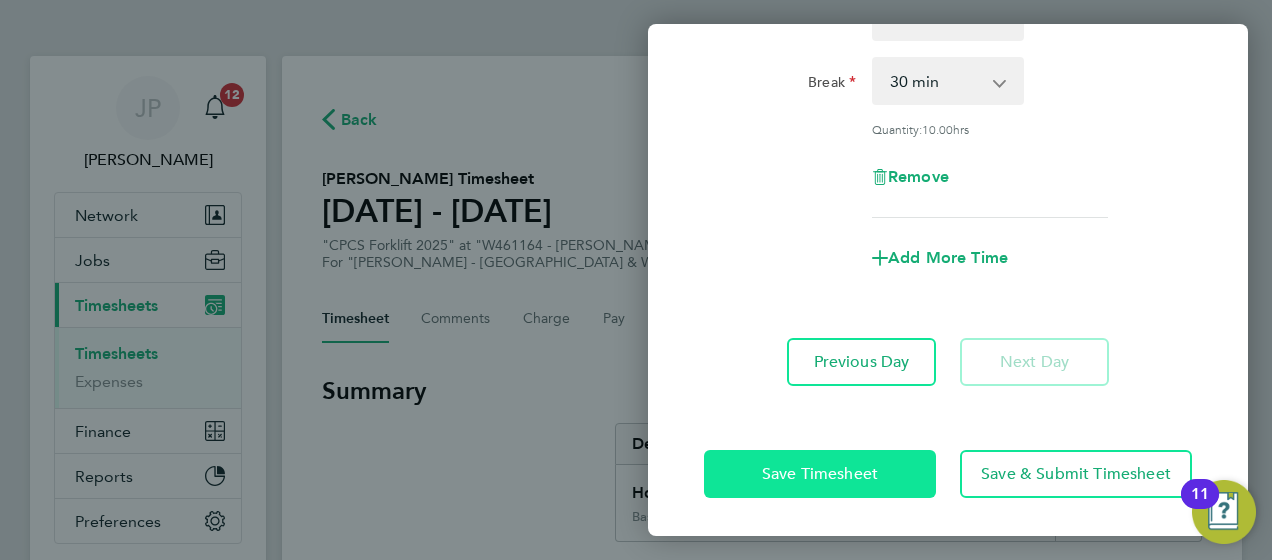 click on "Save Timesheet" 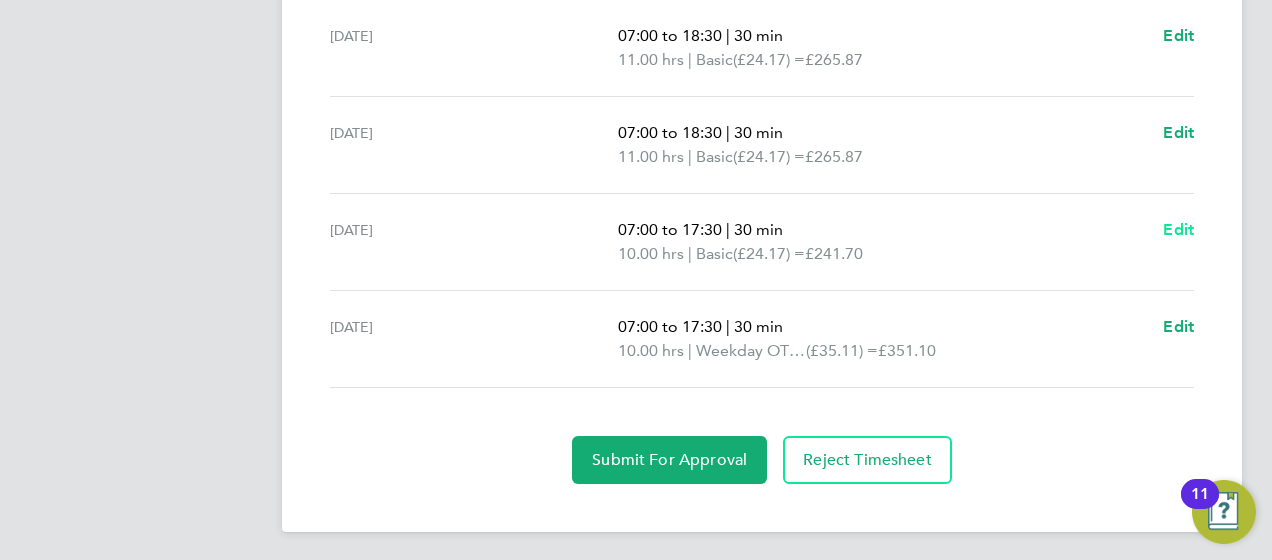 click on "Edit" at bounding box center (1178, 229) 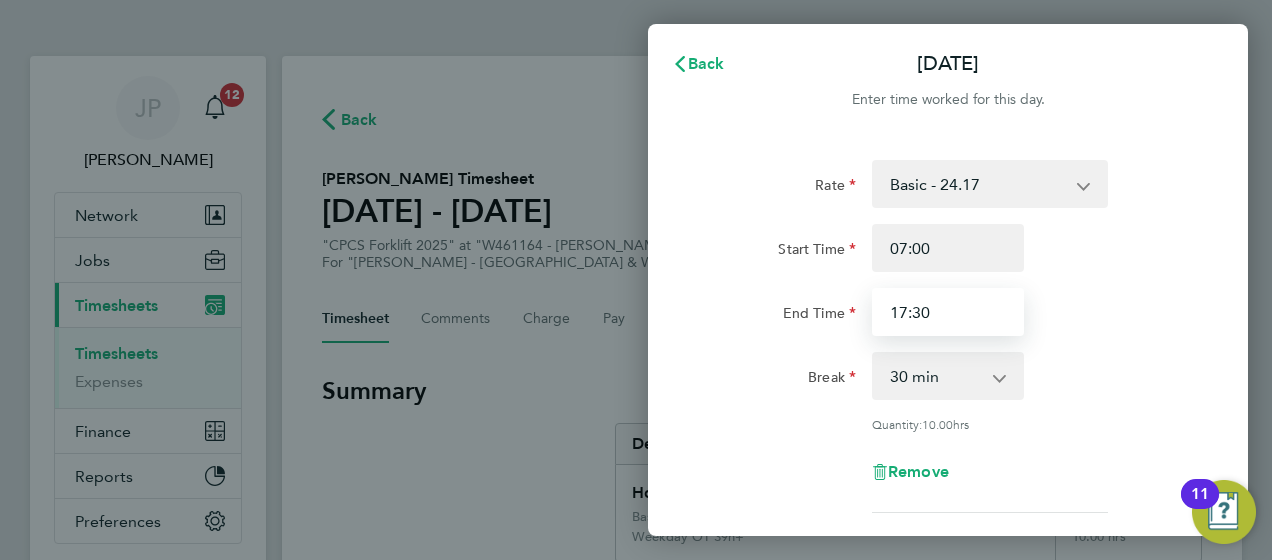 click on "17:30" at bounding box center (948, 312) 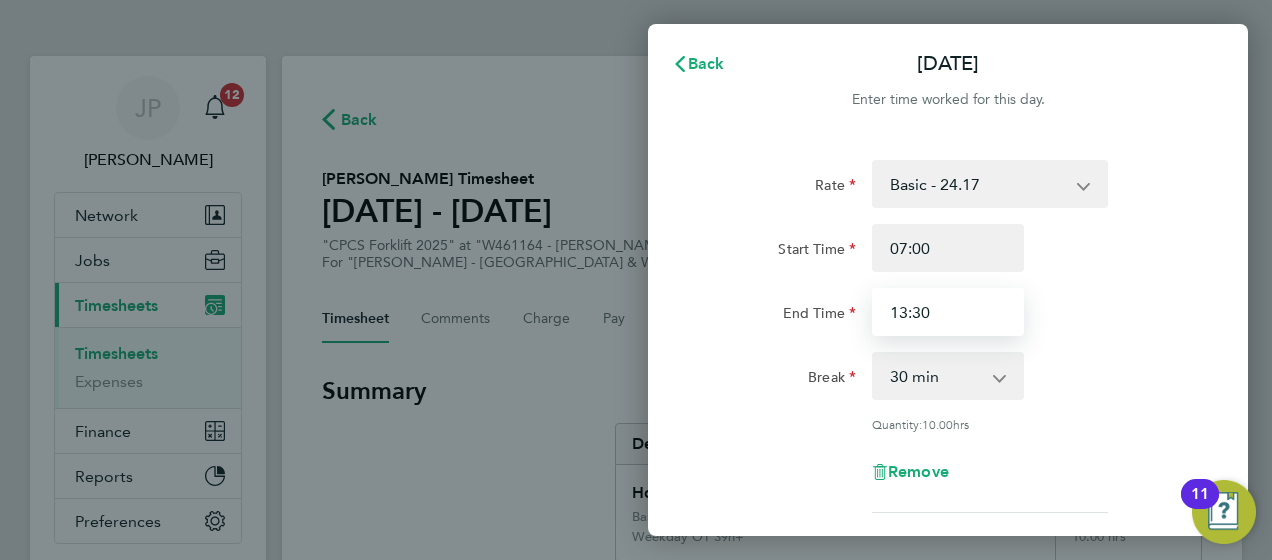 type on "13:30" 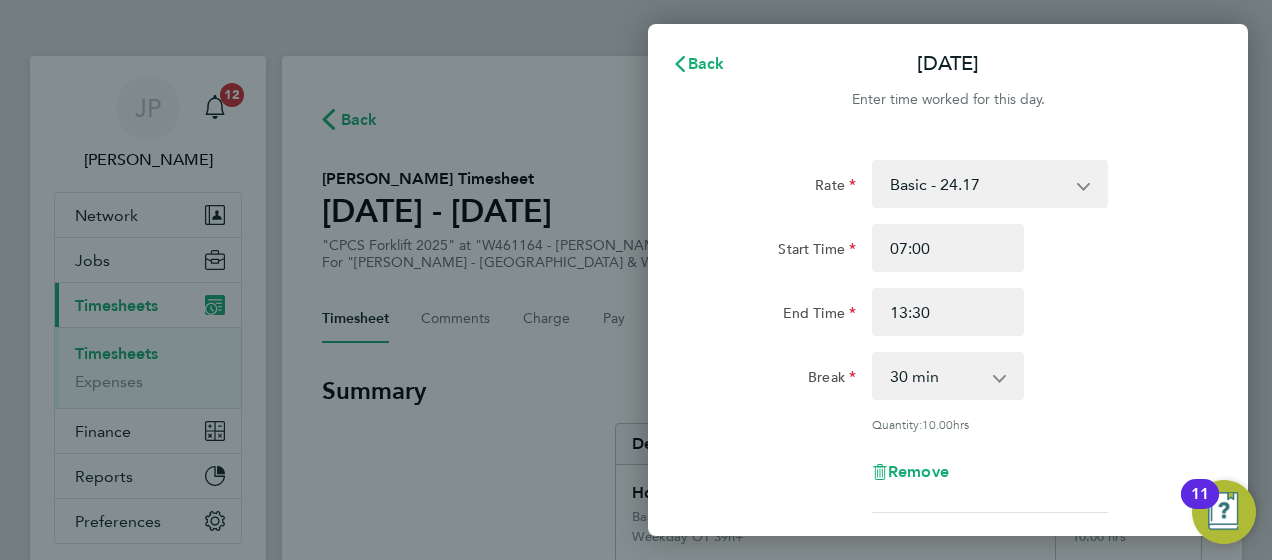 click on "Start Time 07:00 End Time 13:30" 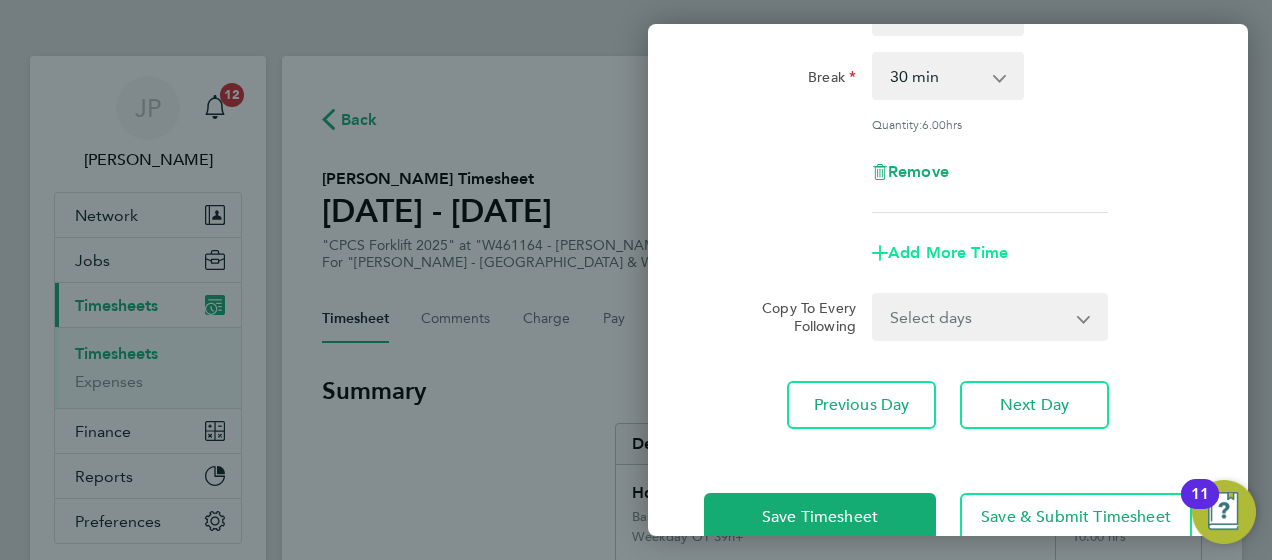 click on "Add More Time" 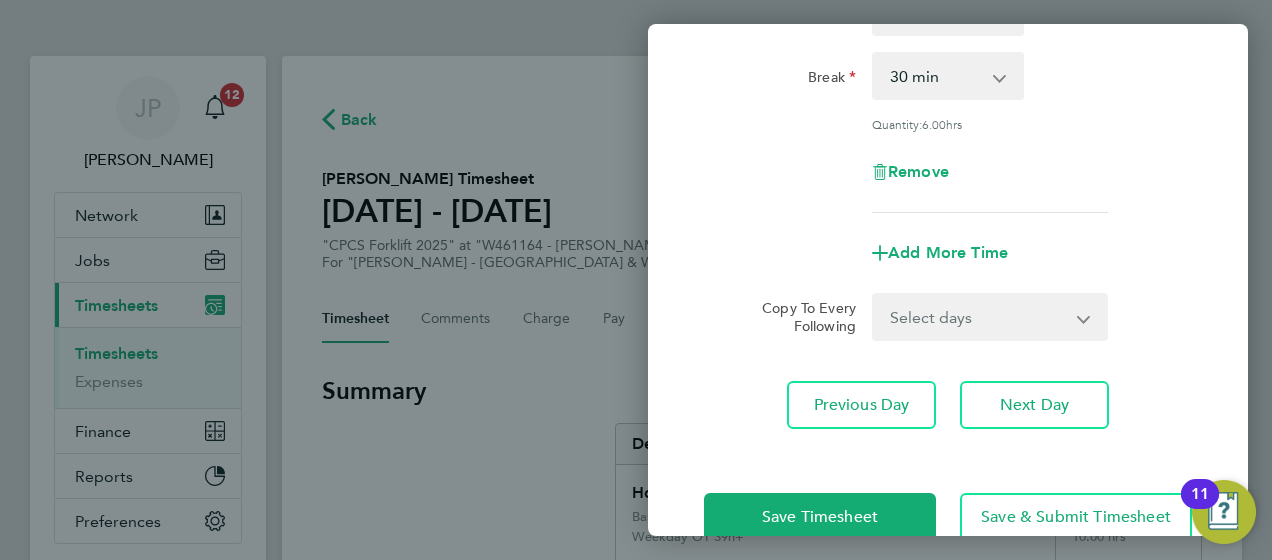 select on "null" 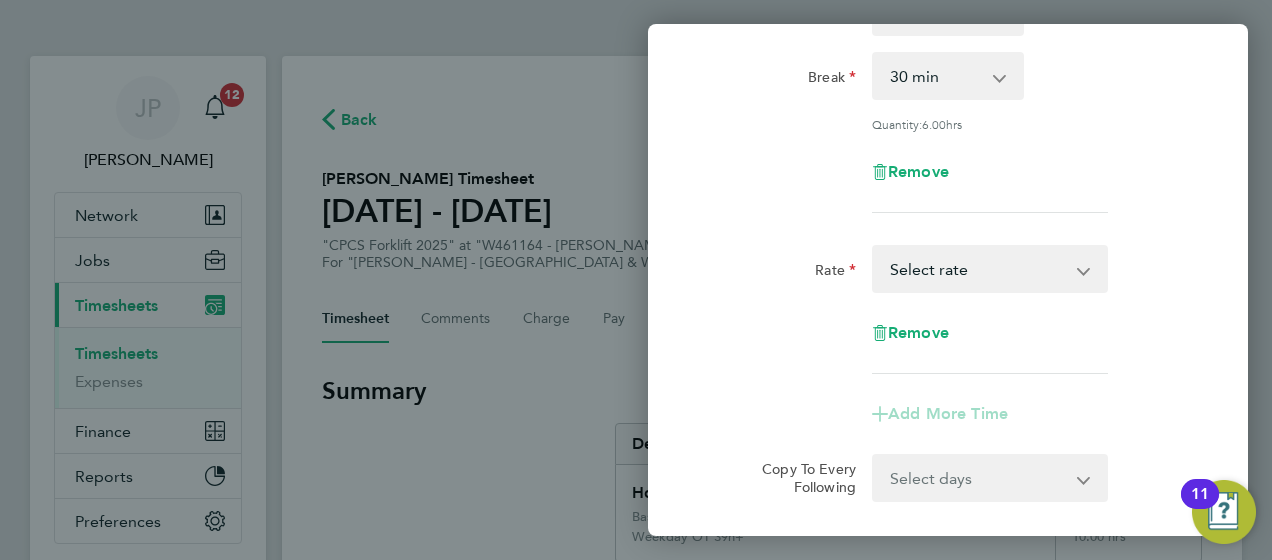 click on "Basic - 24.17   Weekday OT 39h+ - 35.11   Sat first 4h - 35.11   Sat after 4h - 46.05   [DATE] - 46.05   Bank Holiday - 46.05   Select rate" at bounding box center [978, 269] 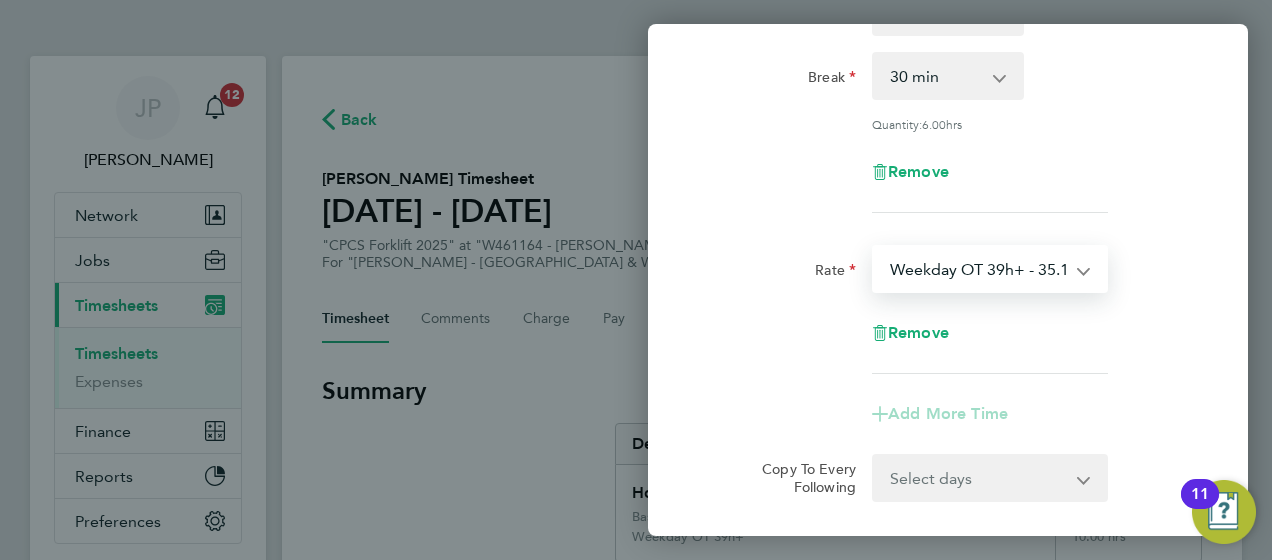 select on "30" 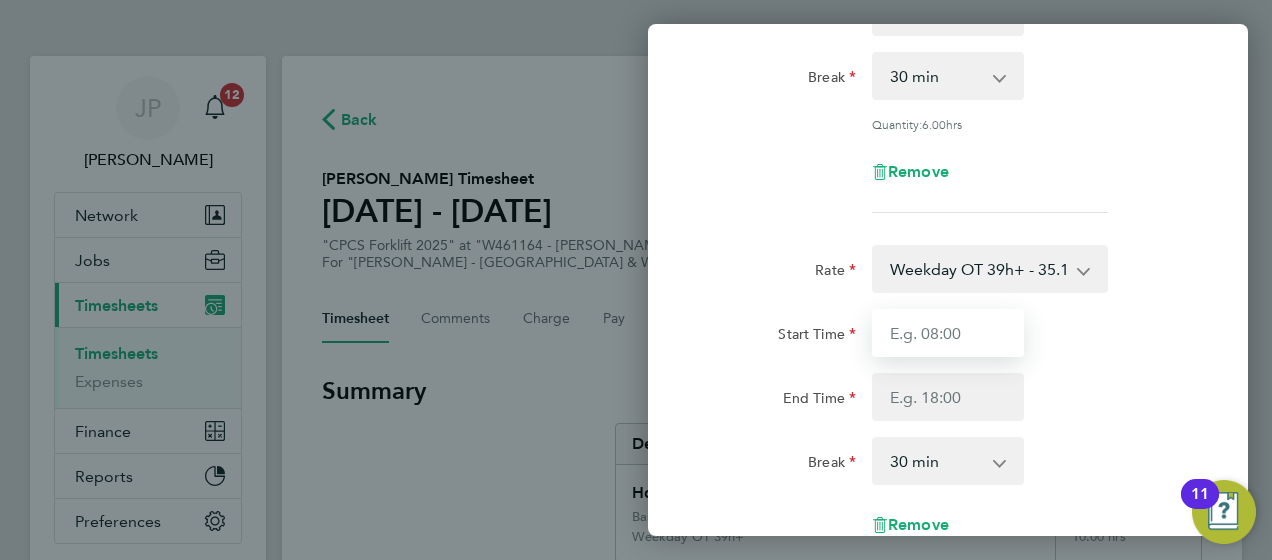 click on "Start Time" at bounding box center [948, 333] 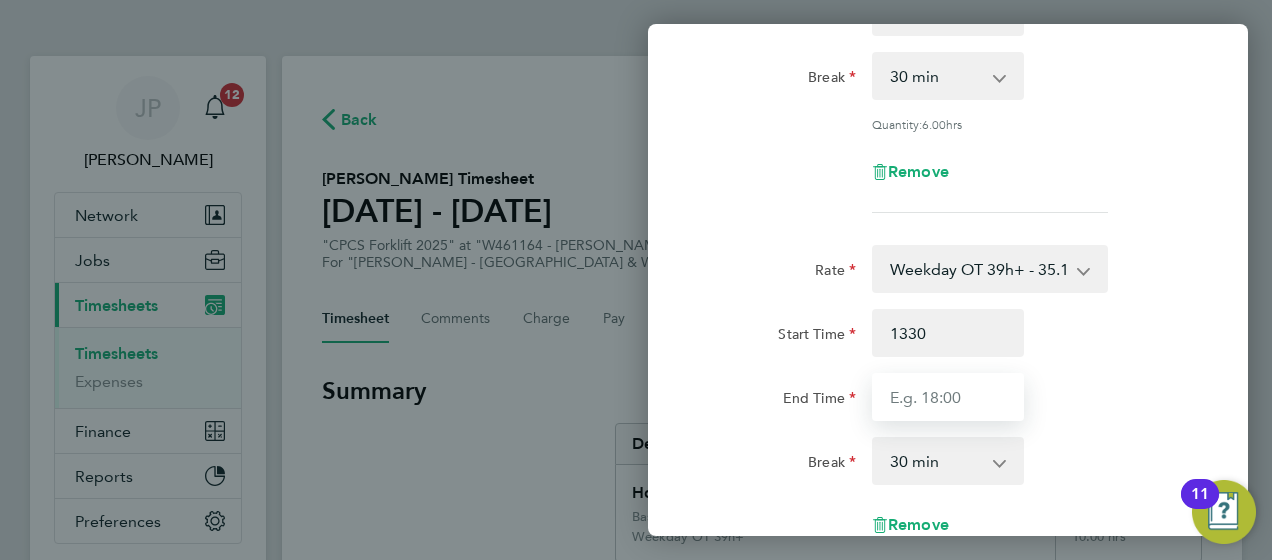 type on "13:30" 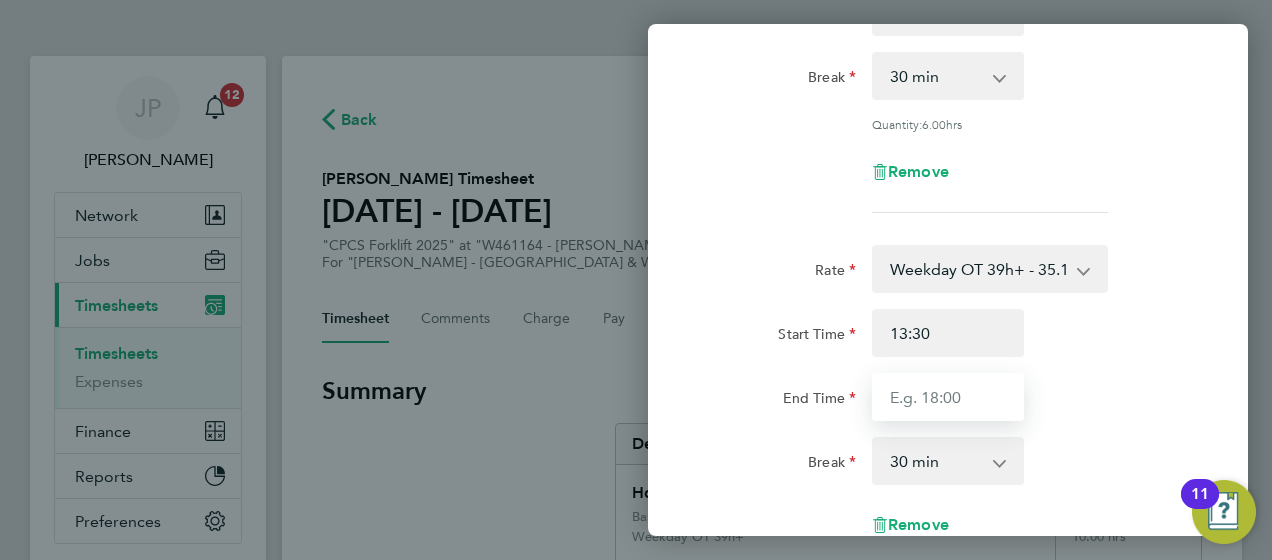 click on "End Time" at bounding box center (948, 397) 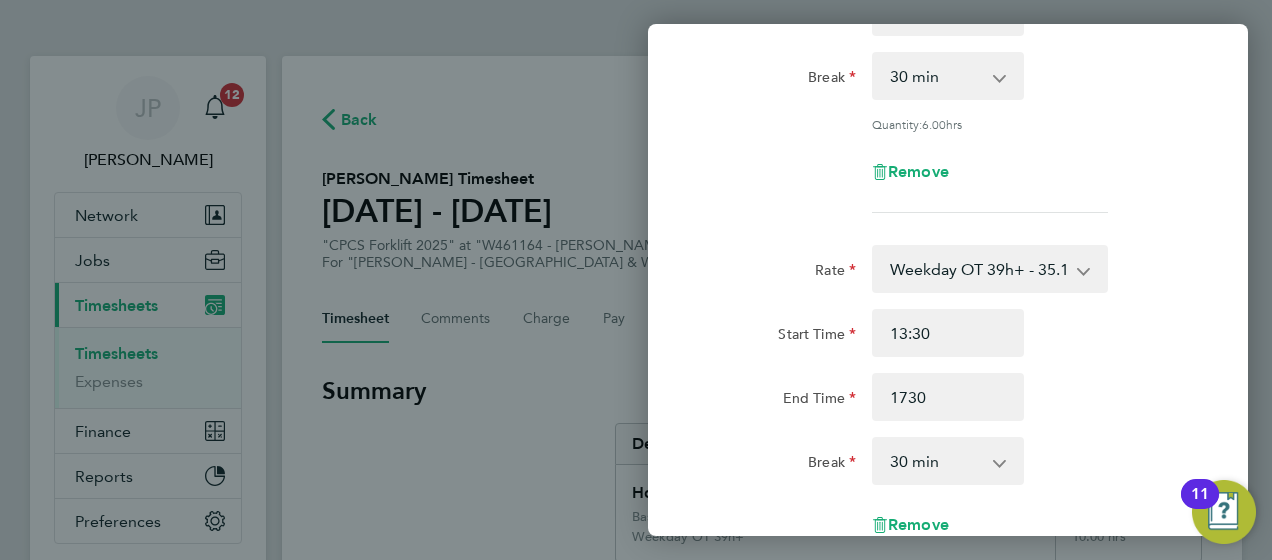 type on "17:30" 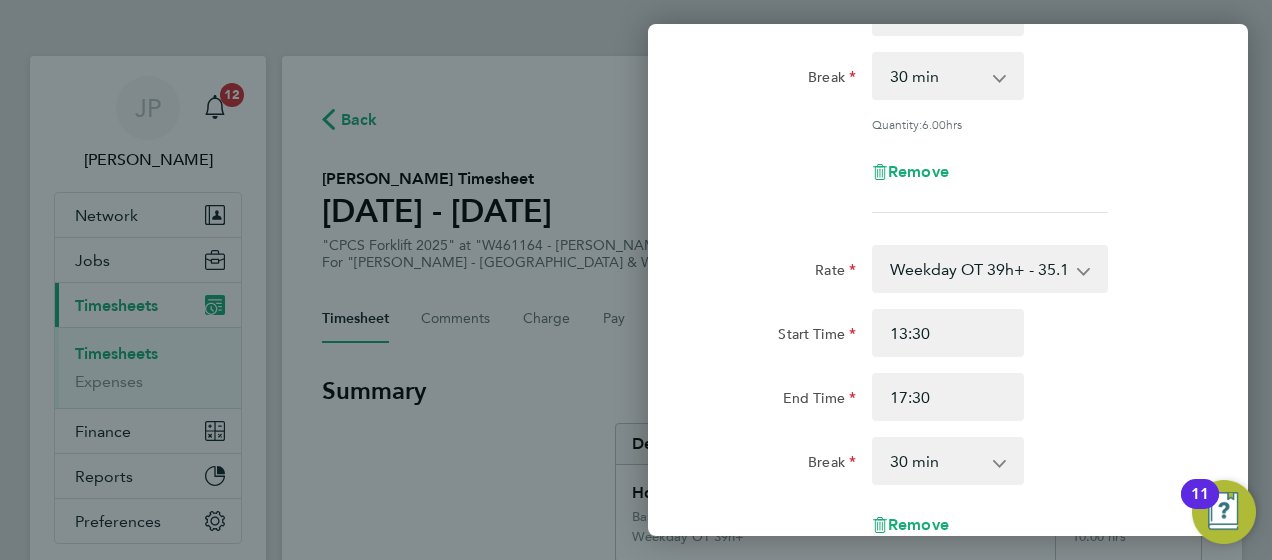 click on "End Time 17:30" 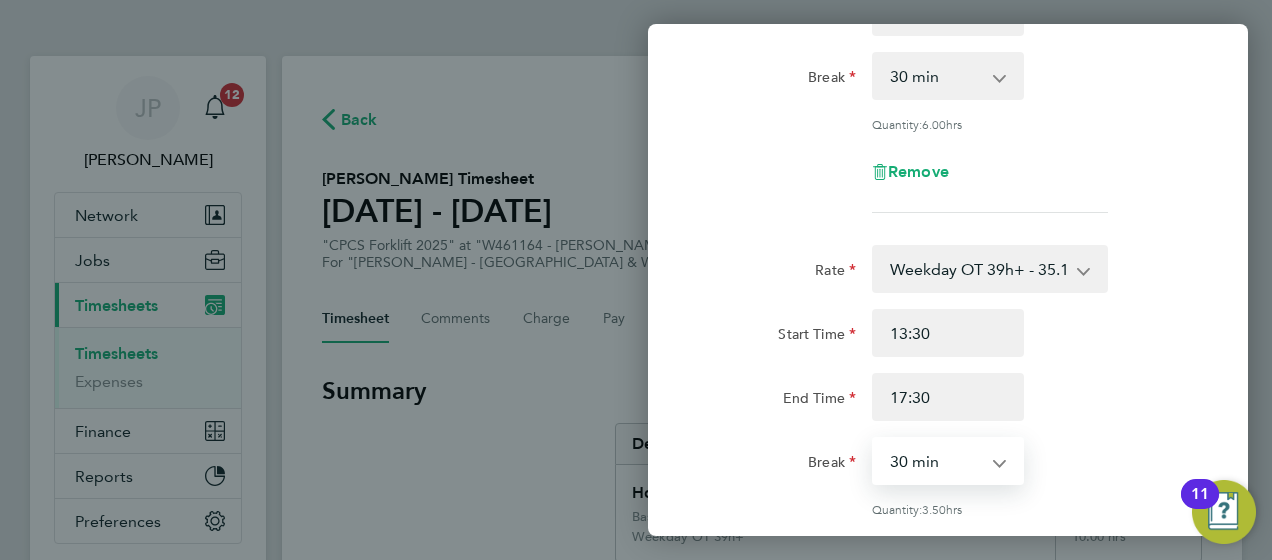 click on "0 min   15 min   30 min   45 min   60 min   75 min   90 min" at bounding box center (936, 461) 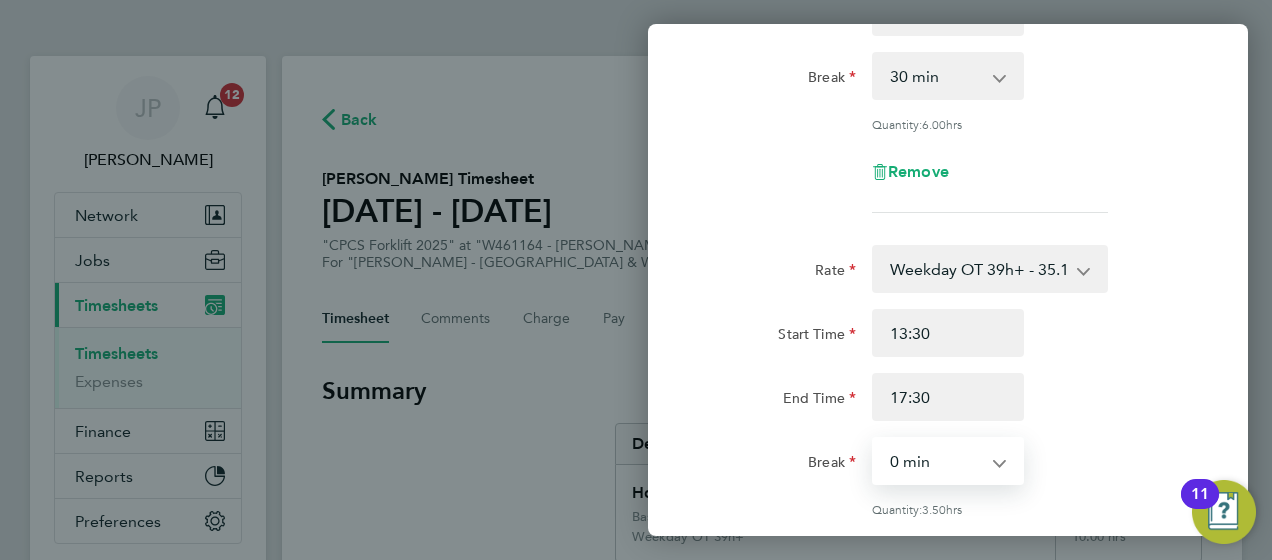 click on "0 min   15 min   30 min   45 min   60 min   75 min   90 min" at bounding box center [936, 461] 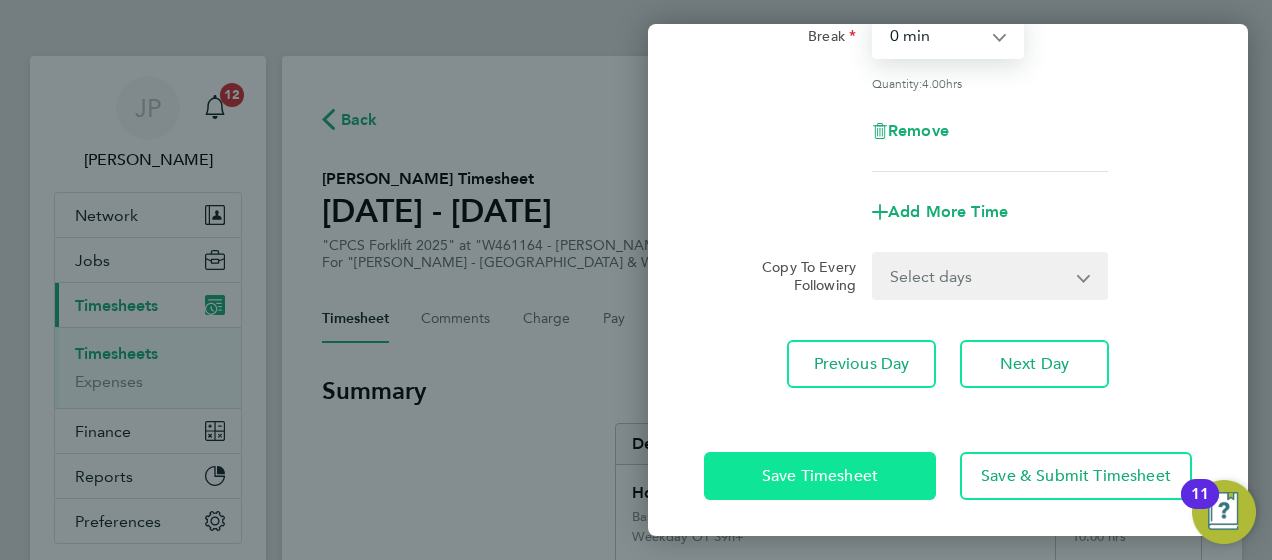 click on "Save Timesheet" 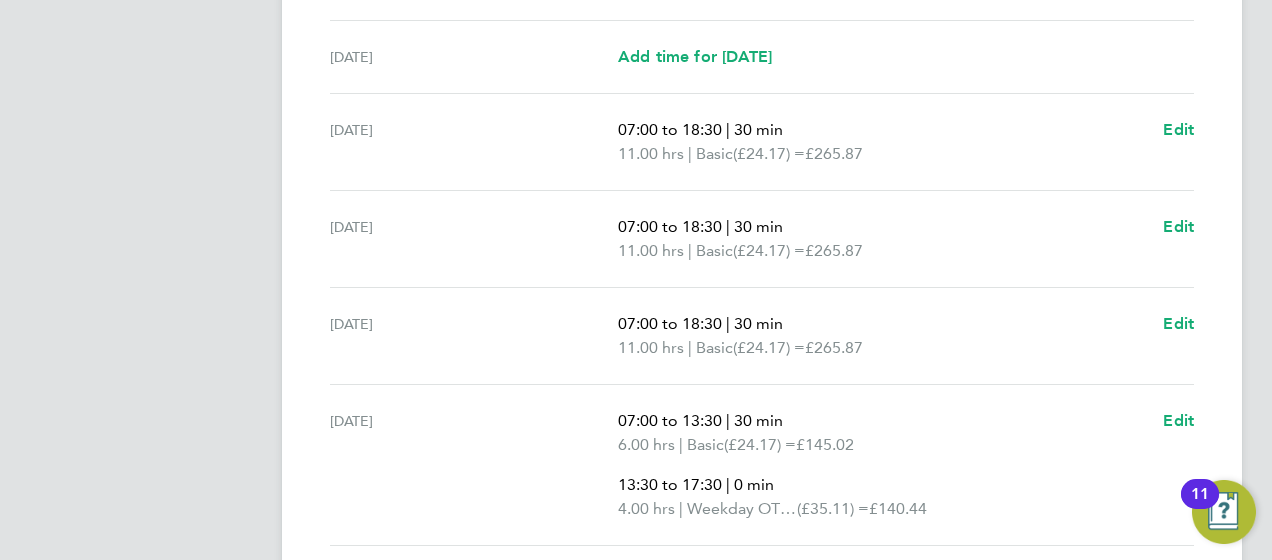 scroll, scrollTop: 965, scrollLeft: 0, axis: vertical 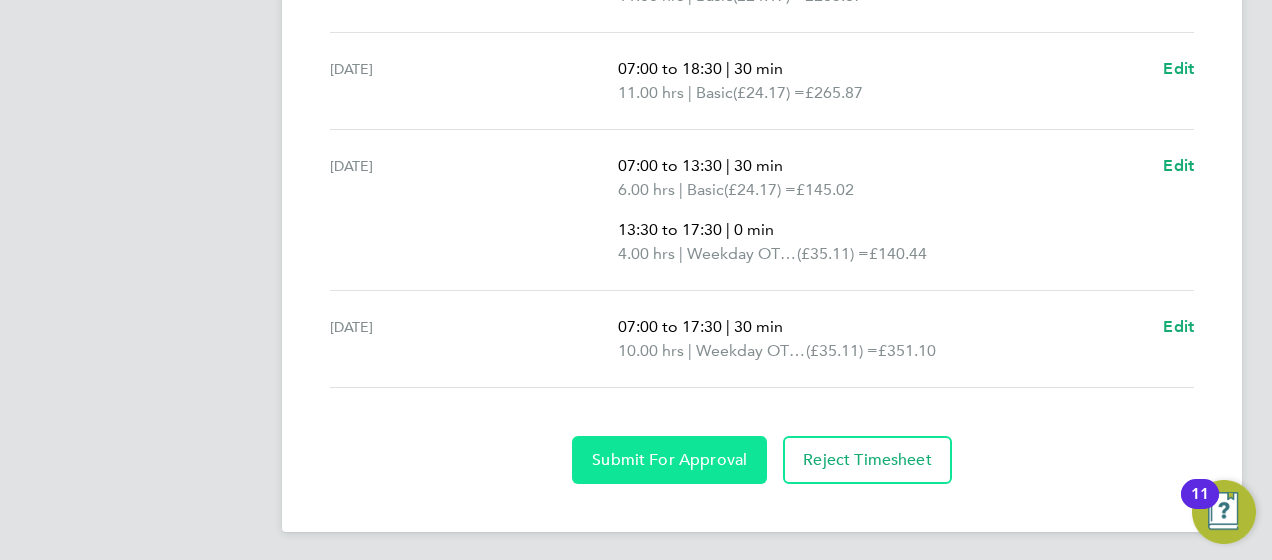 click on "Submit For Approval" 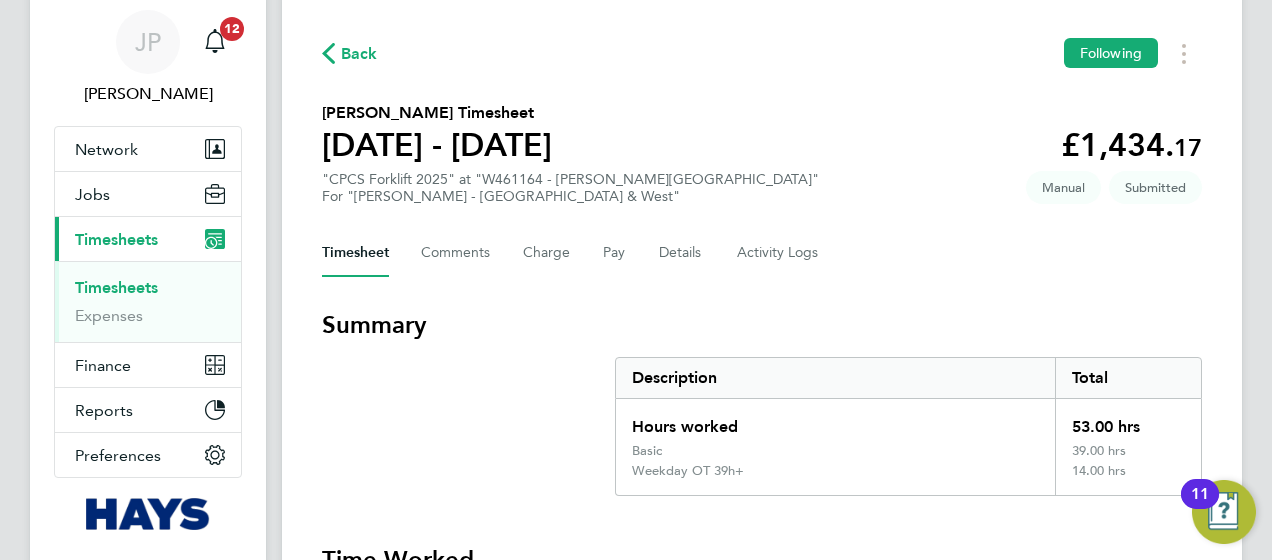 scroll, scrollTop: 0, scrollLeft: 0, axis: both 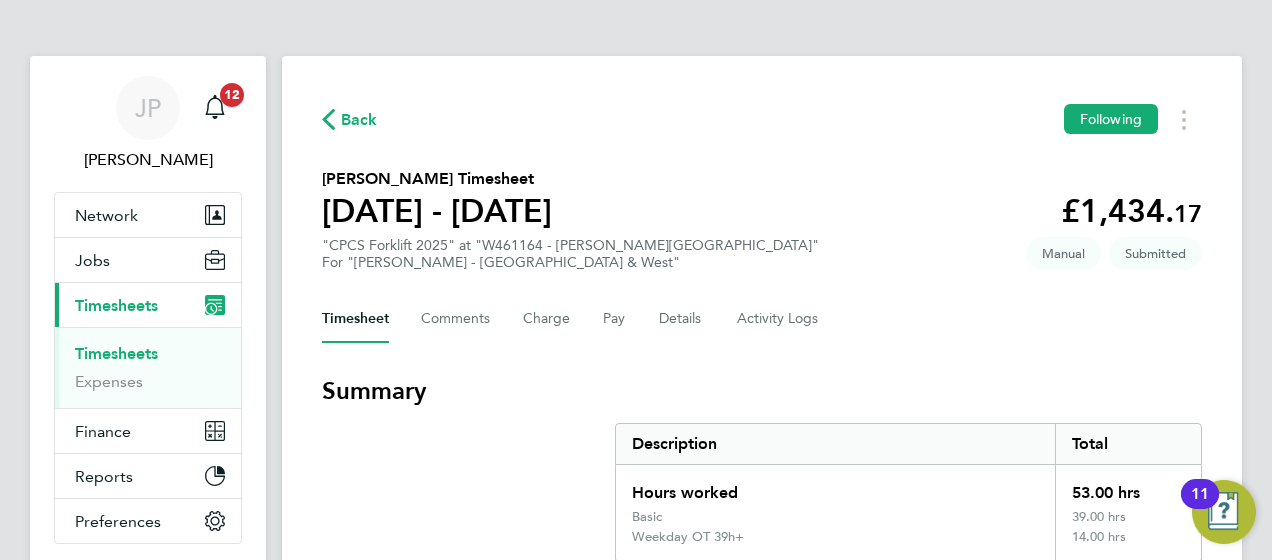 click on "Back" 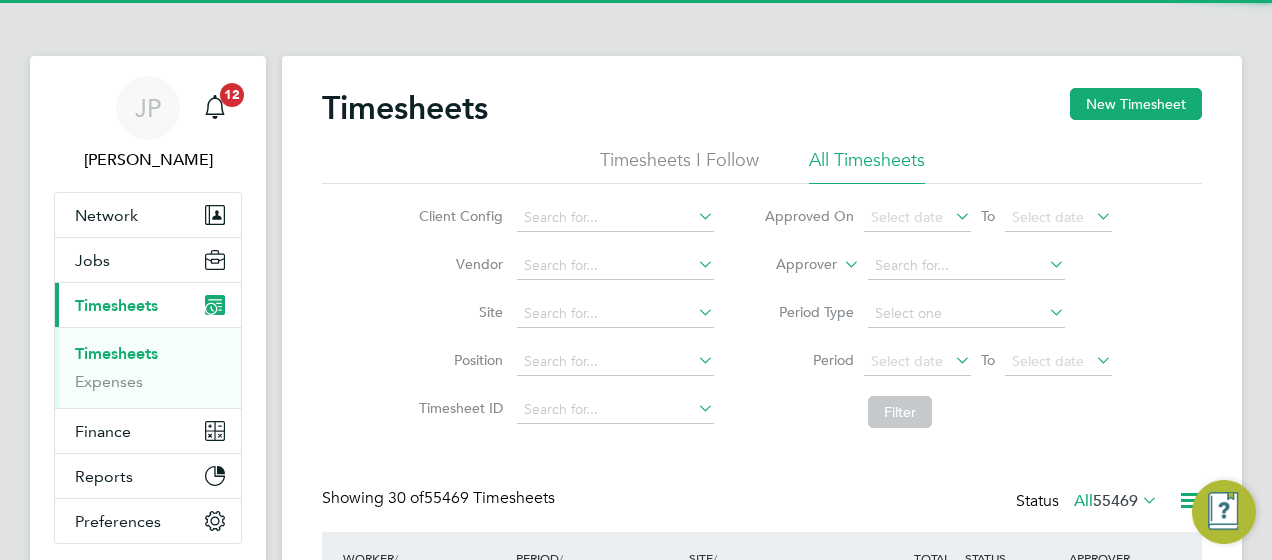 scroll, scrollTop: 10, scrollLeft: 10, axis: both 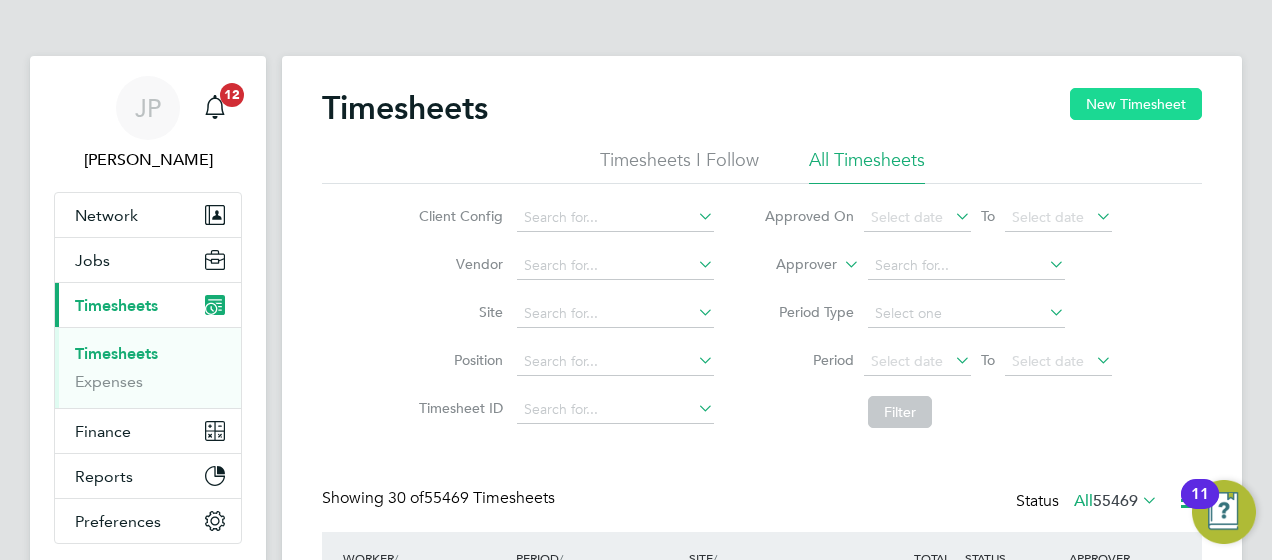 click on "New Timesheet" 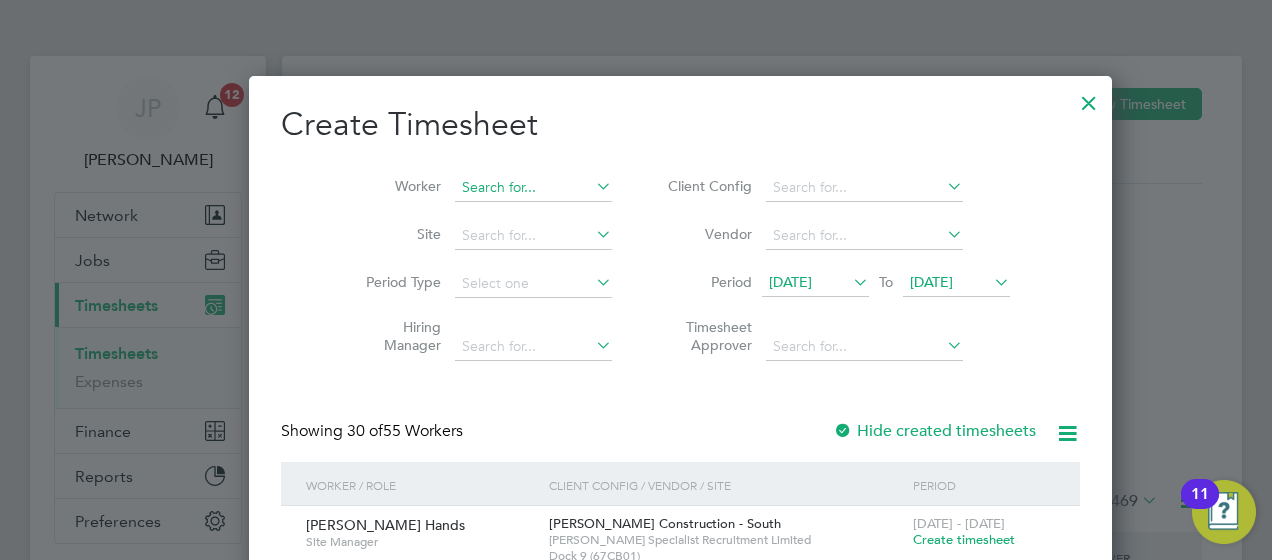 click at bounding box center (533, 188) 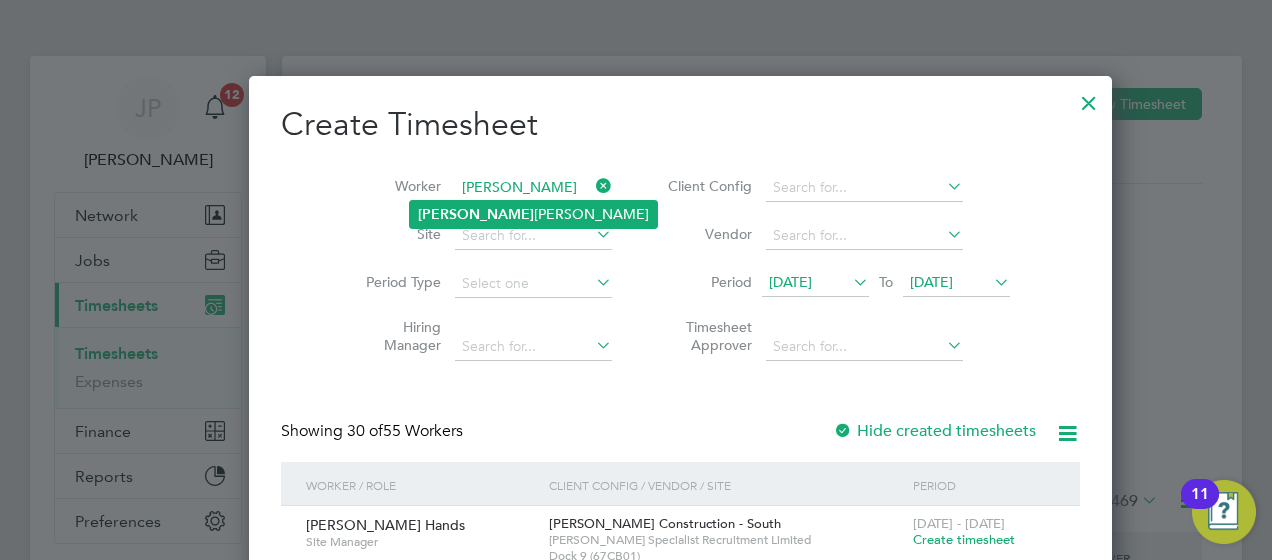 click on "[PERSON_NAME]" 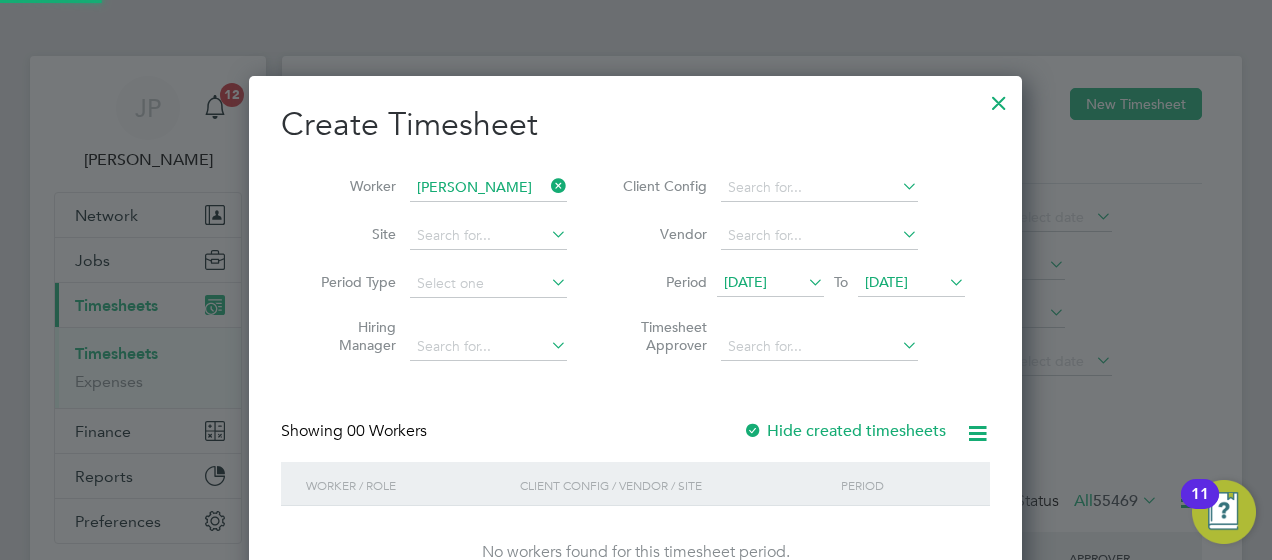 click on "[DATE]" at bounding box center [886, 282] 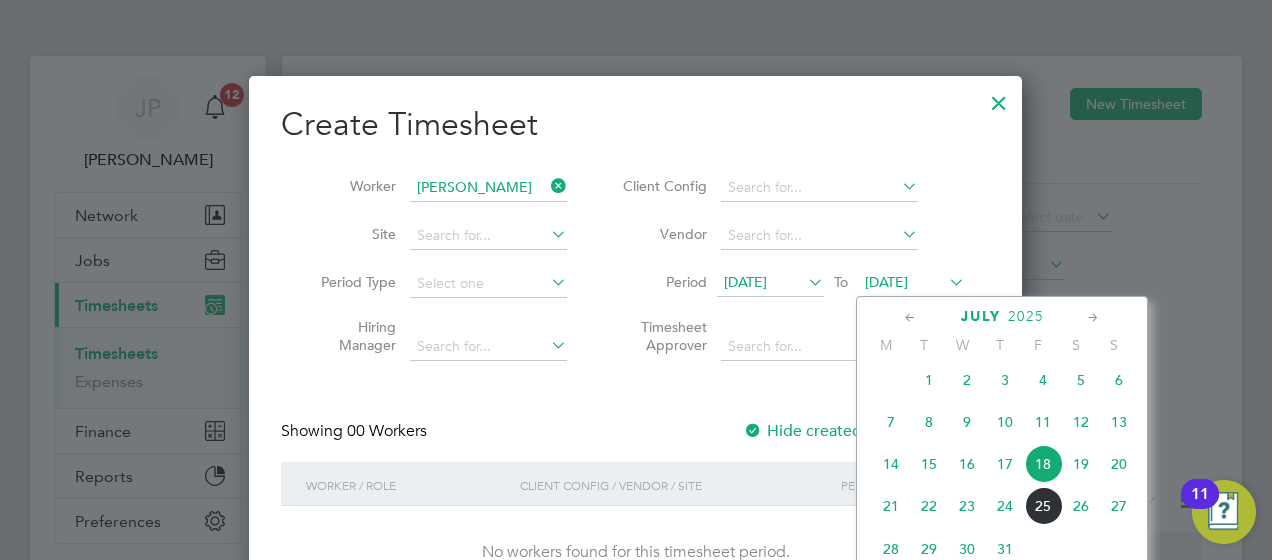 click on "25" 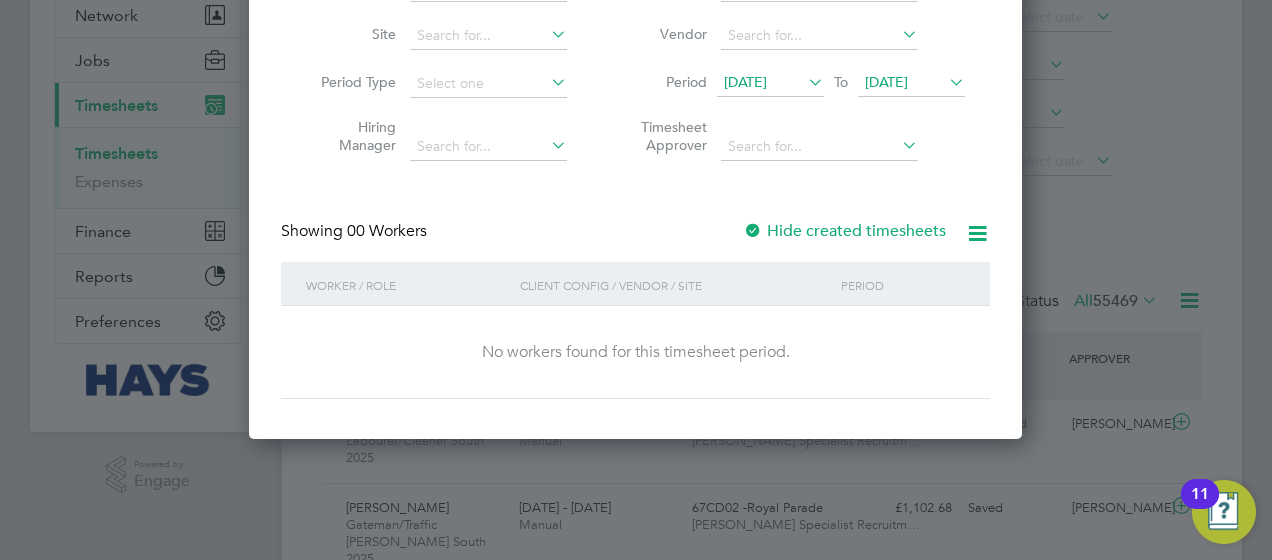 click on "[DATE]" at bounding box center [911, 83] 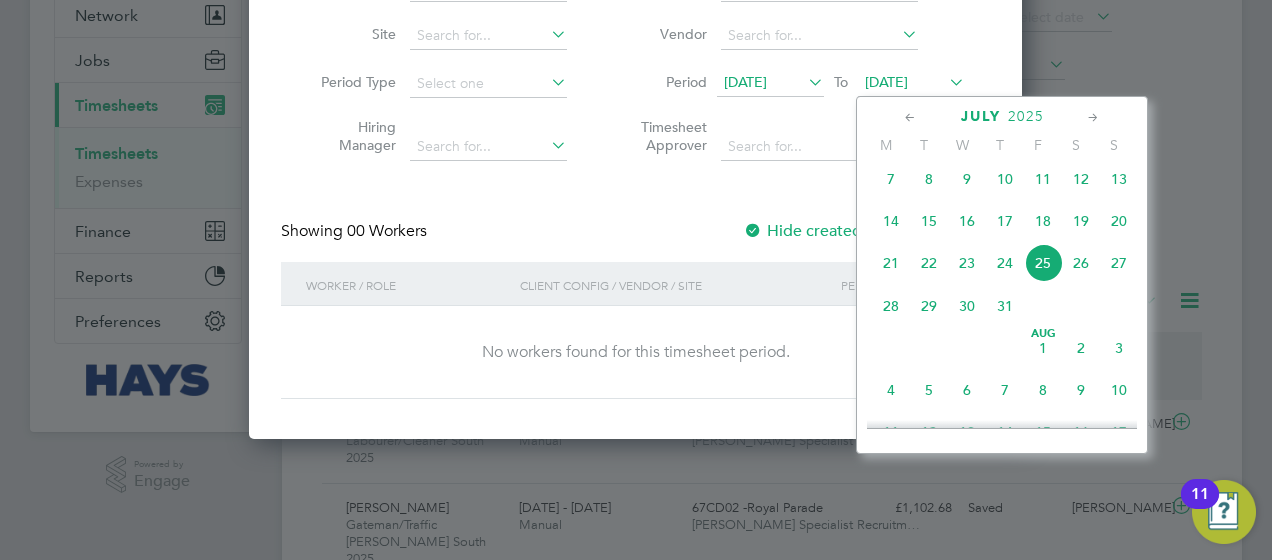 click on "25" 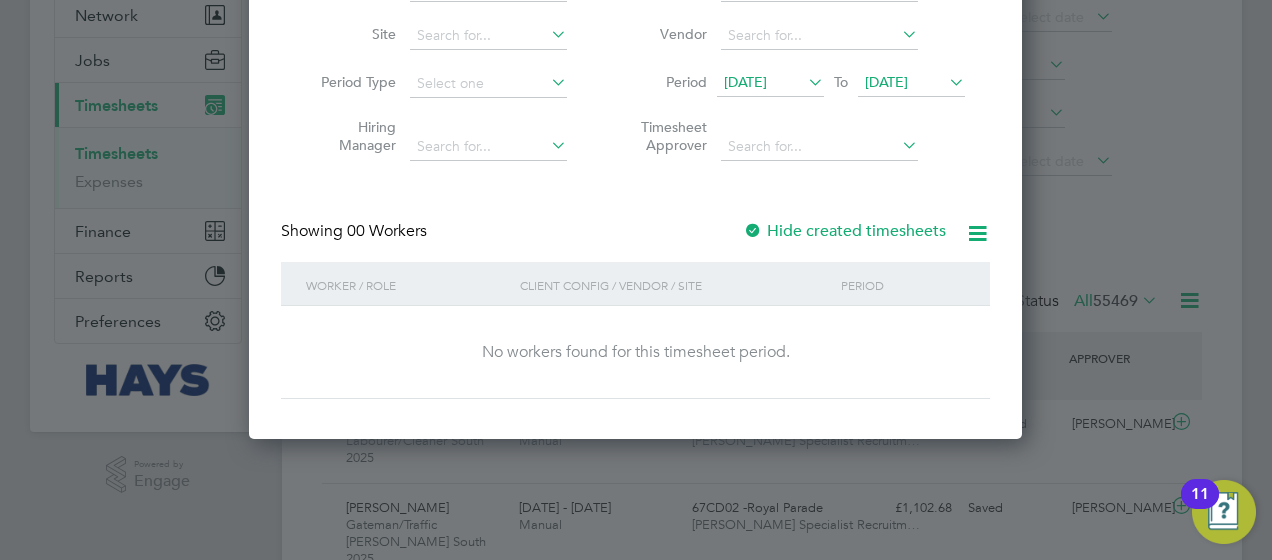 click at bounding box center (753, 232) 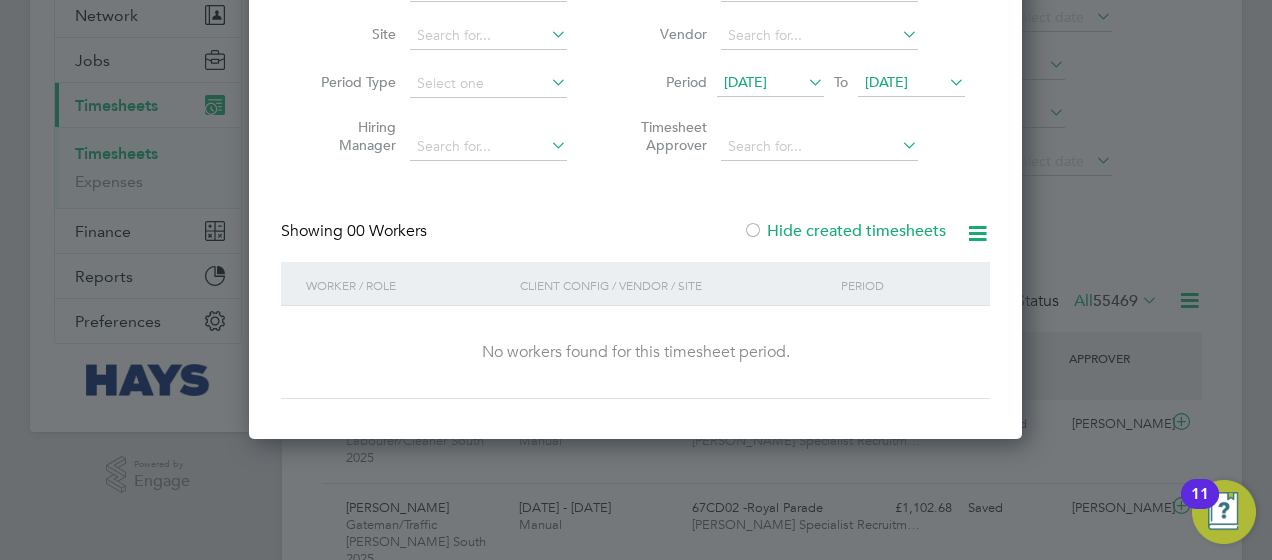 click on "[DATE]" at bounding box center (745, 82) 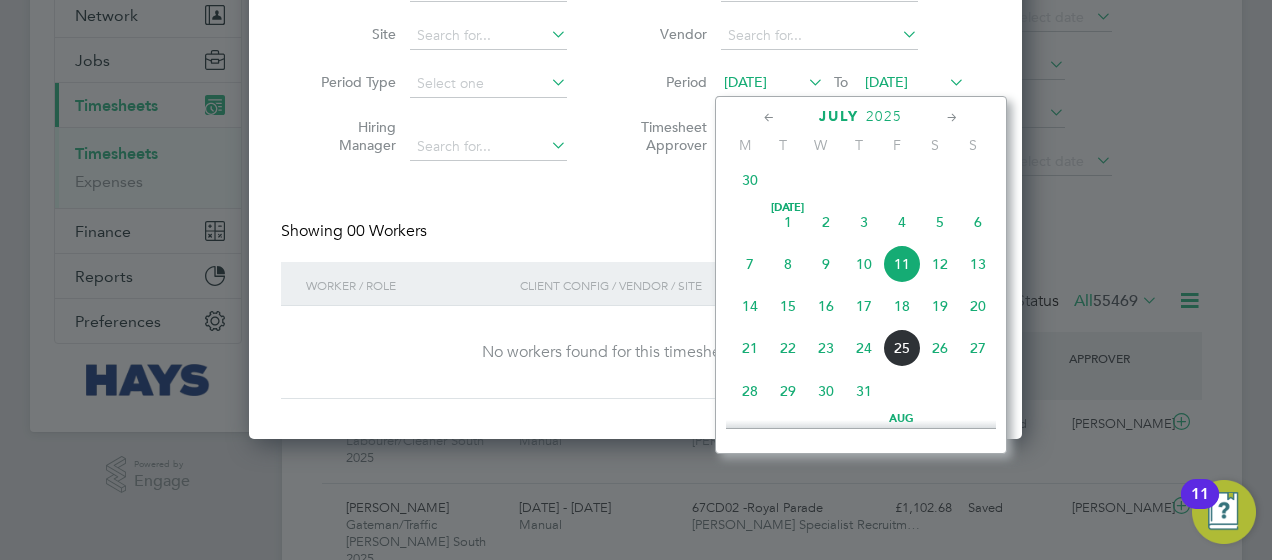 click on "25" 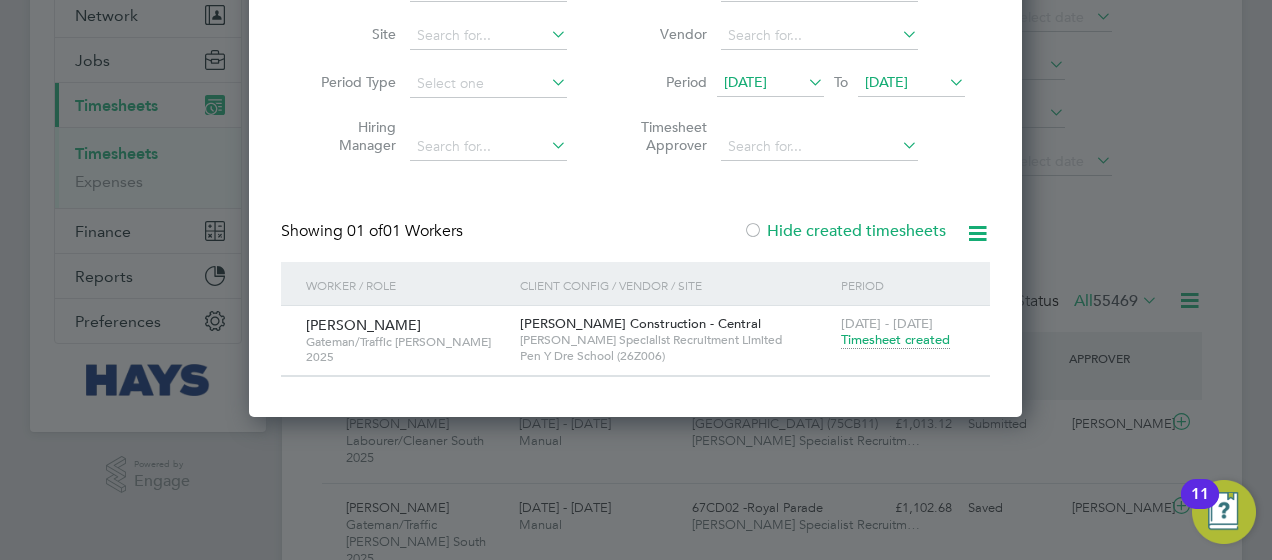 click on "Timesheet created" at bounding box center [895, 340] 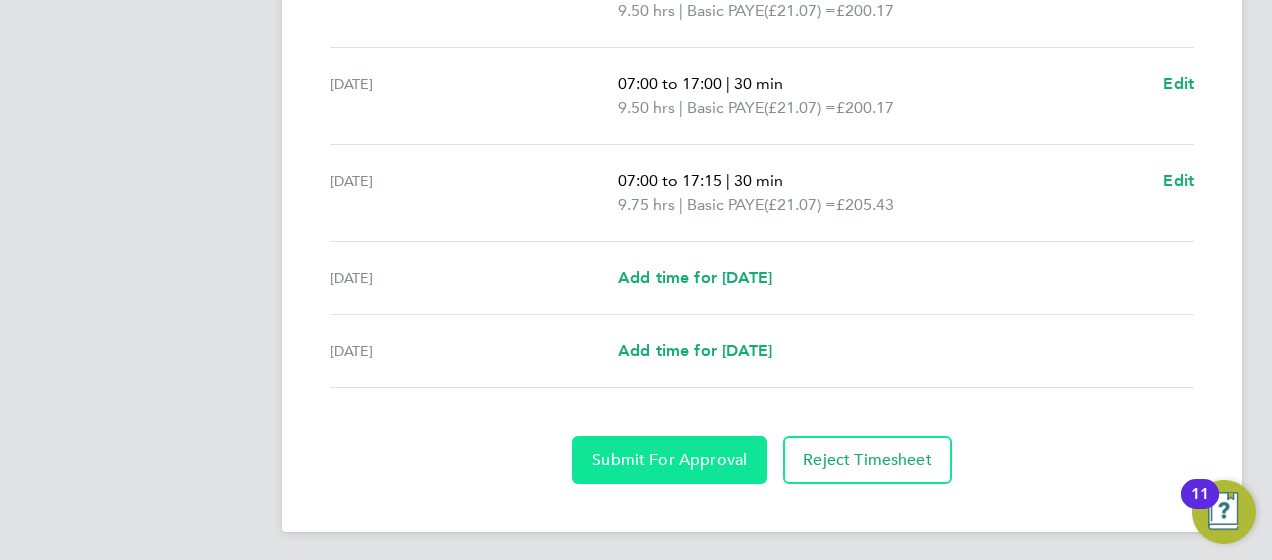 click on "Submit For Approval" 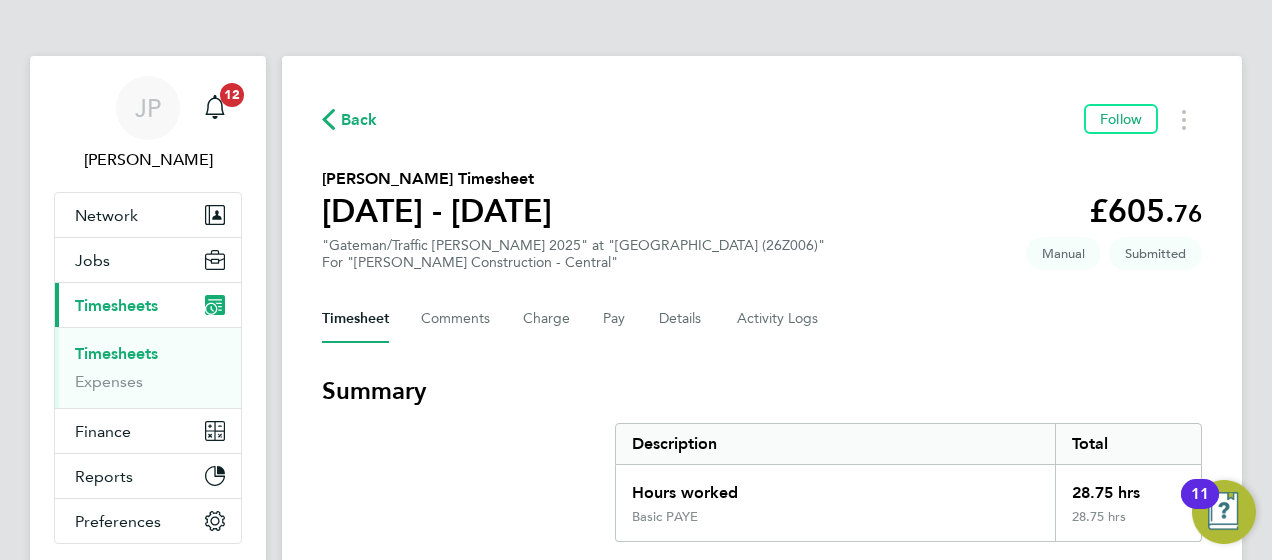 click on "Back" 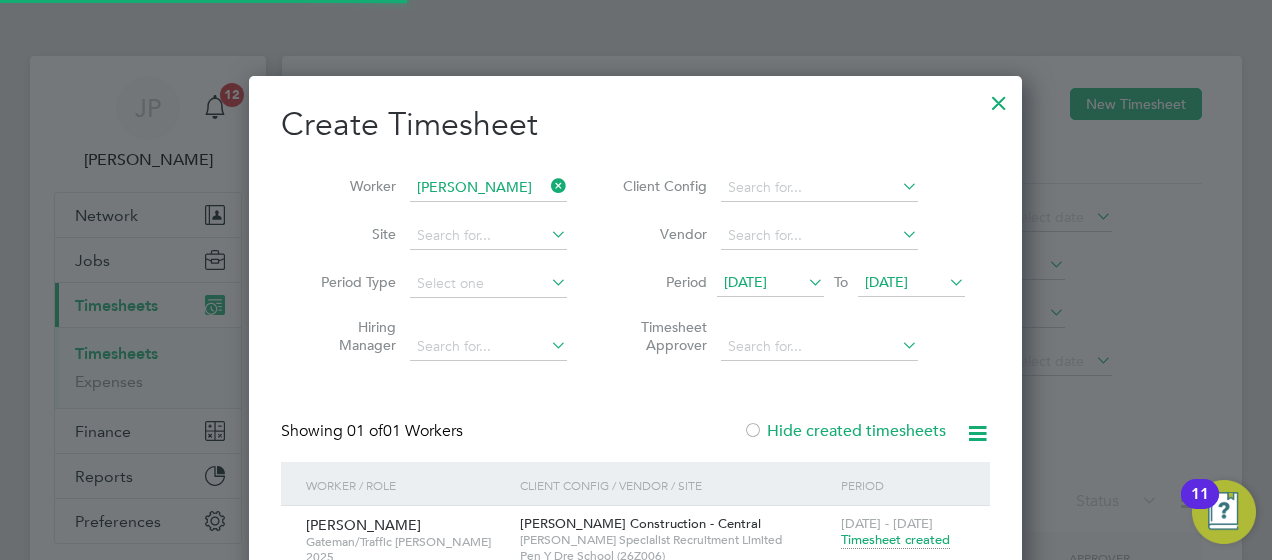 scroll, scrollTop: 539, scrollLeft: 774, axis: both 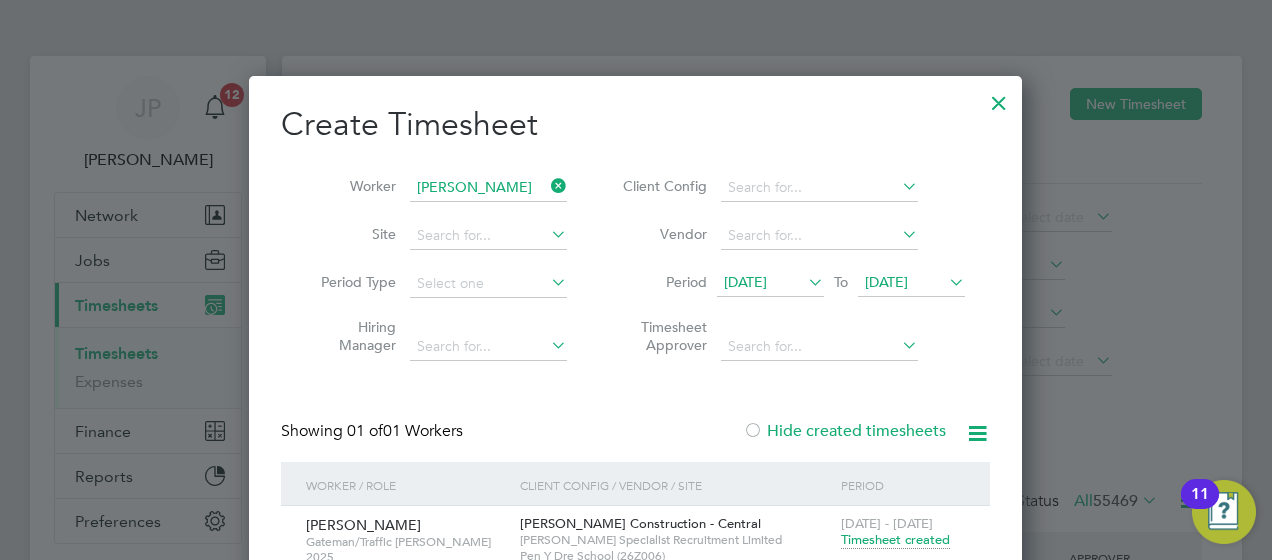 click at bounding box center [999, 98] 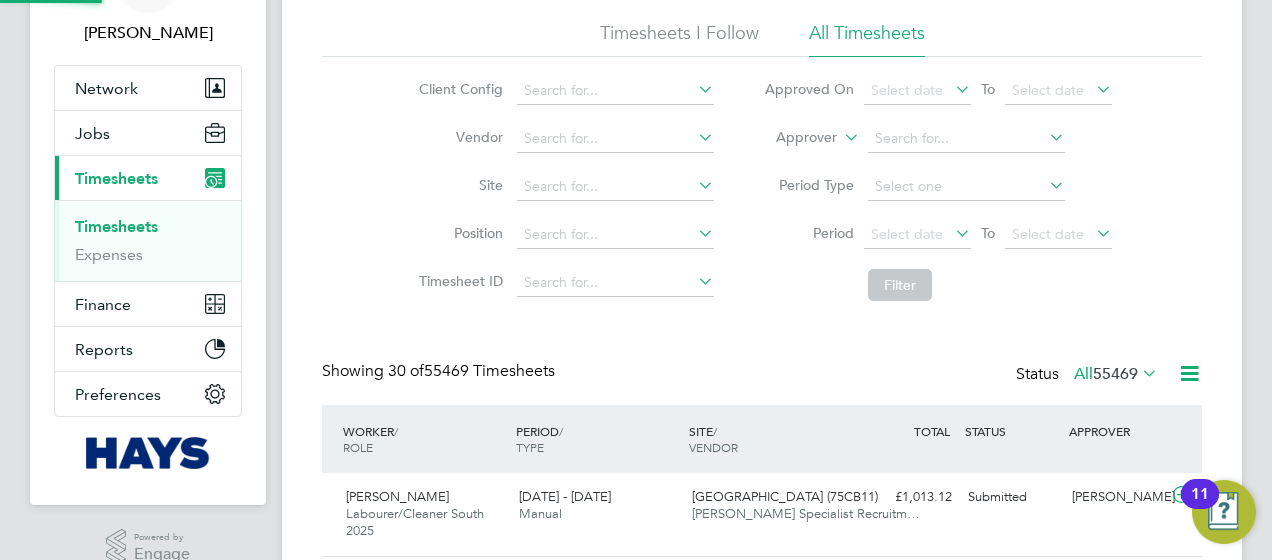 scroll, scrollTop: 200, scrollLeft: 0, axis: vertical 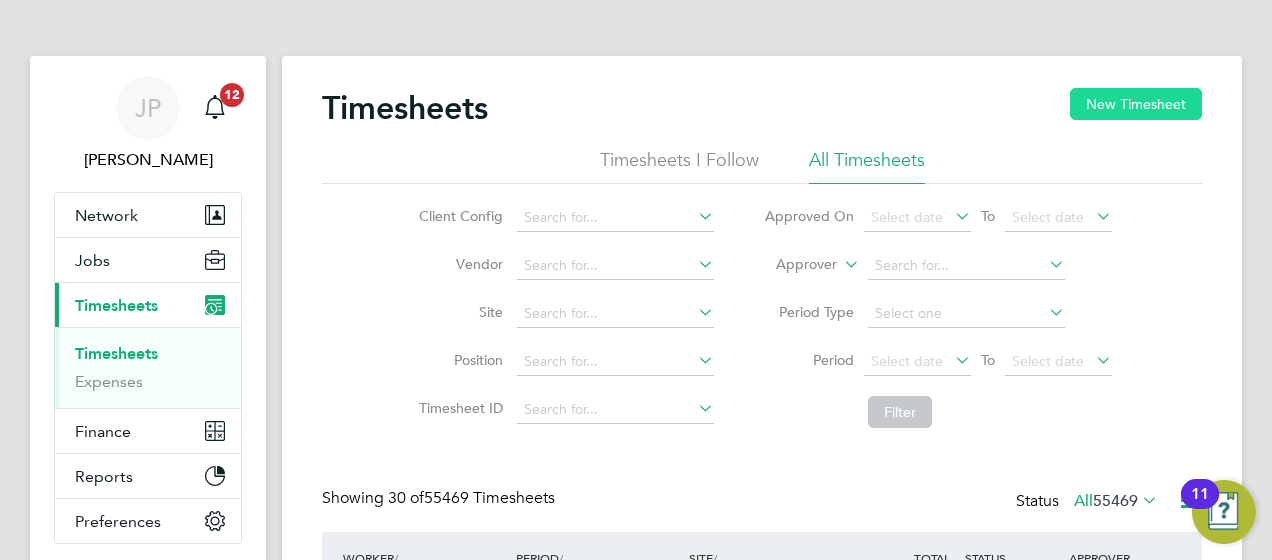 click on "New Timesheet" 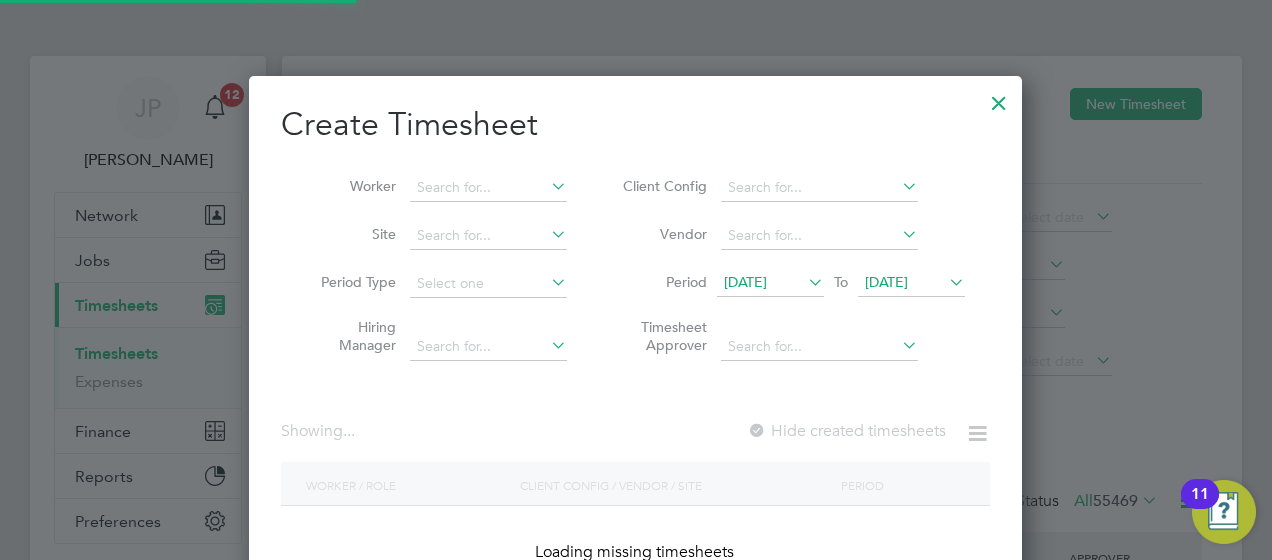 scroll, scrollTop: 10, scrollLeft: 9, axis: both 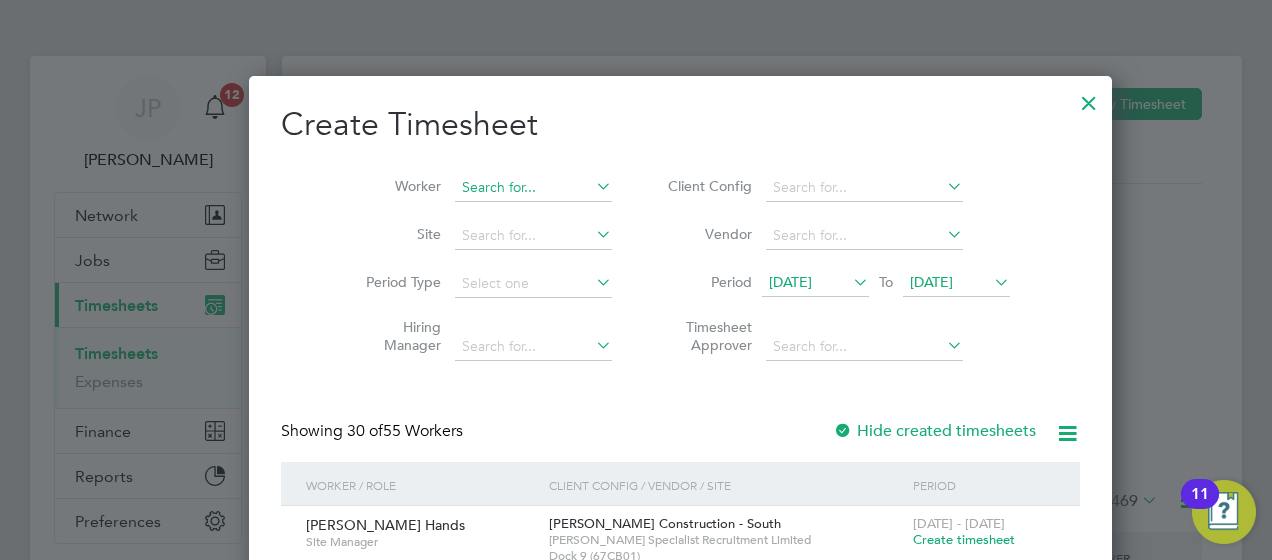 click at bounding box center (533, 188) 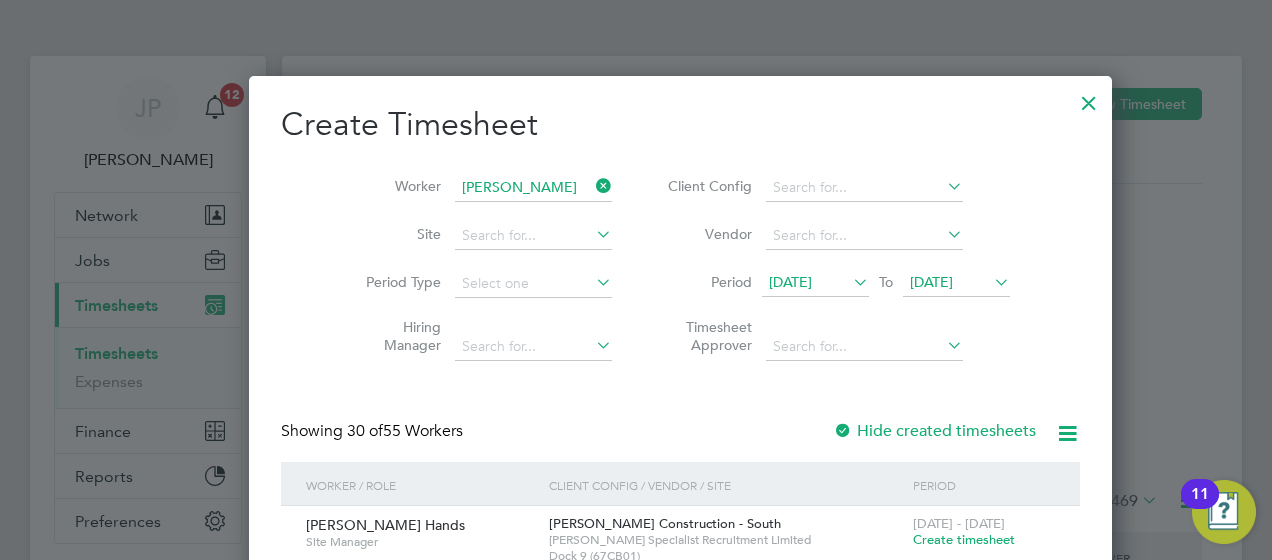 click on "[PERSON_NAME]" 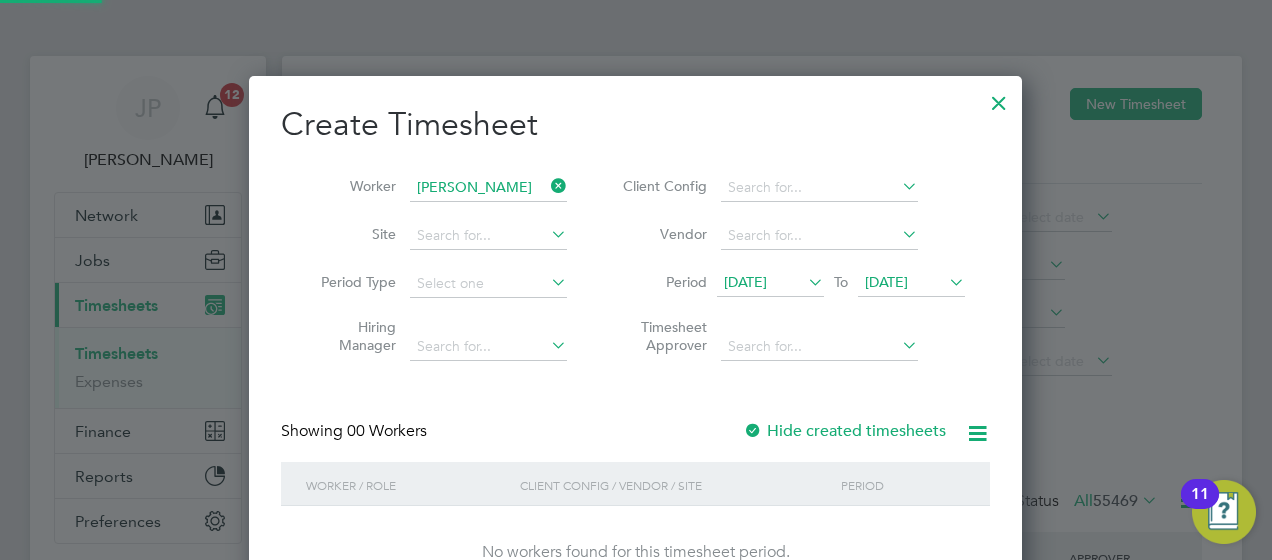 scroll, scrollTop: 10, scrollLeft: 9, axis: both 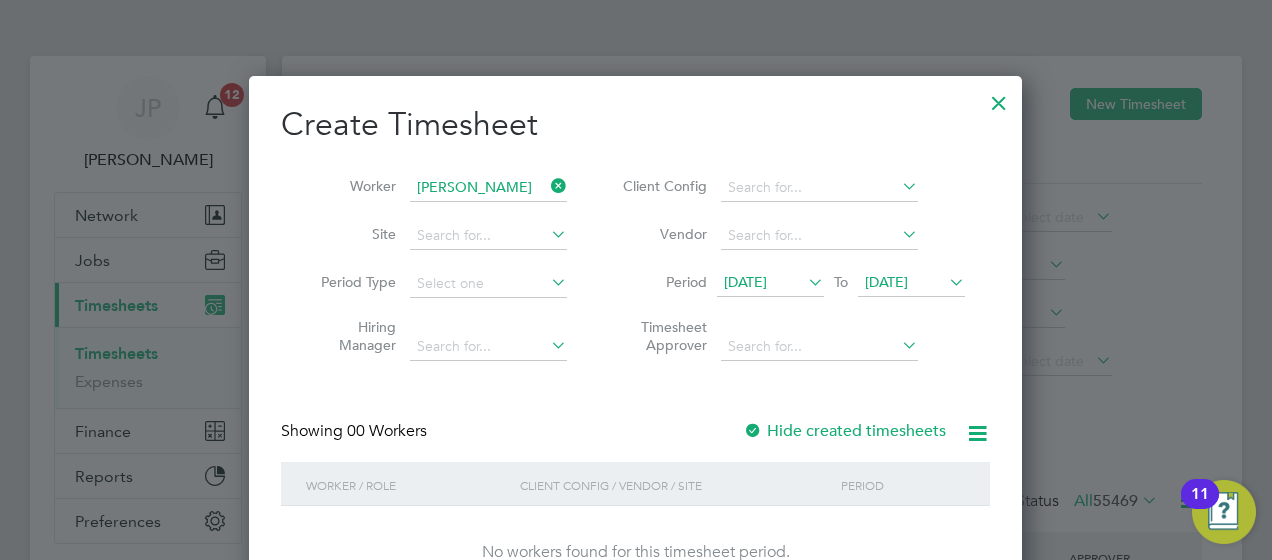 click on "[DATE]" at bounding box center [745, 282] 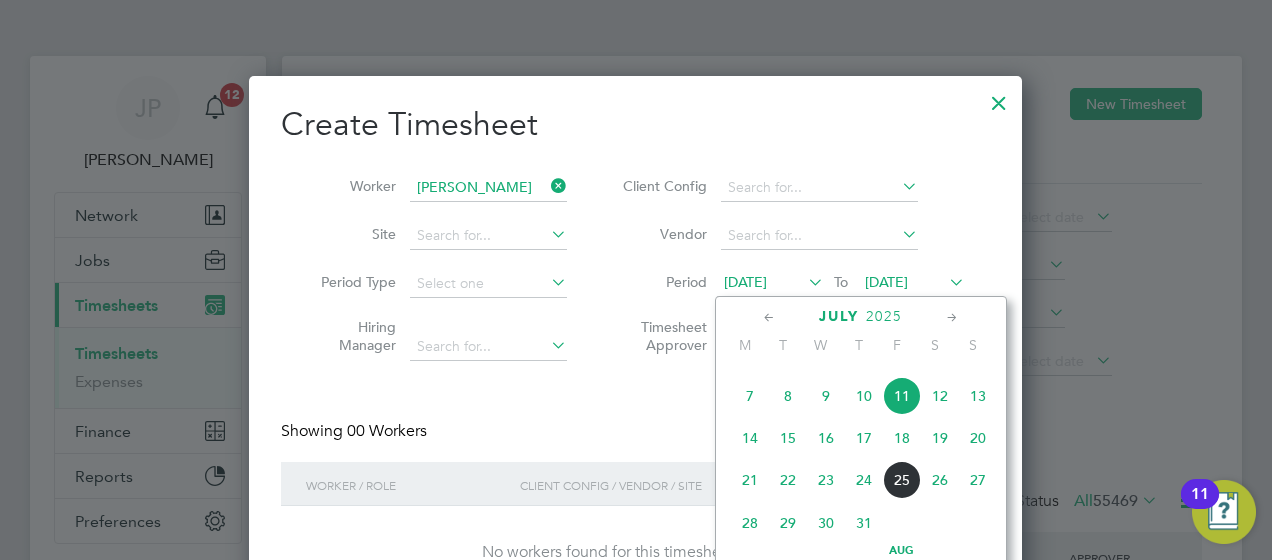 scroll, scrollTop: 744, scrollLeft: 0, axis: vertical 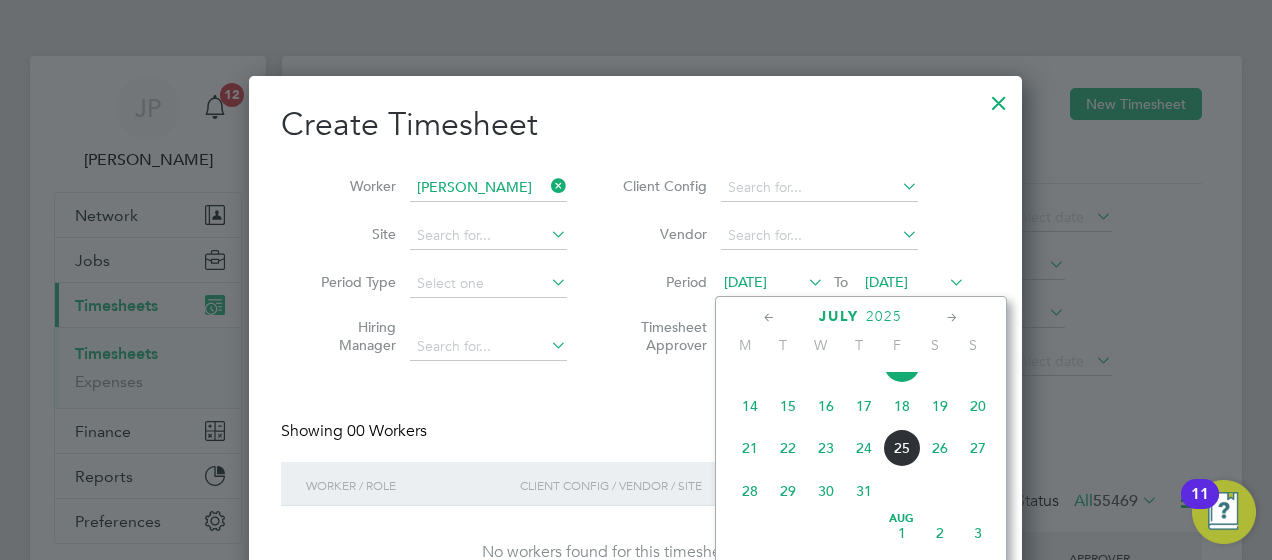 click on "25" 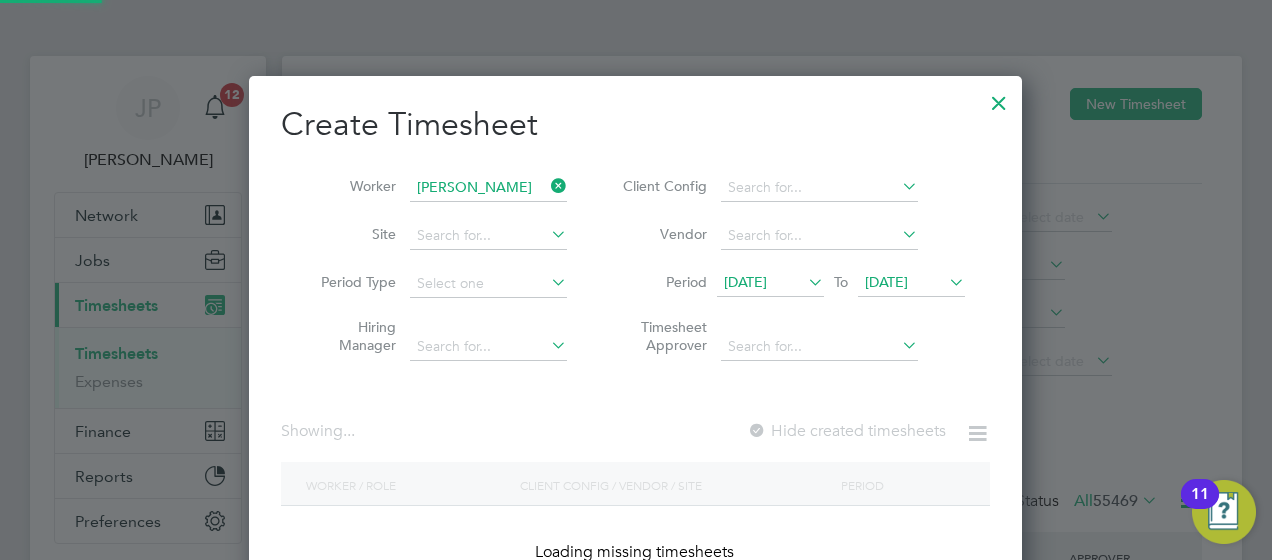 scroll, scrollTop: 10, scrollLeft: 9, axis: both 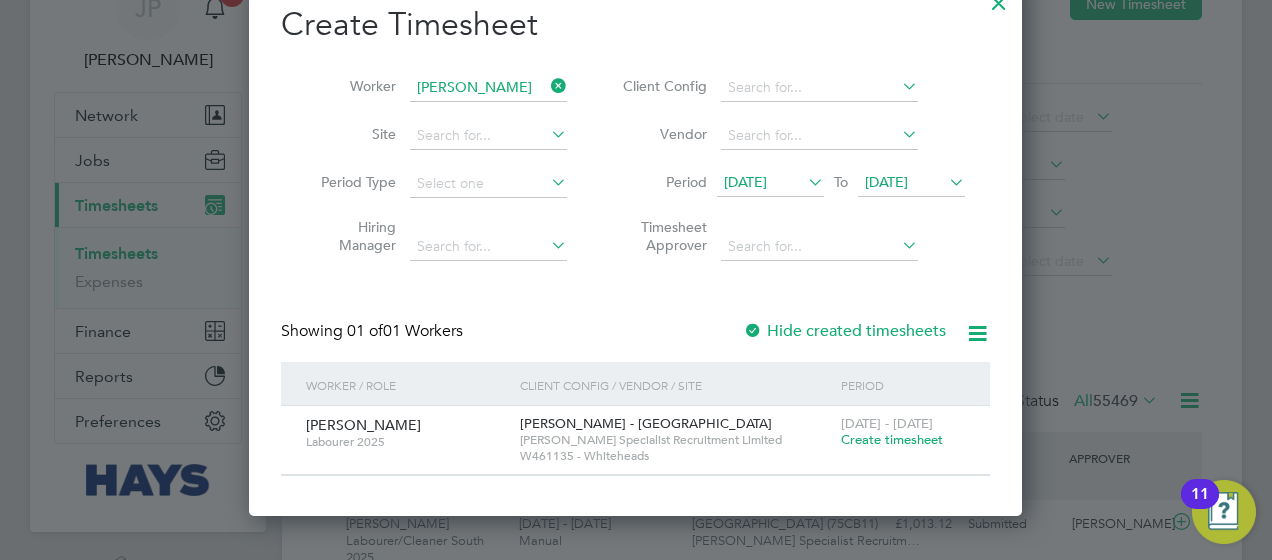 click on "Create timesheet" at bounding box center [892, 439] 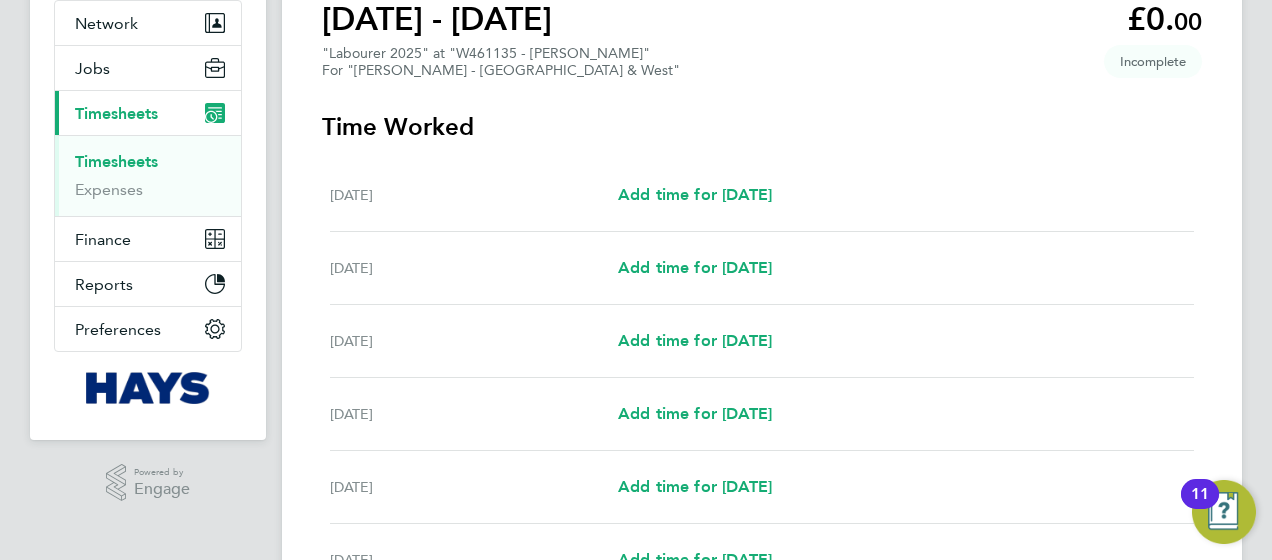 scroll, scrollTop: 200, scrollLeft: 0, axis: vertical 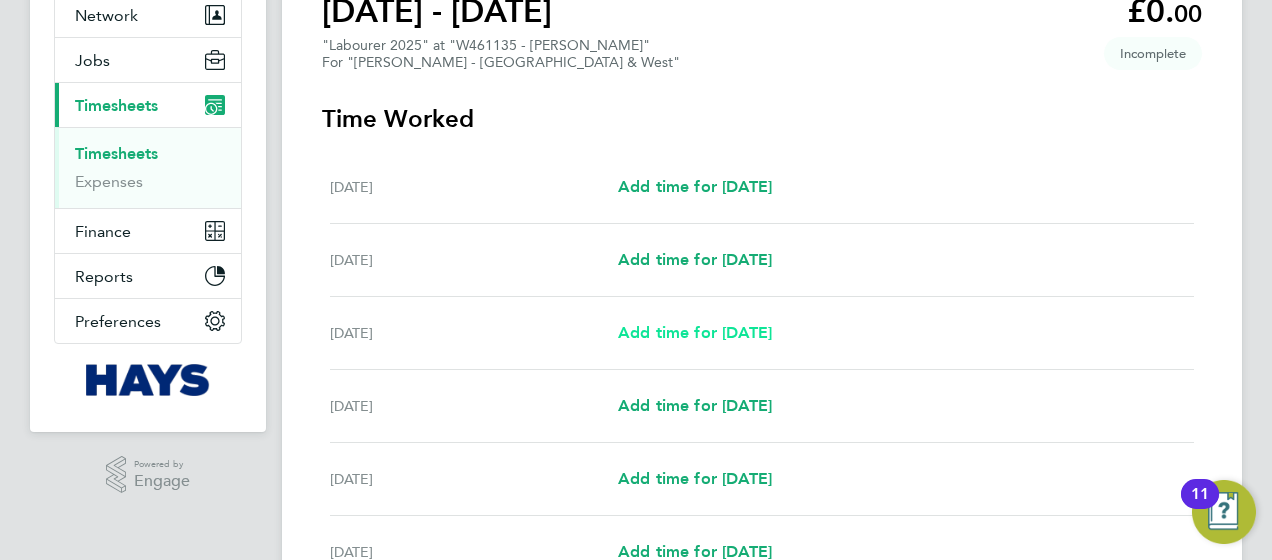 click on "Add time for [DATE]" at bounding box center (695, 332) 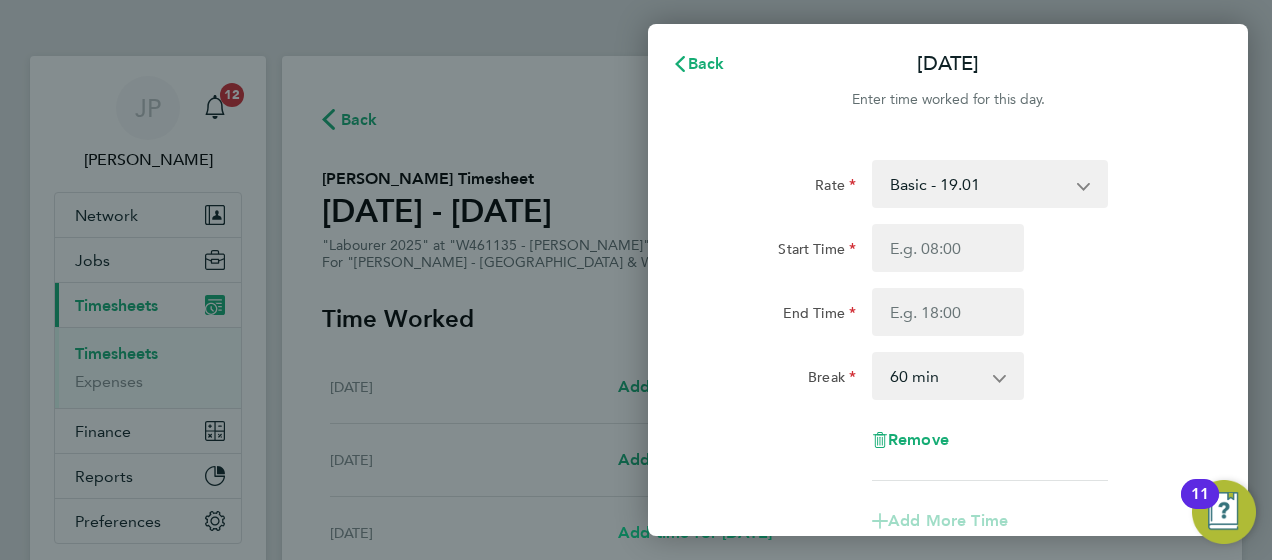 scroll, scrollTop: 0, scrollLeft: 0, axis: both 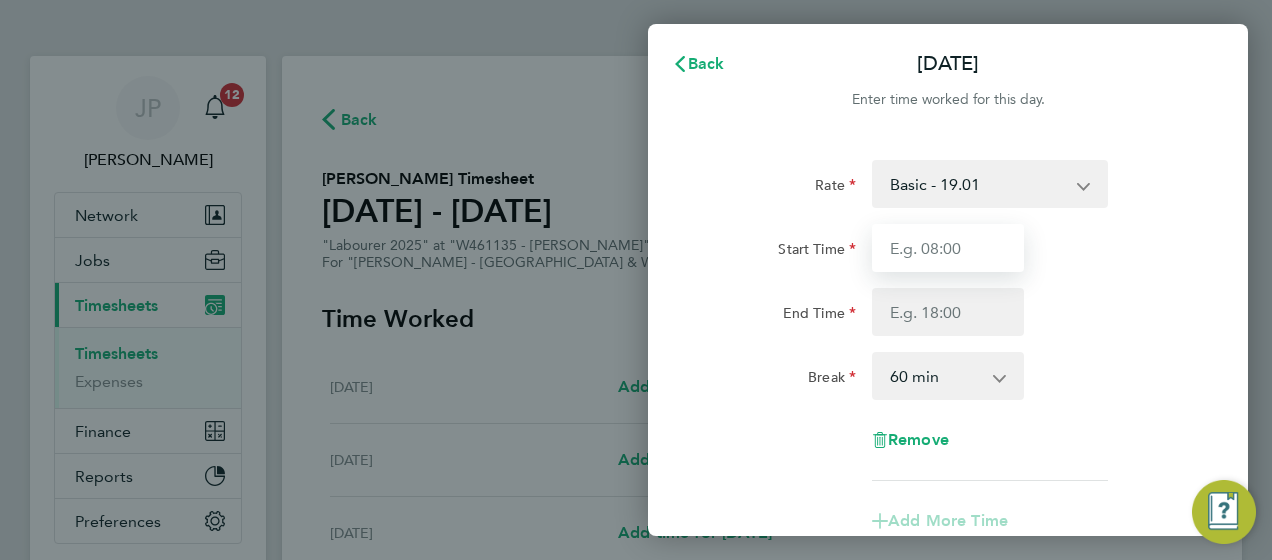 click on "Start Time" at bounding box center (948, 248) 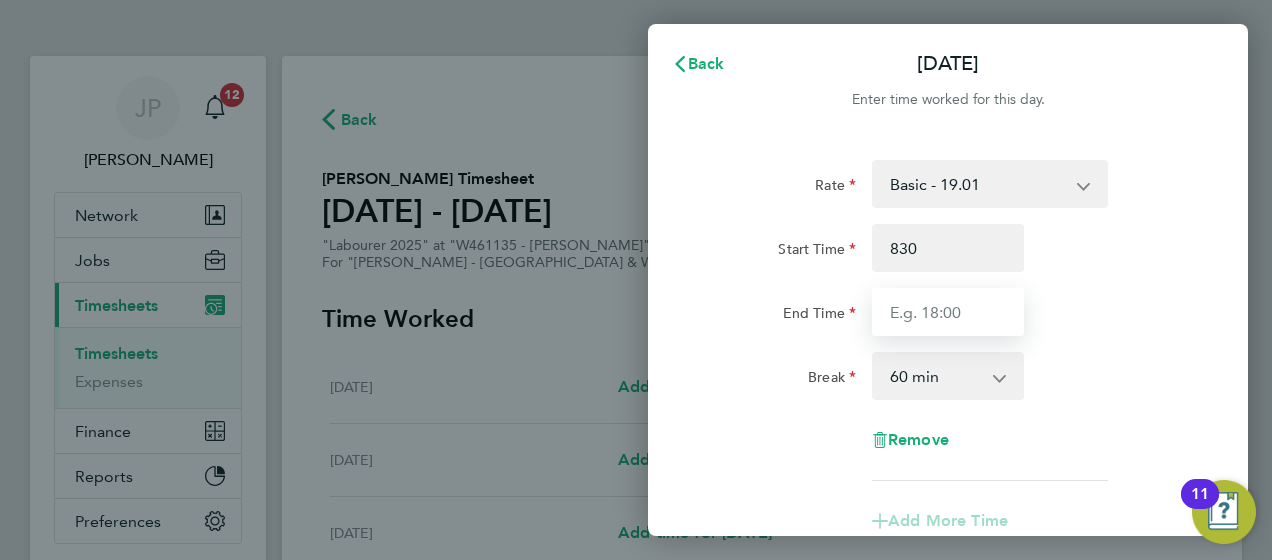 type on "08:30" 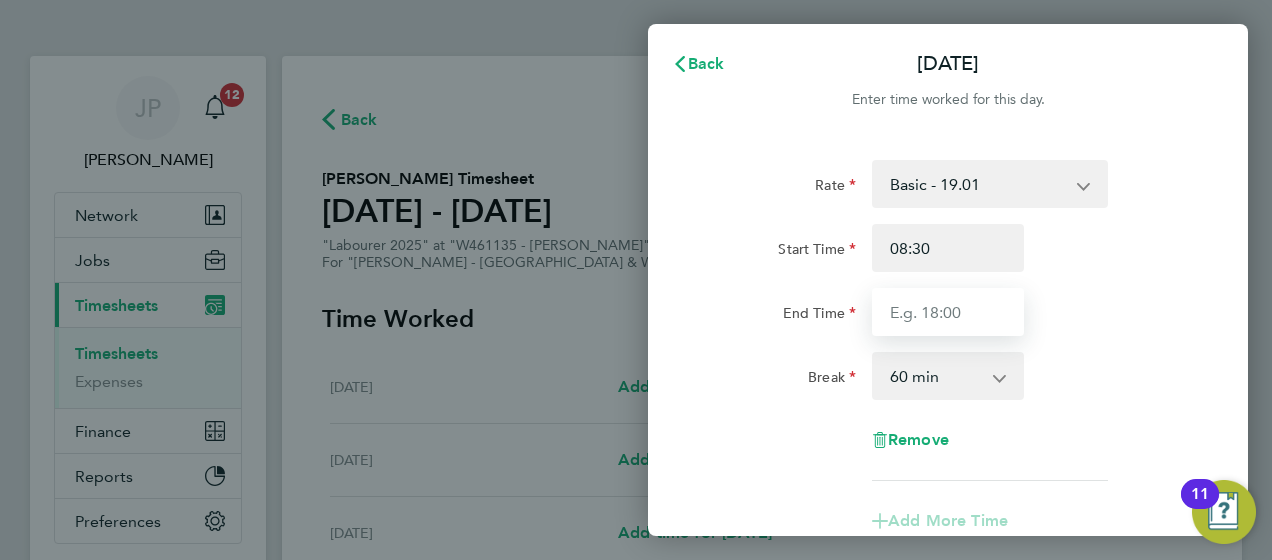 click on "End Time" at bounding box center (948, 312) 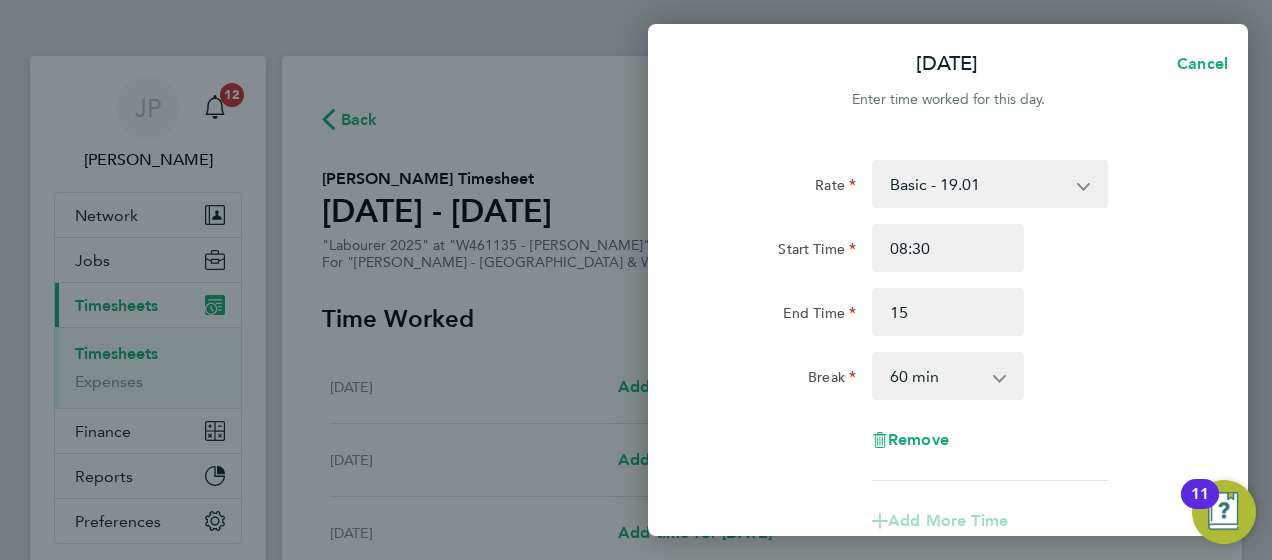 type on "15:00" 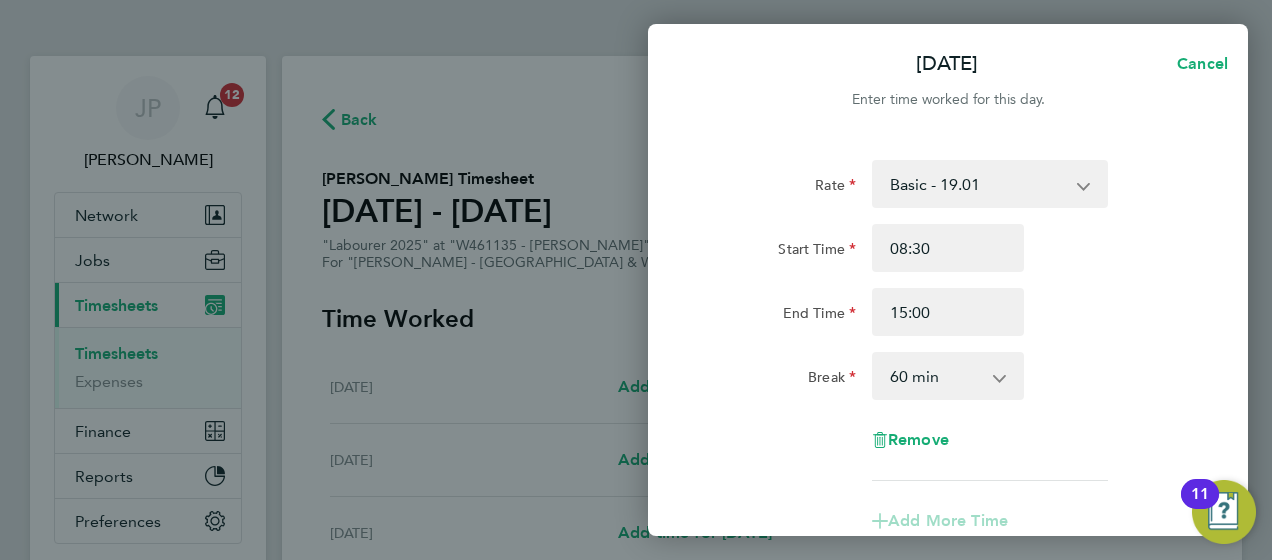 click on "End Time 15:00" 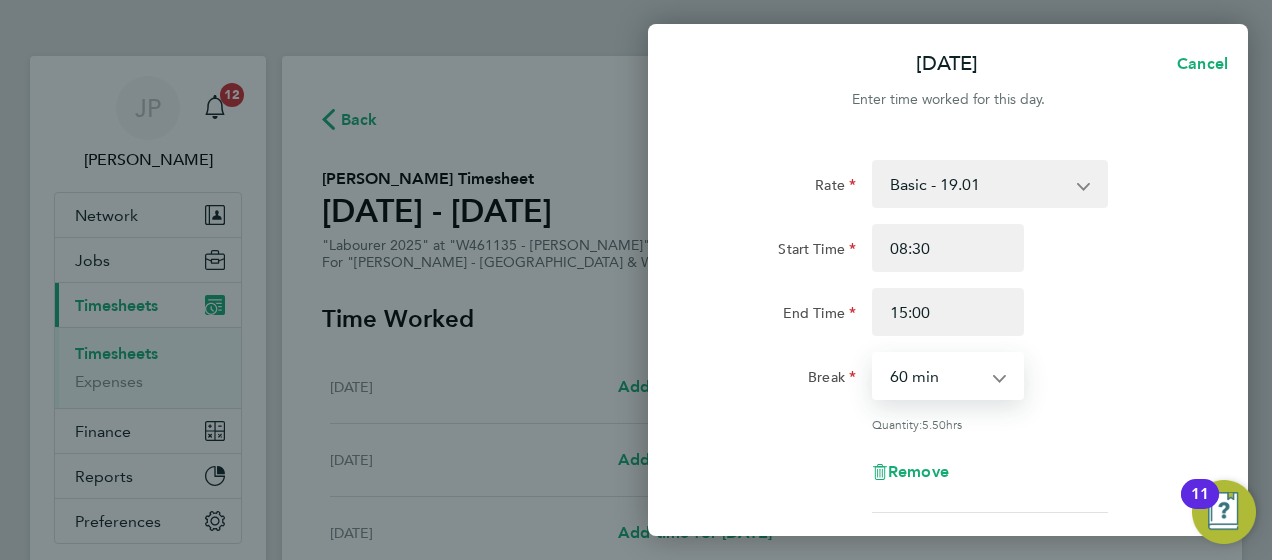 drag, startPoint x: 996, startPoint y: 374, endPoint x: 996, endPoint y: 359, distance: 15 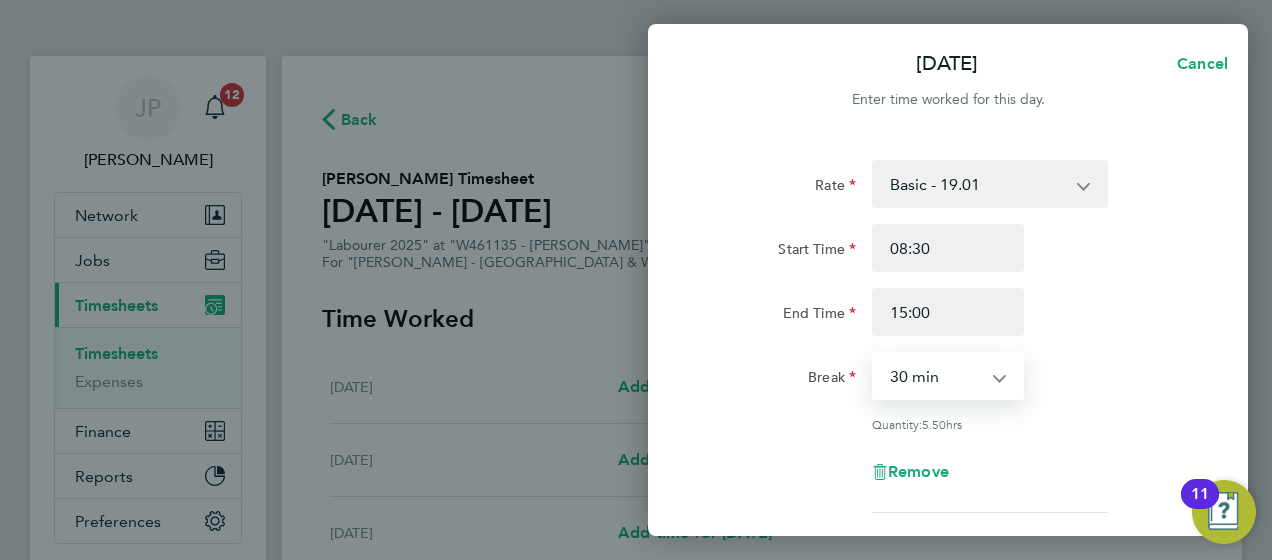 click on "0 min   15 min   30 min   45 min   60 min   75 min   90 min" at bounding box center [936, 376] 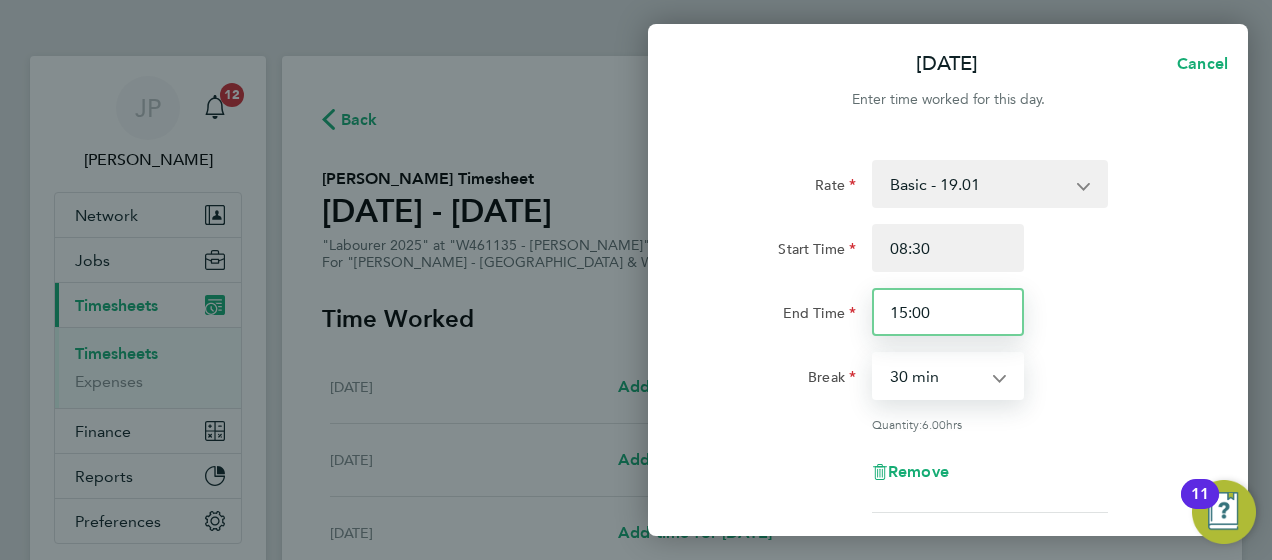 click on "15:00" at bounding box center [948, 312] 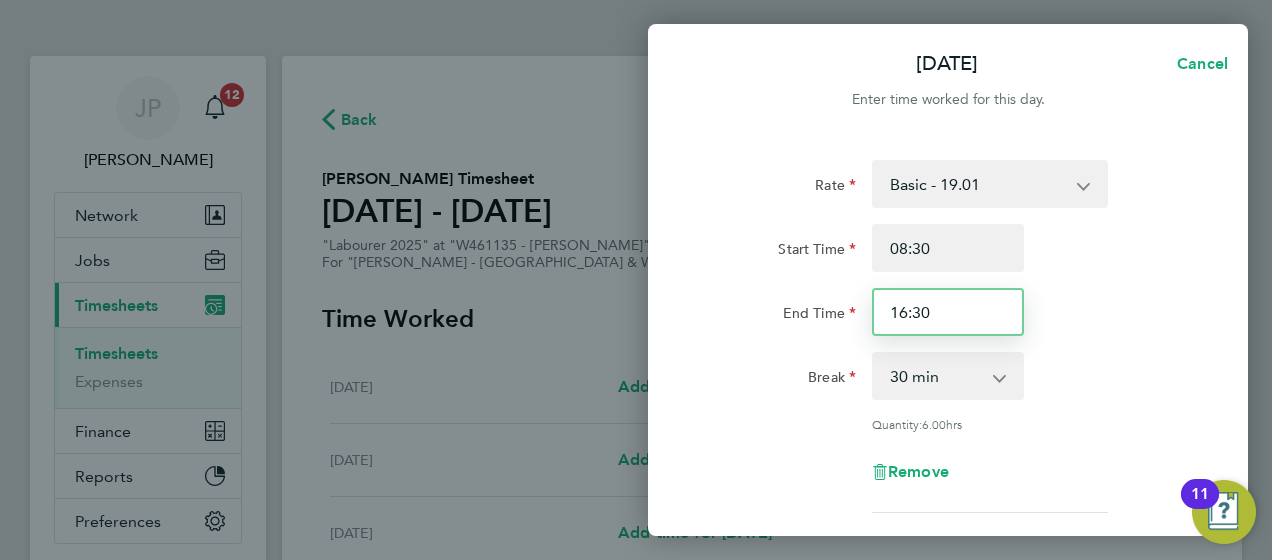 type on "16:30" 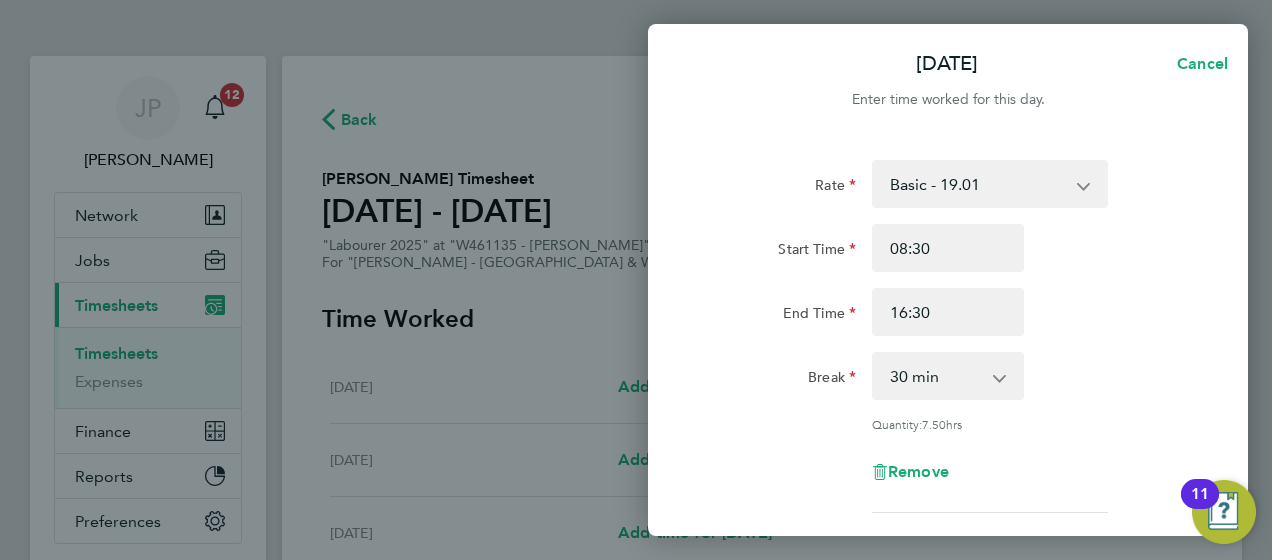 click on "End Time 16:30" 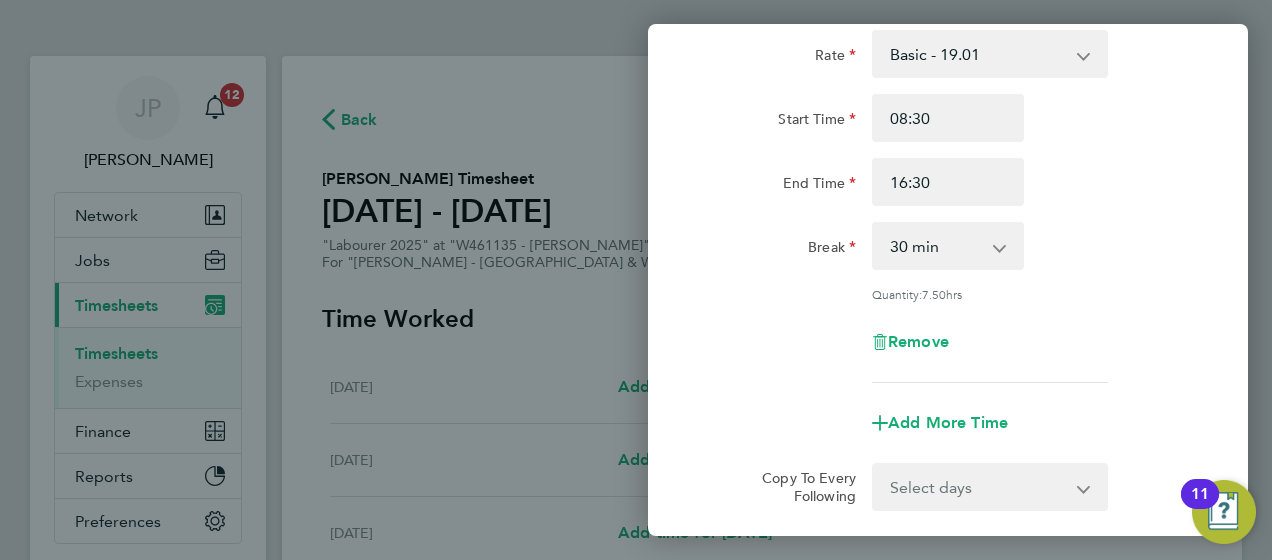 scroll, scrollTop: 200, scrollLeft: 0, axis: vertical 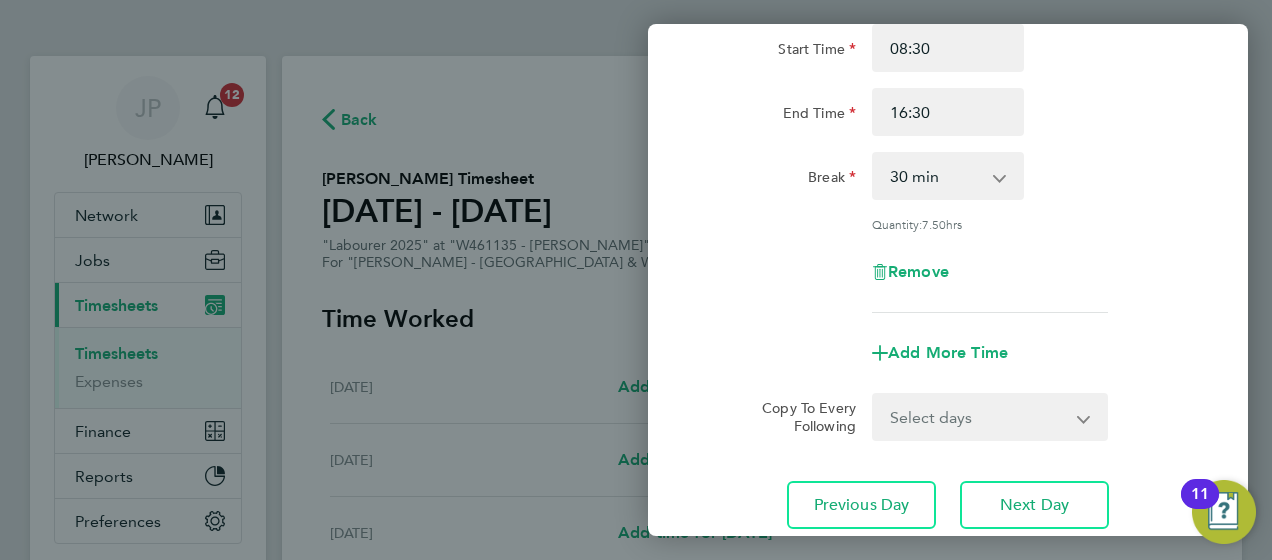 click on "Select days   Day   [DATE]   [DATE]   [DATE]   [DATE]" at bounding box center (979, 417) 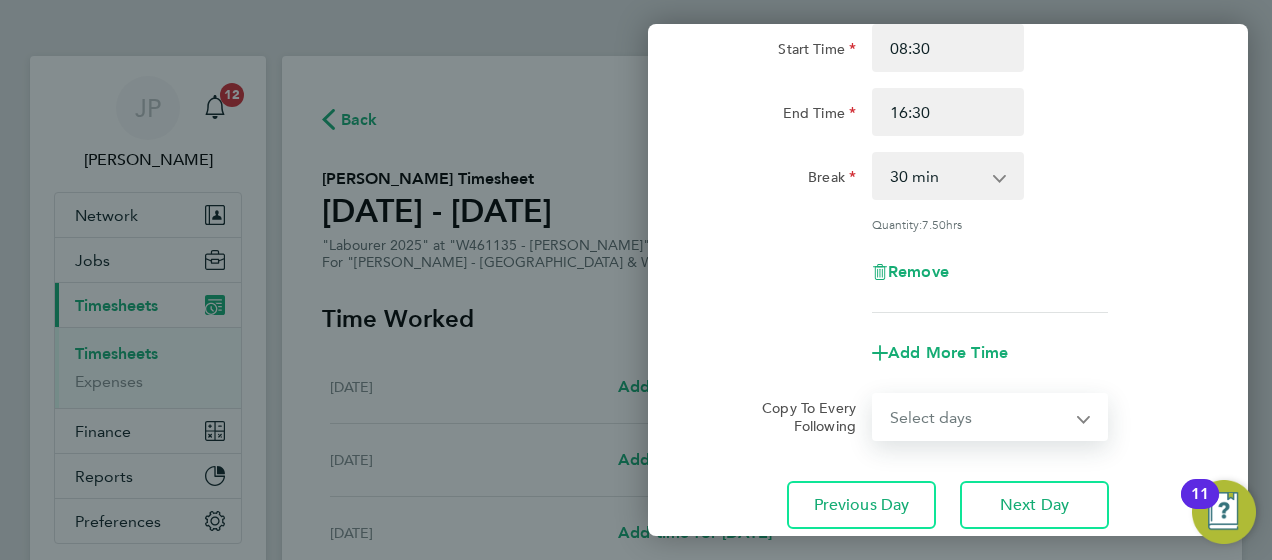 select on "TUE" 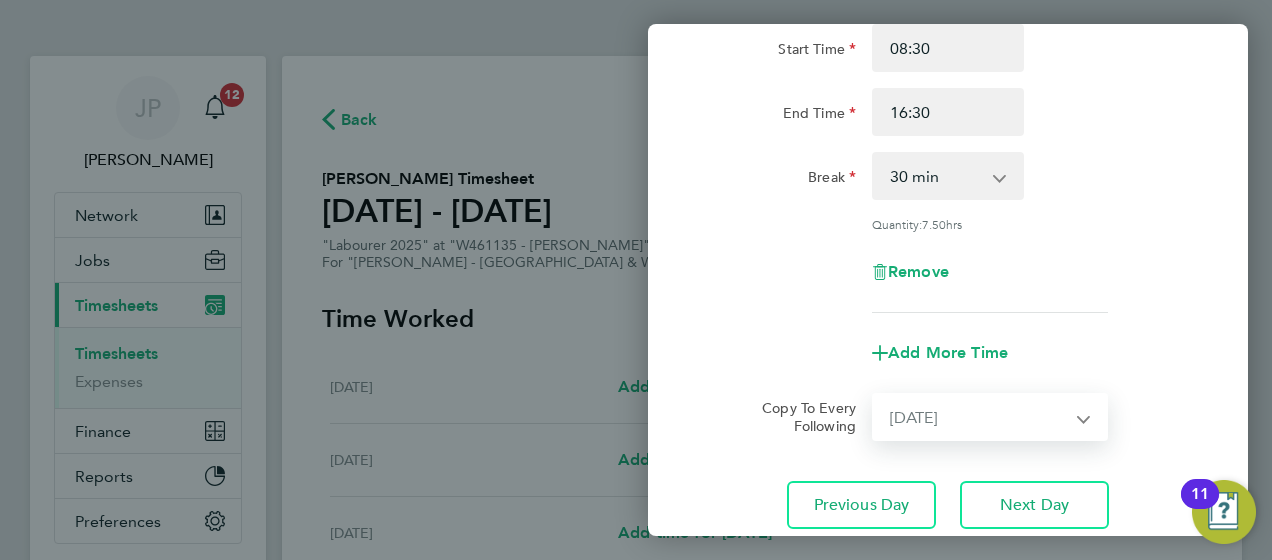 click on "Select days   Day   [DATE]   [DATE]   [DATE]   [DATE]" at bounding box center [979, 417] 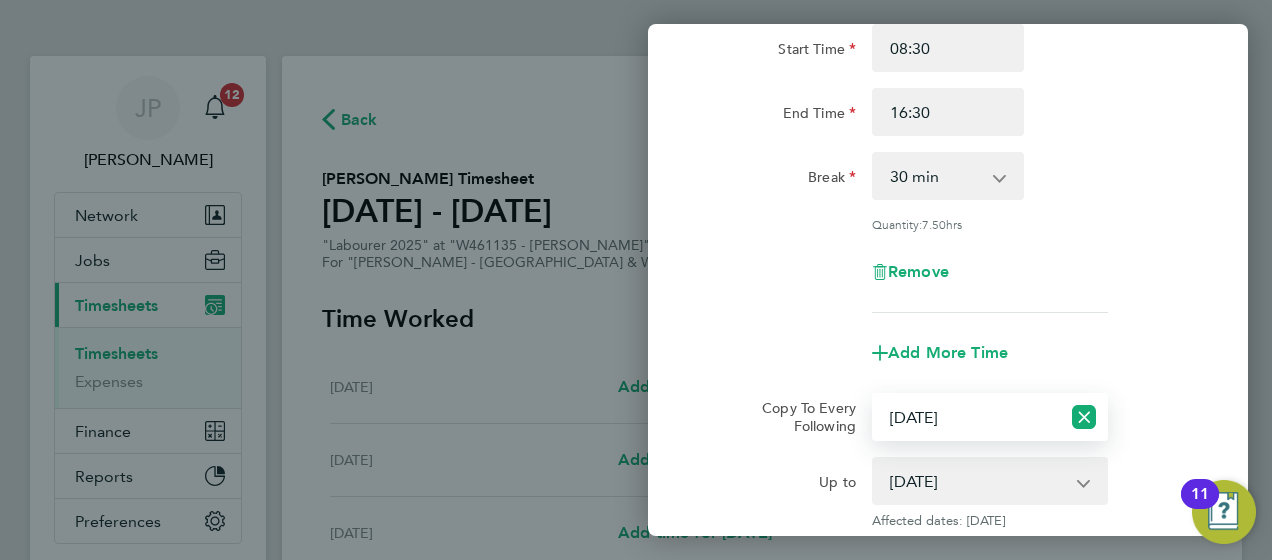 click on "Select days   Day   [DATE]   [DATE]   [DATE]   [DATE]" at bounding box center (967, 417) 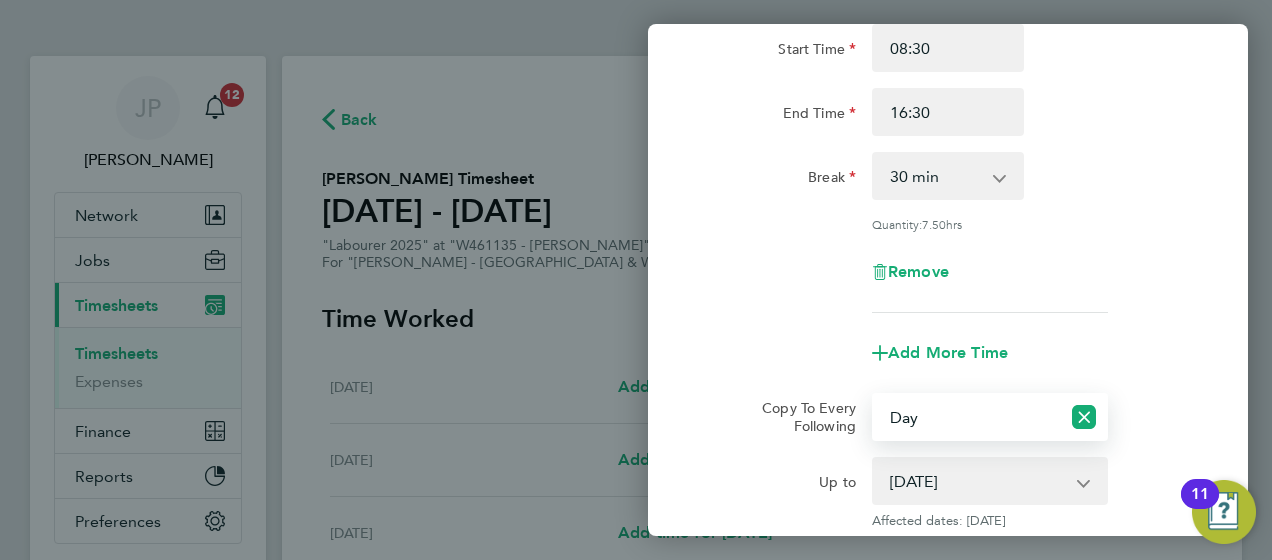 click on "Select days   Day   [DATE]   [DATE]   [DATE]   [DATE]" at bounding box center [967, 417] 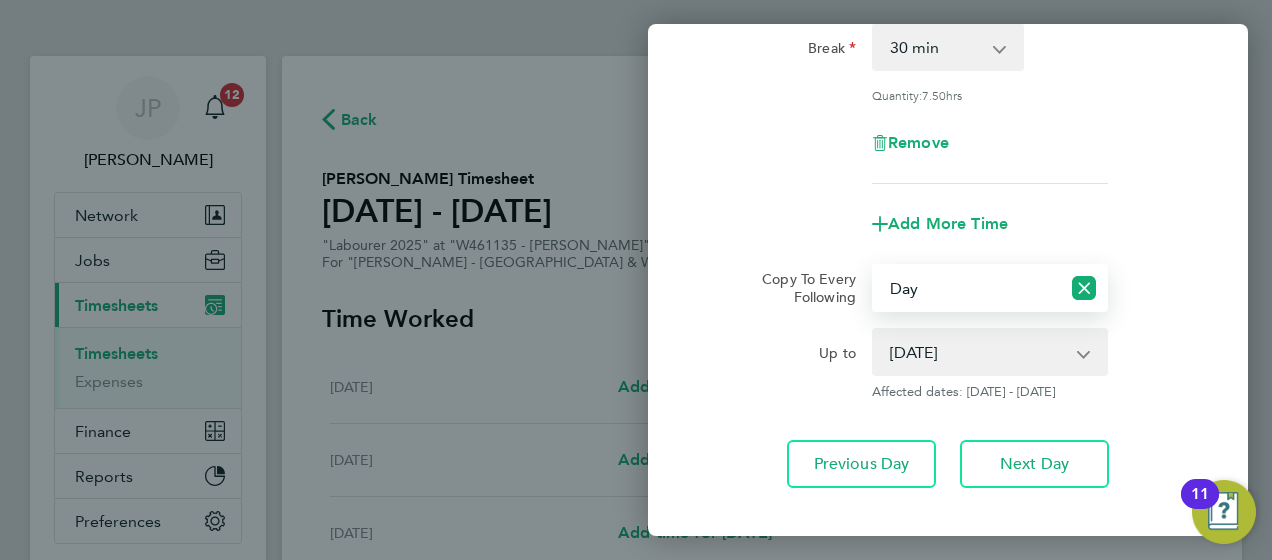 scroll, scrollTop: 400, scrollLeft: 0, axis: vertical 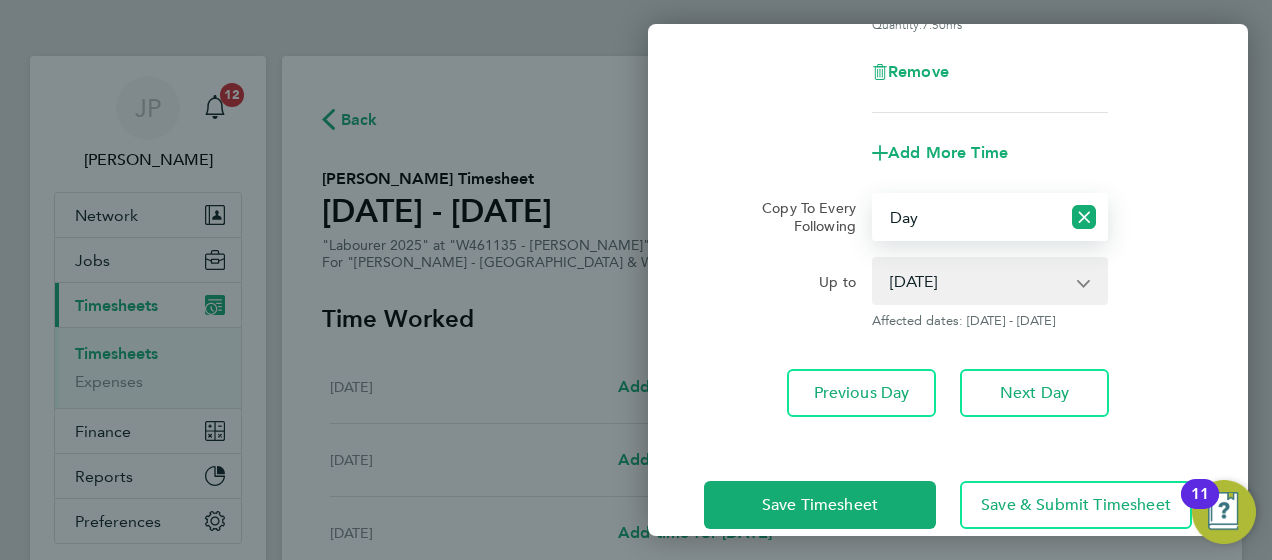 click on "[DATE]   [DATE]   [DATE]   [DATE]" at bounding box center (978, 281) 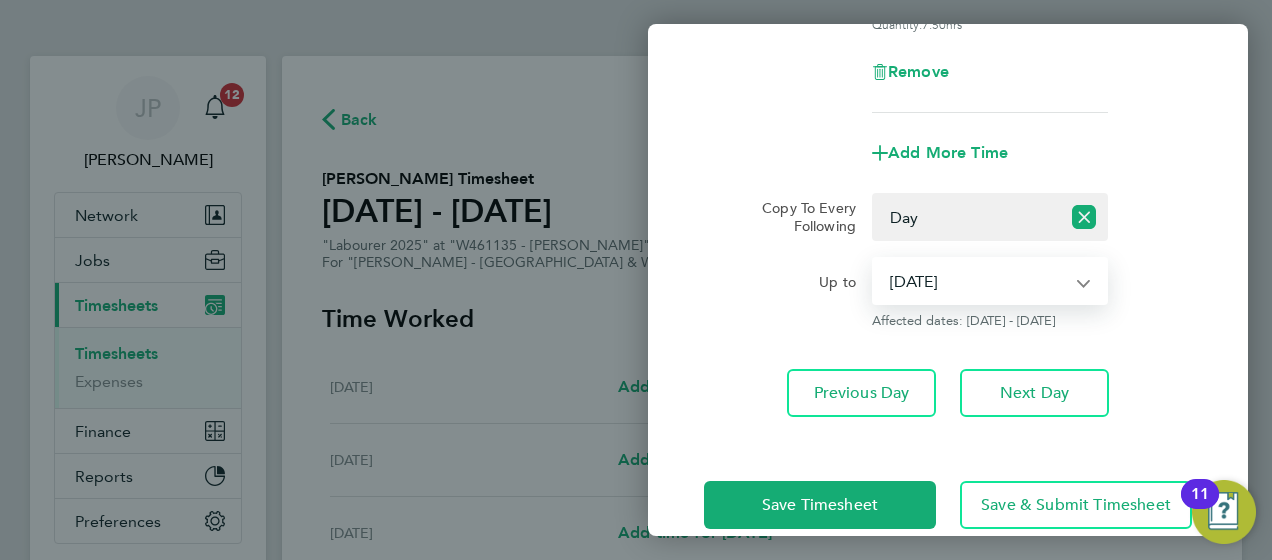 select on "[DATE]" 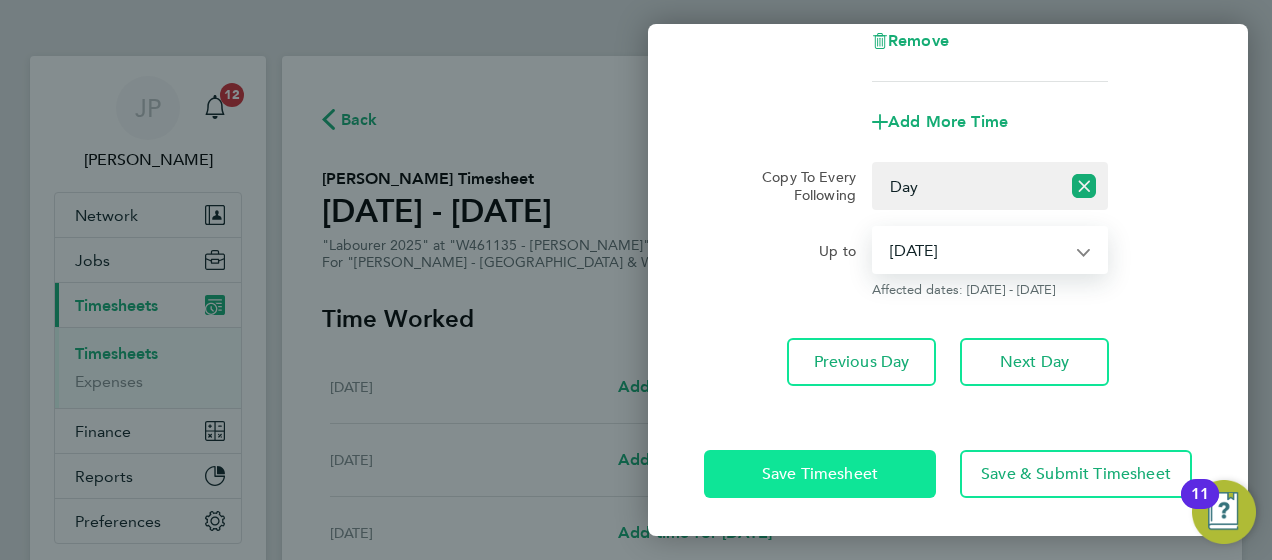 click on "Save Timesheet" 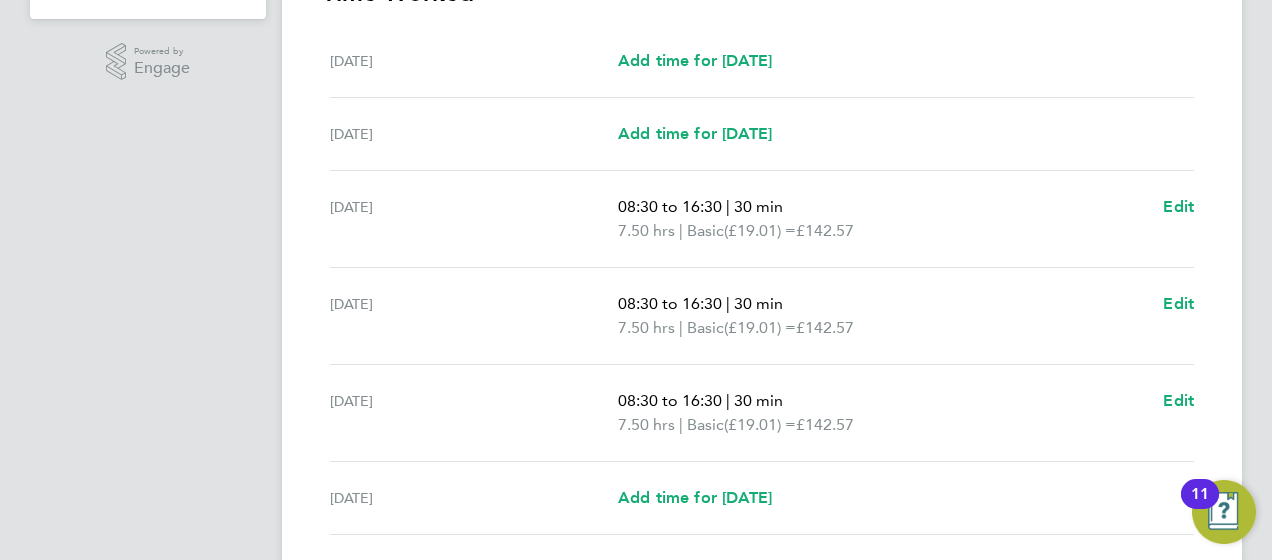 scroll, scrollTop: 700, scrollLeft: 0, axis: vertical 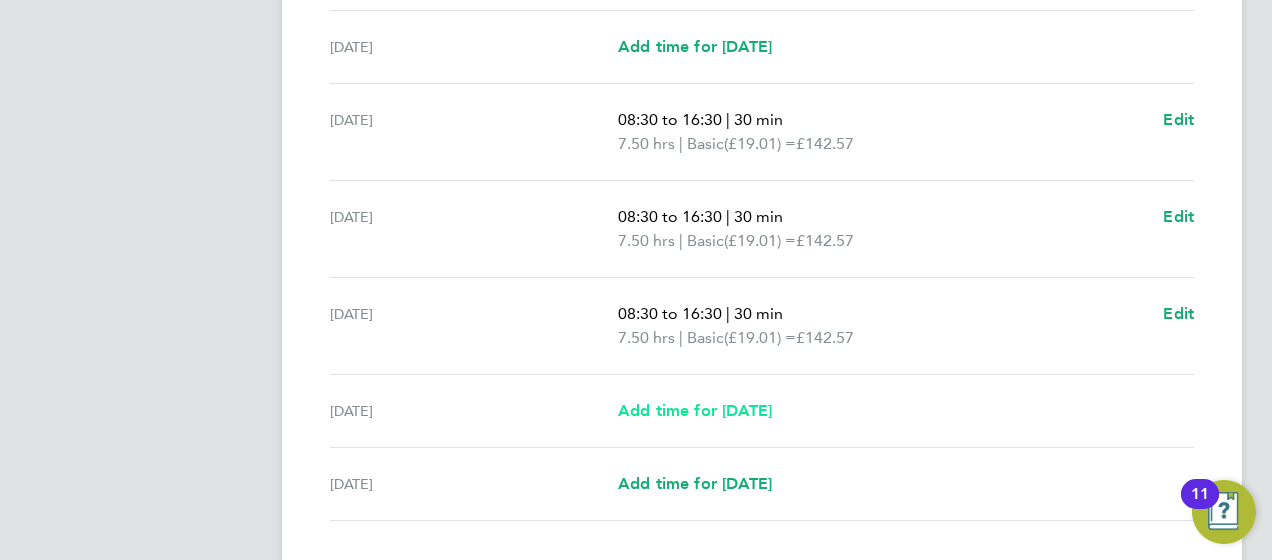 click on "Add time for [DATE]" at bounding box center [695, 410] 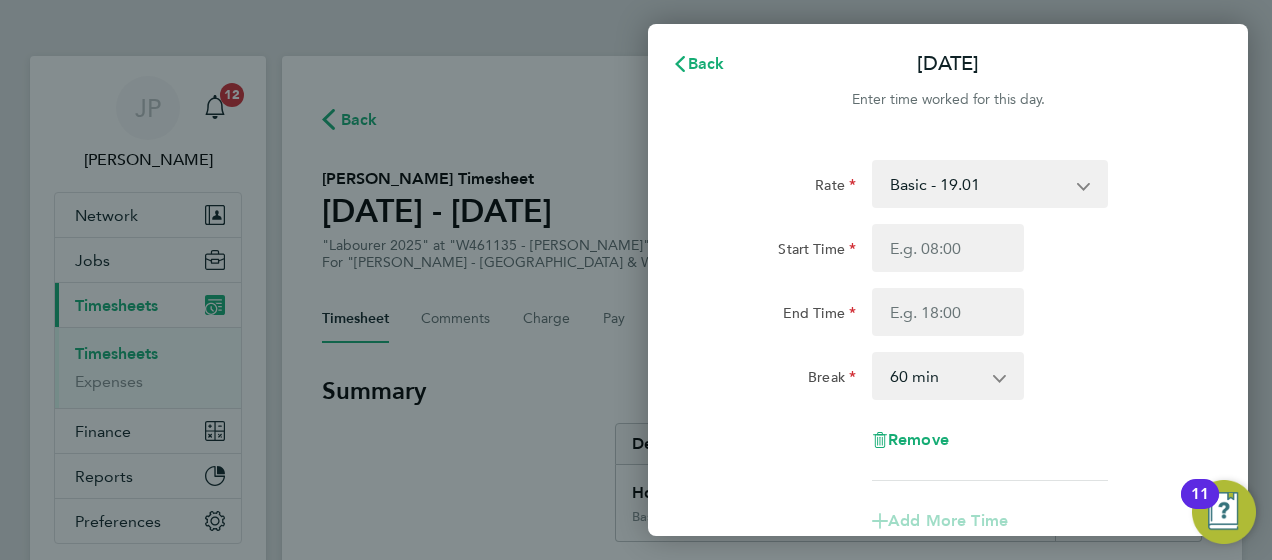 scroll, scrollTop: 0, scrollLeft: 0, axis: both 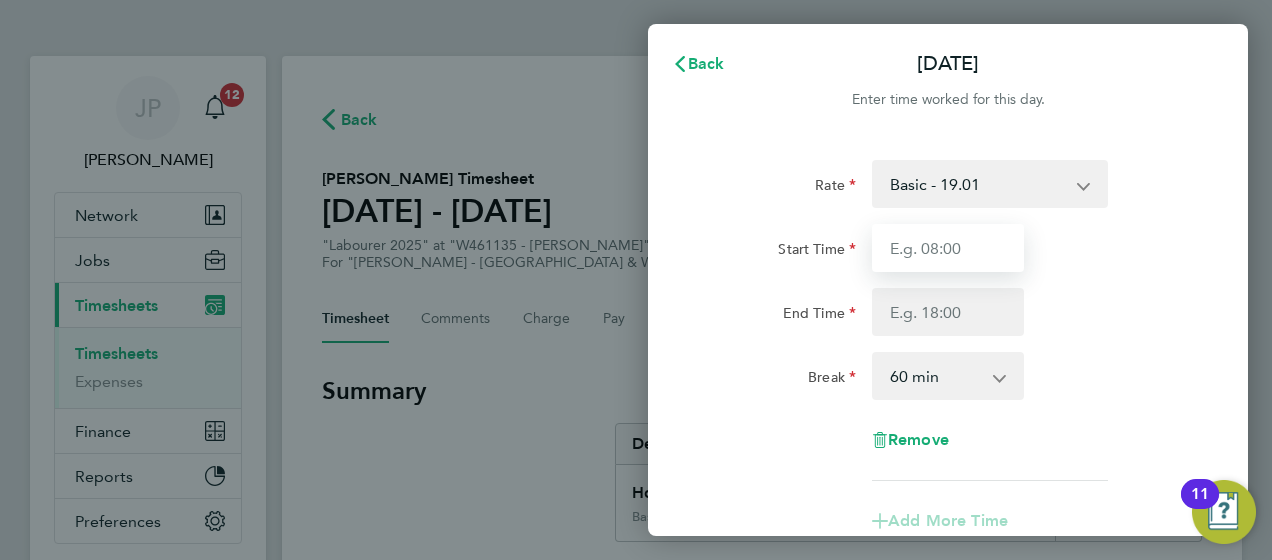 click on "Start Time" at bounding box center (948, 248) 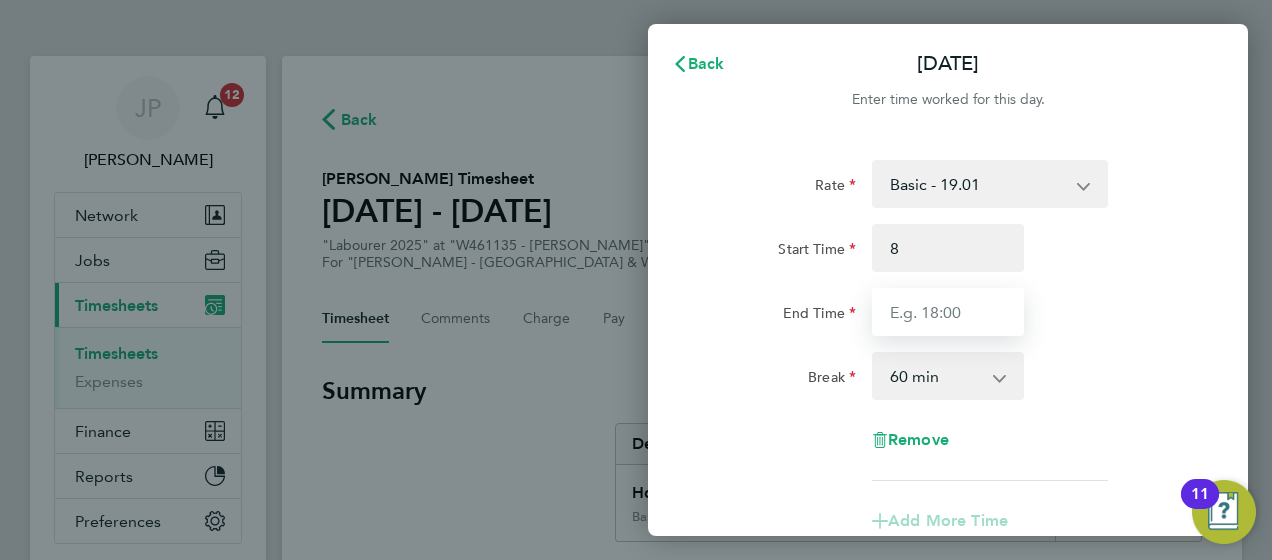 type on "08:00" 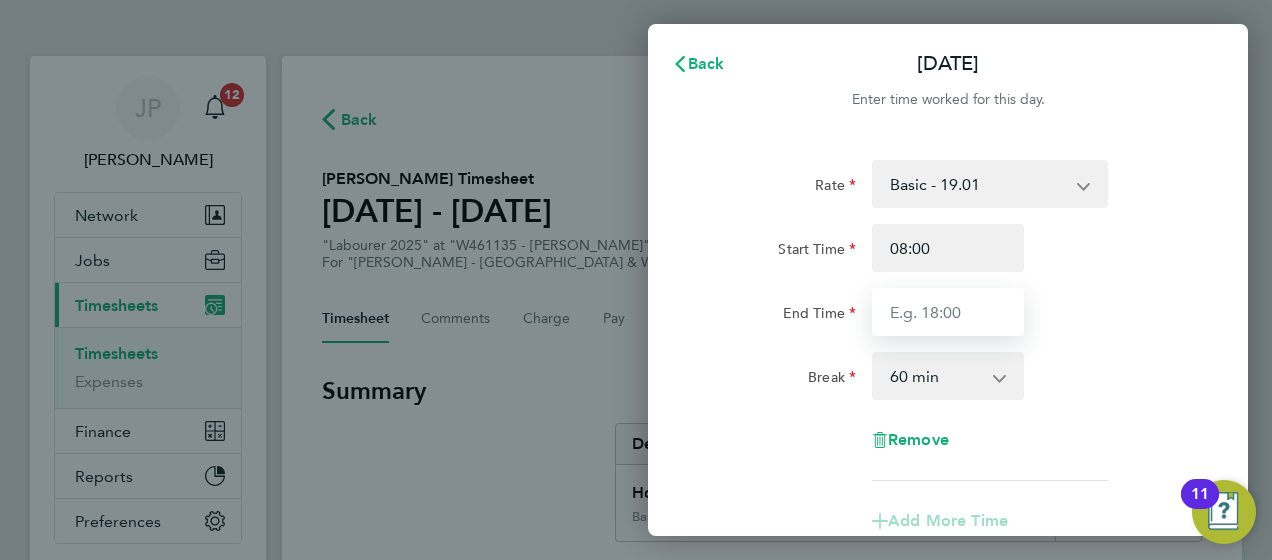 click on "End Time" at bounding box center (948, 312) 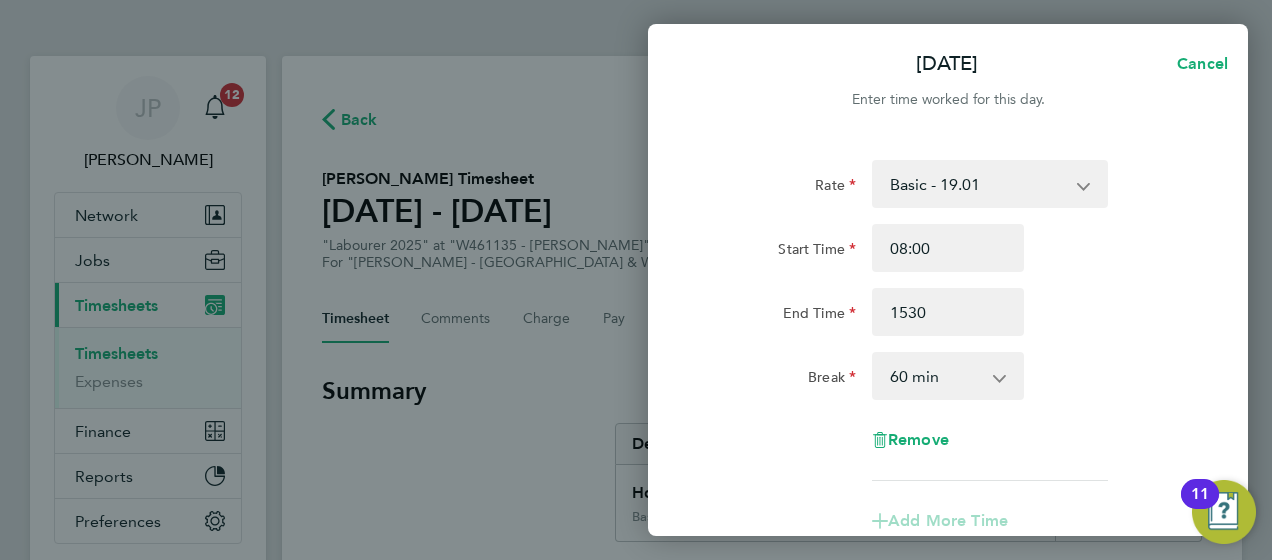 type on "15:30" 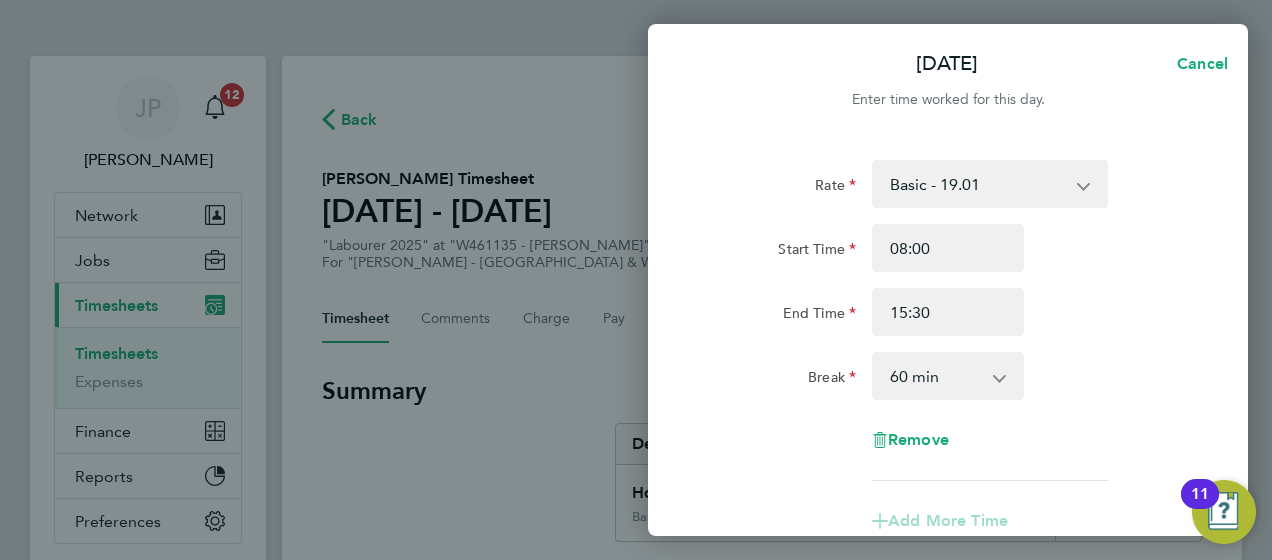 click on "0 min   15 min   30 min   45 min   60 min   75 min   90 min" at bounding box center (936, 376) 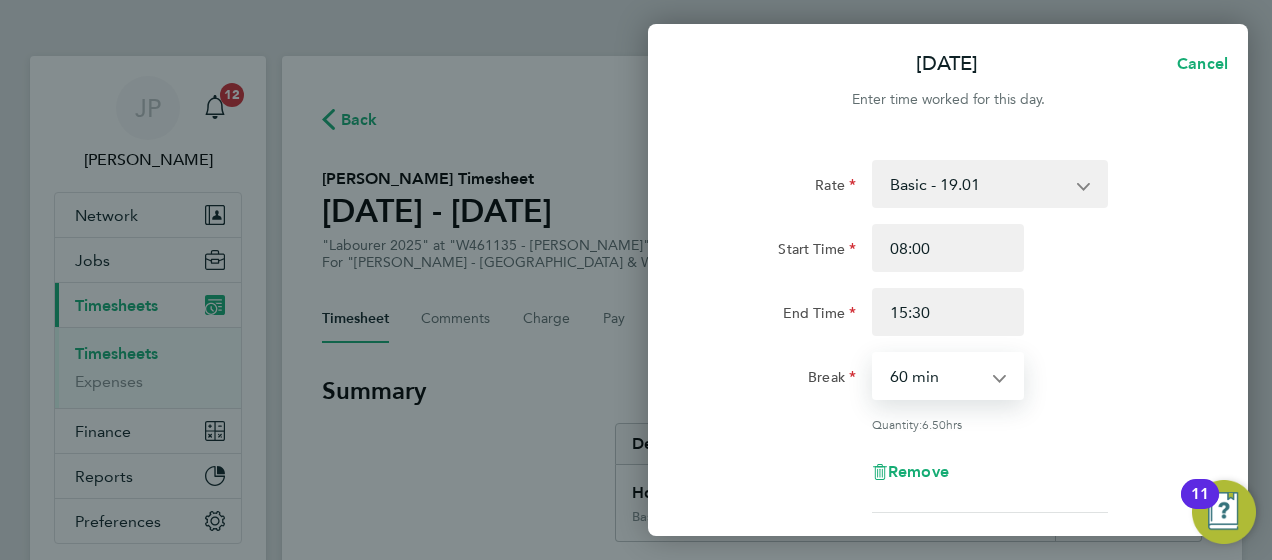select on "30" 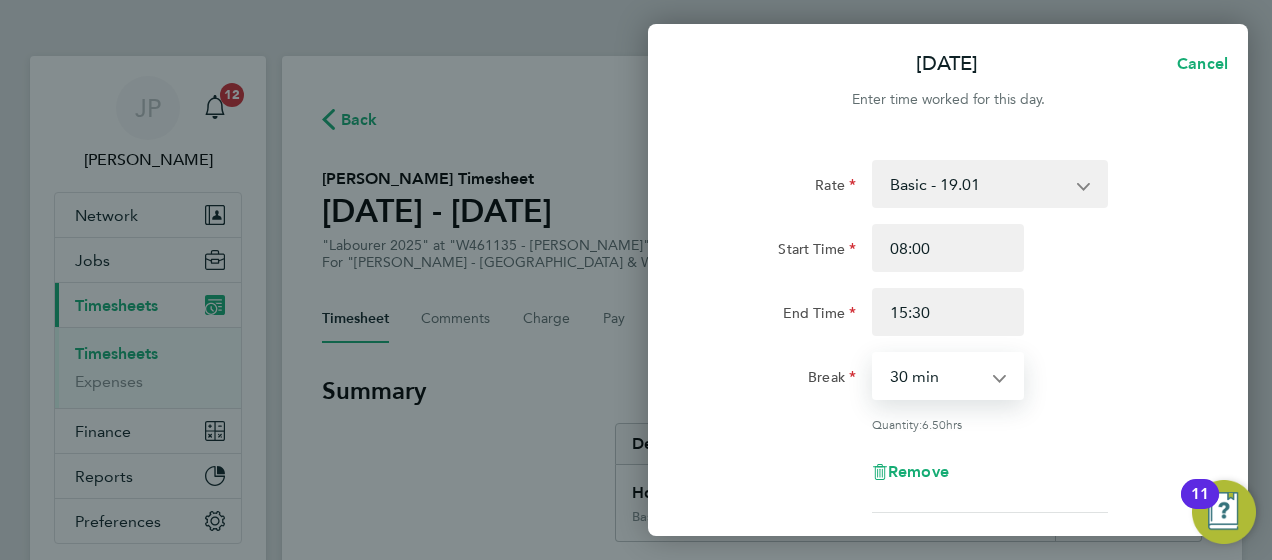 click on "0 min   15 min   30 min   45 min   60 min   75 min   90 min" at bounding box center [936, 376] 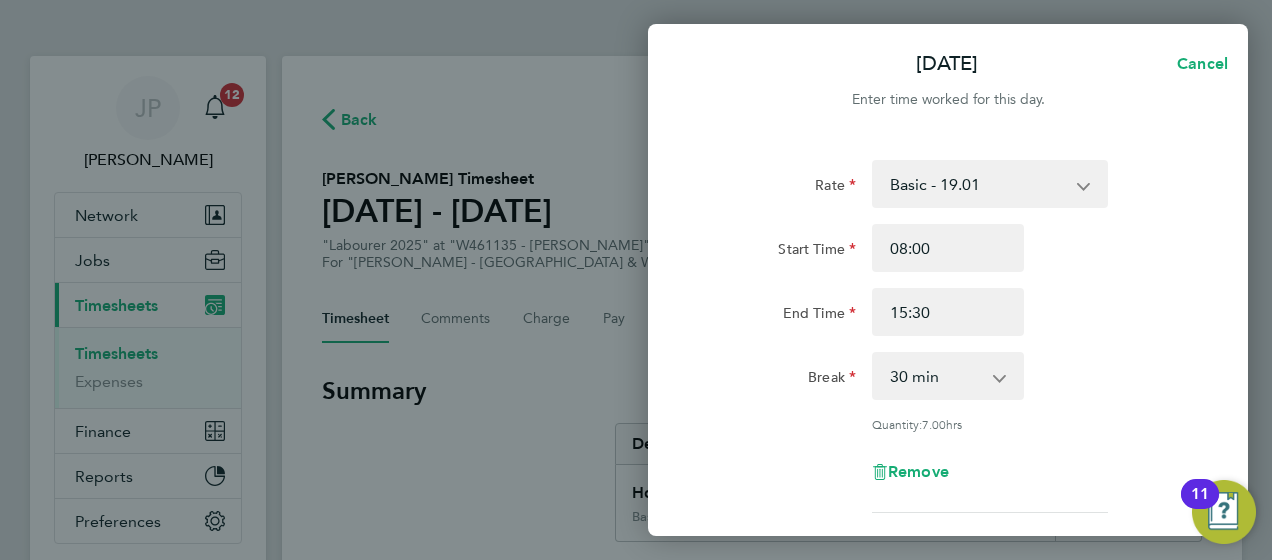 click on "End Time 15:30" 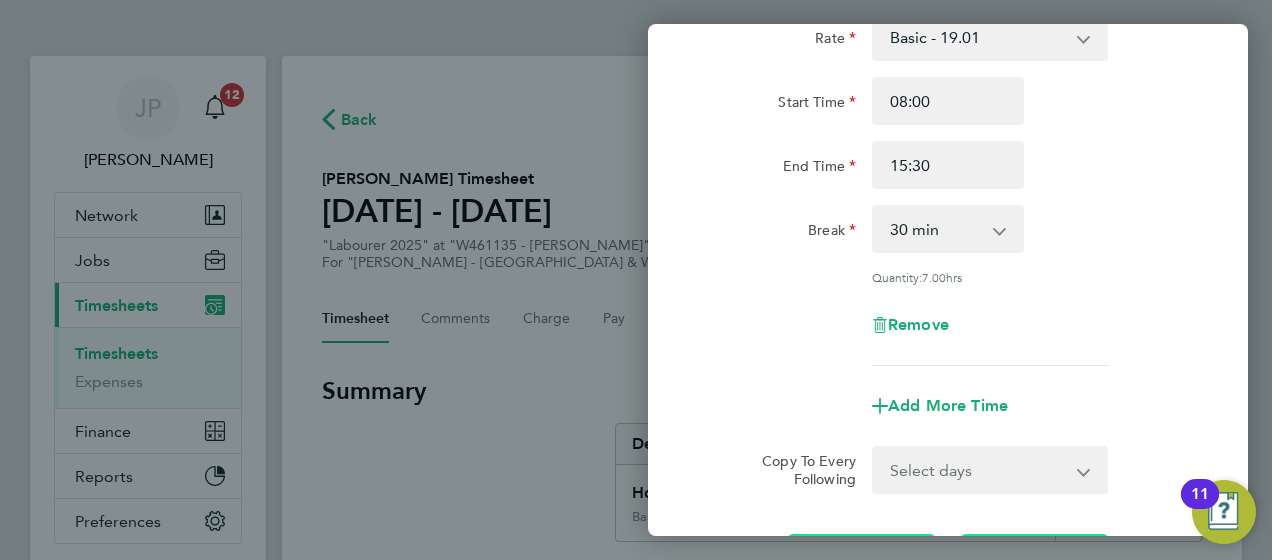 scroll, scrollTop: 343, scrollLeft: 0, axis: vertical 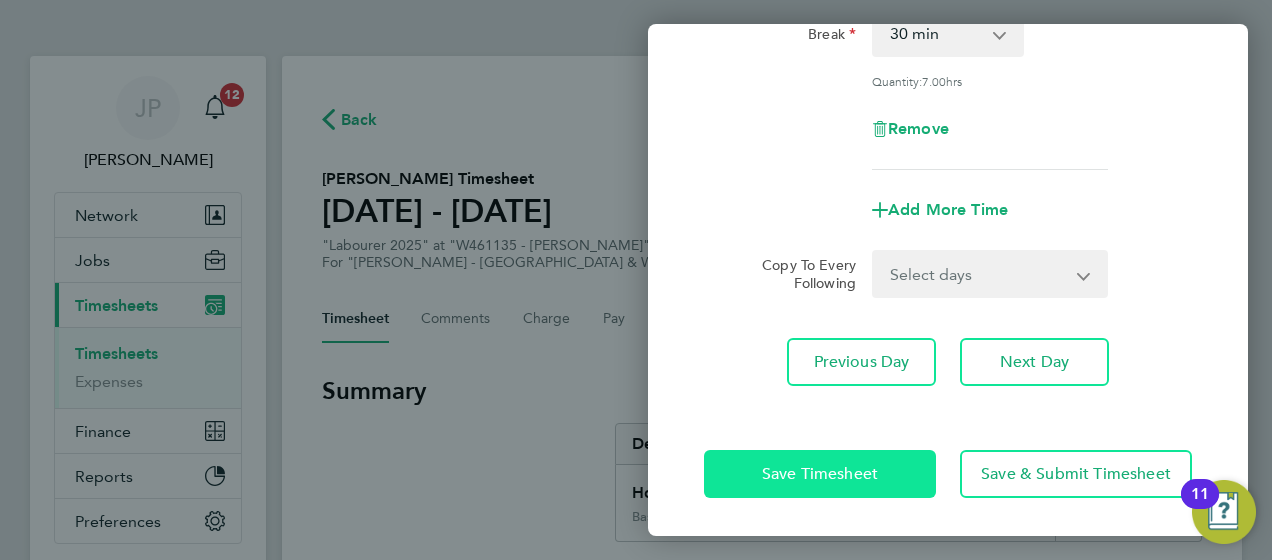 click on "Save Timesheet" 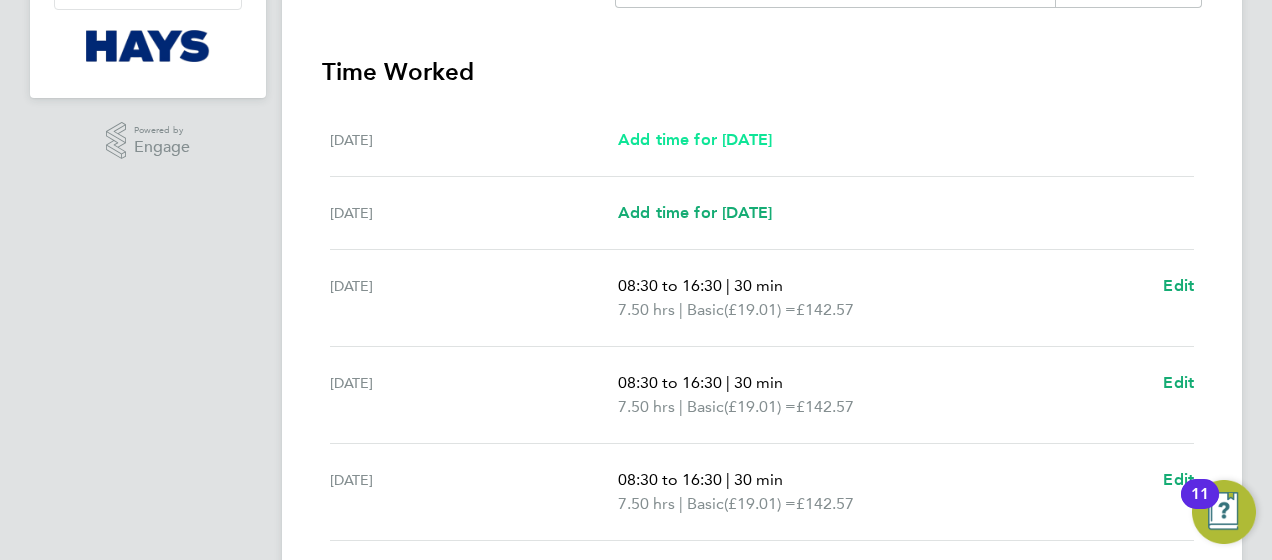 scroll, scrollTop: 600, scrollLeft: 0, axis: vertical 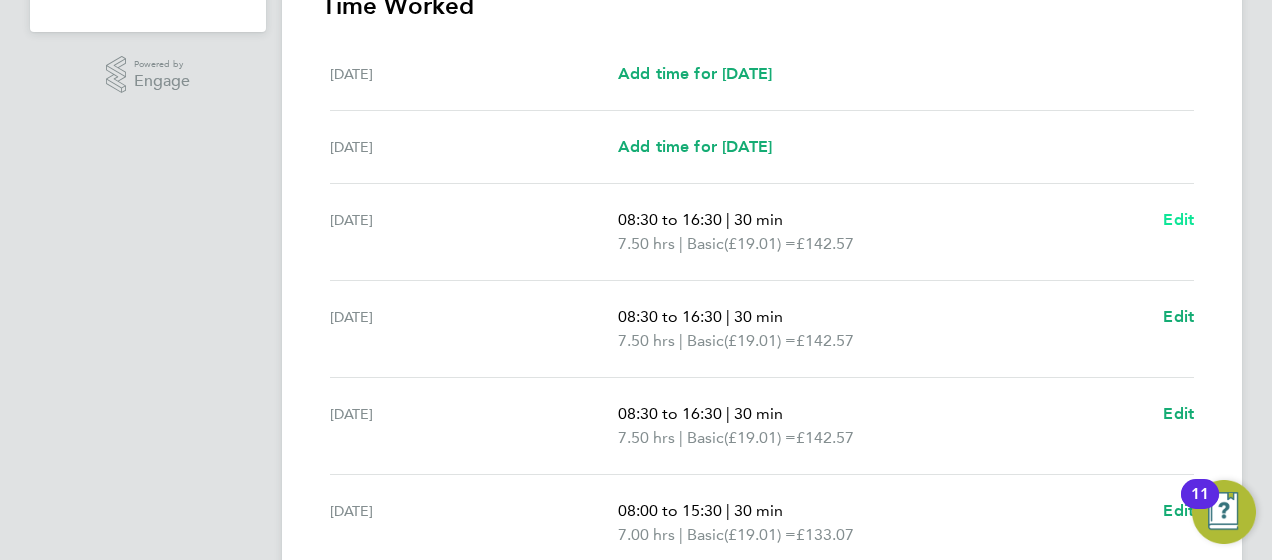 click on "Edit" at bounding box center (1178, 219) 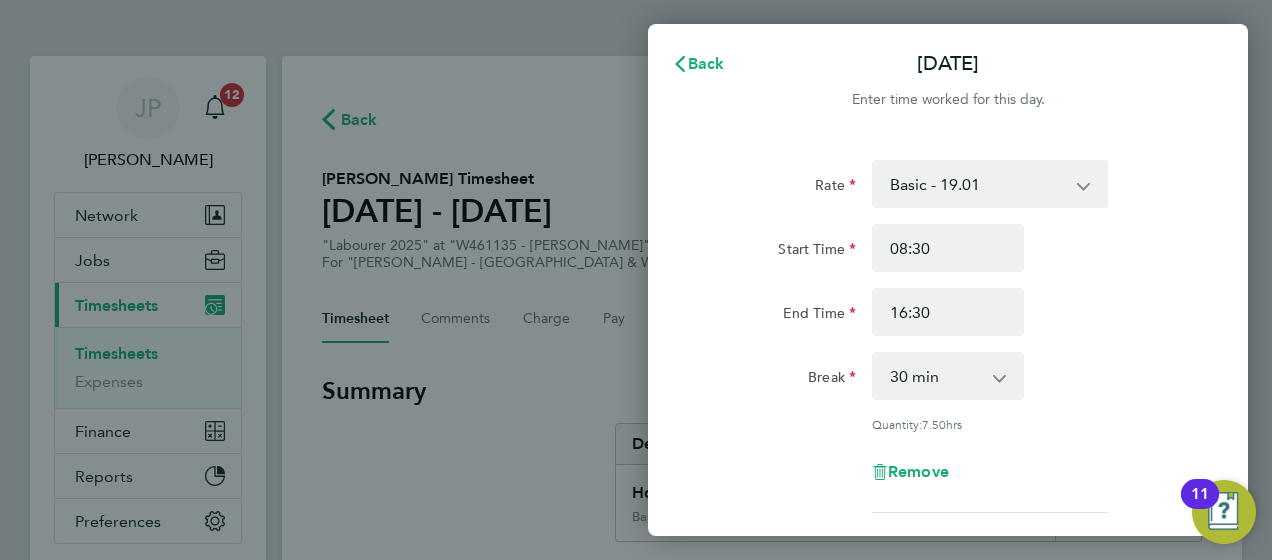 scroll, scrollTop: 0, scrollLeft: 0, axis: both 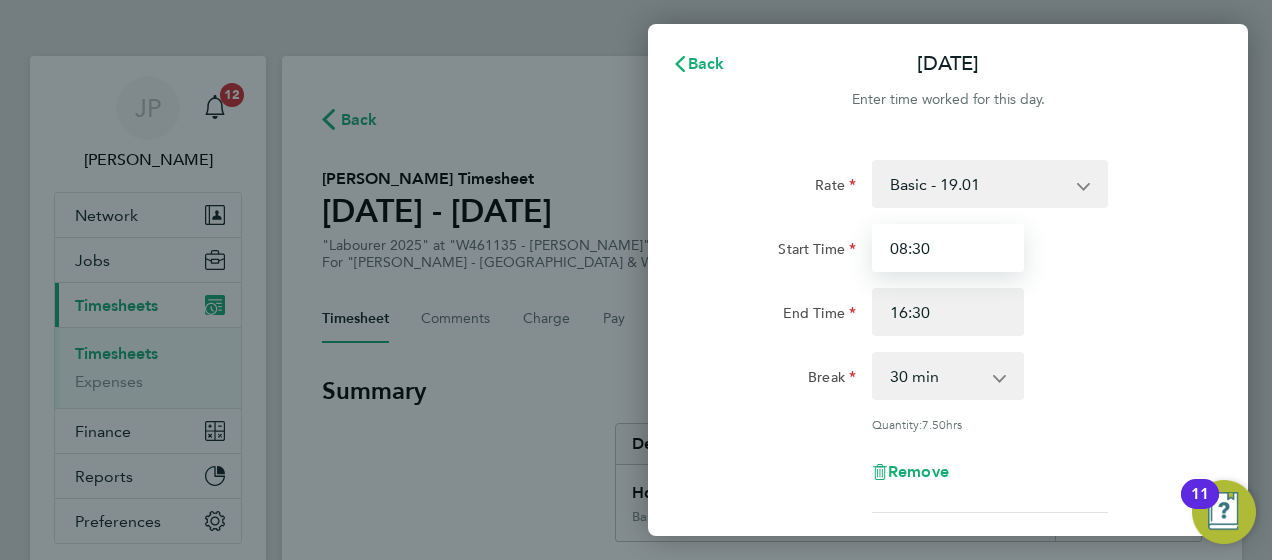 click on "08:30" at bounding box center (948, 248) 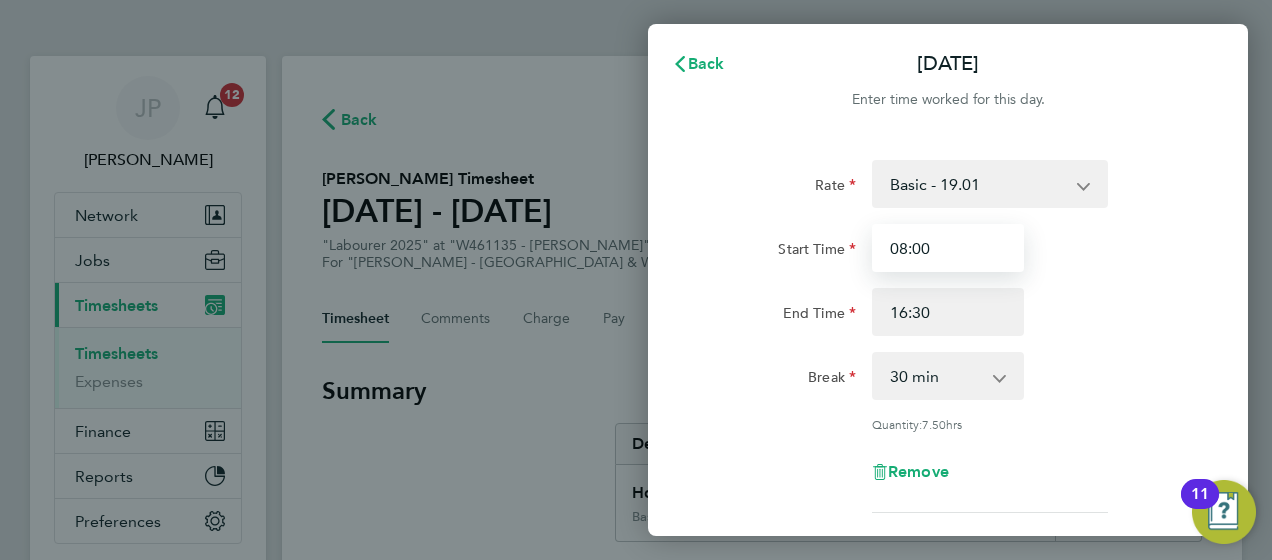 type on "08:00" 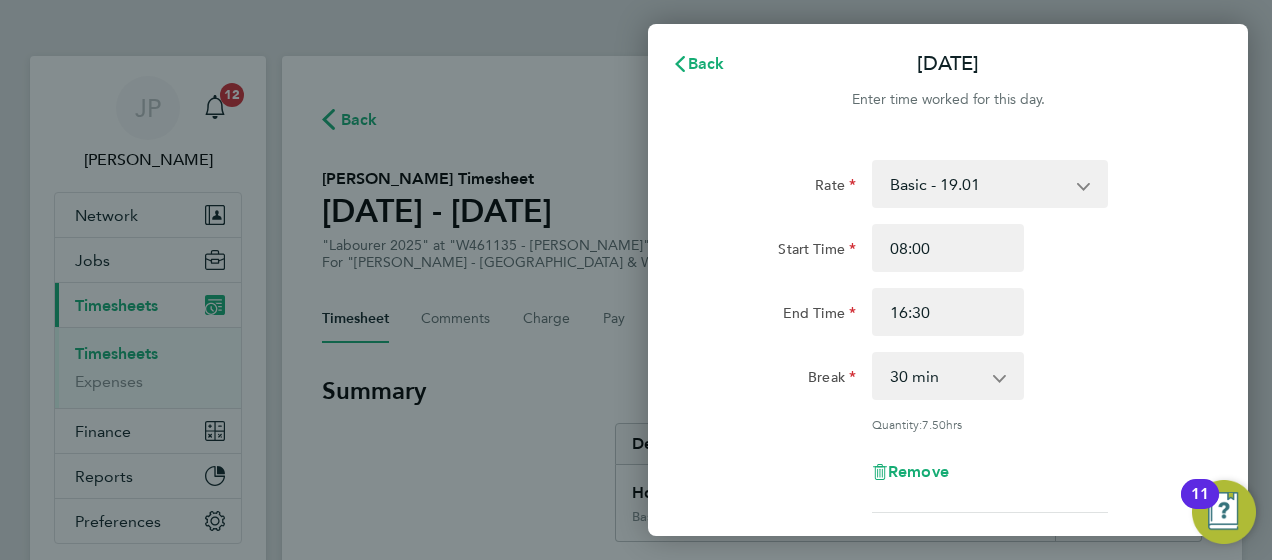 click on "Start Time 08:00" 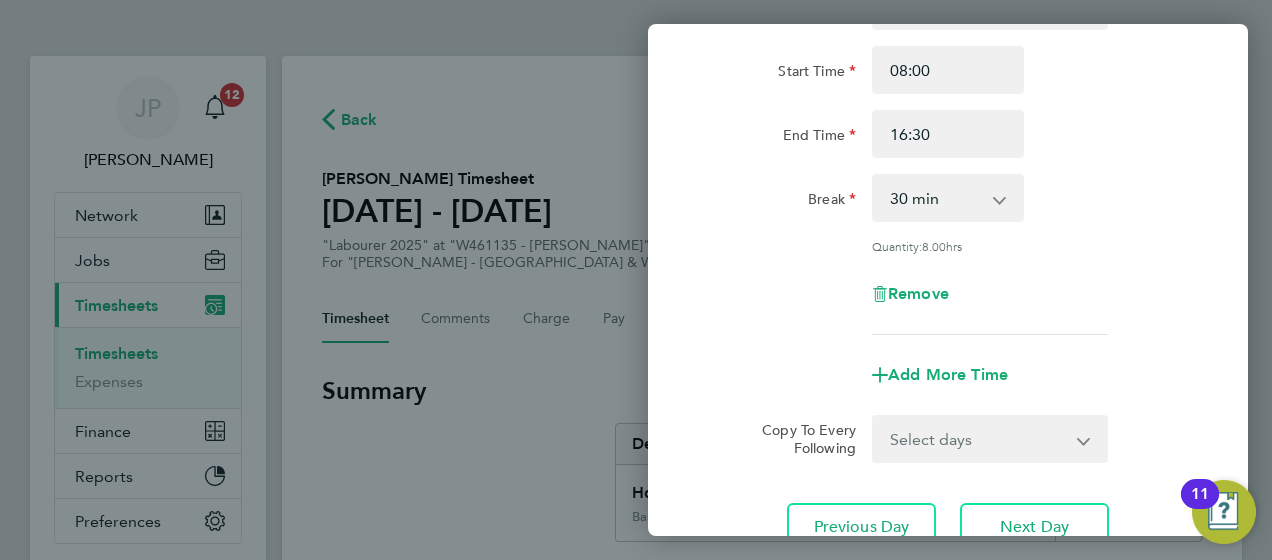 scroll, scrollTop: 300, scrollLeft: 0, axis: vertical 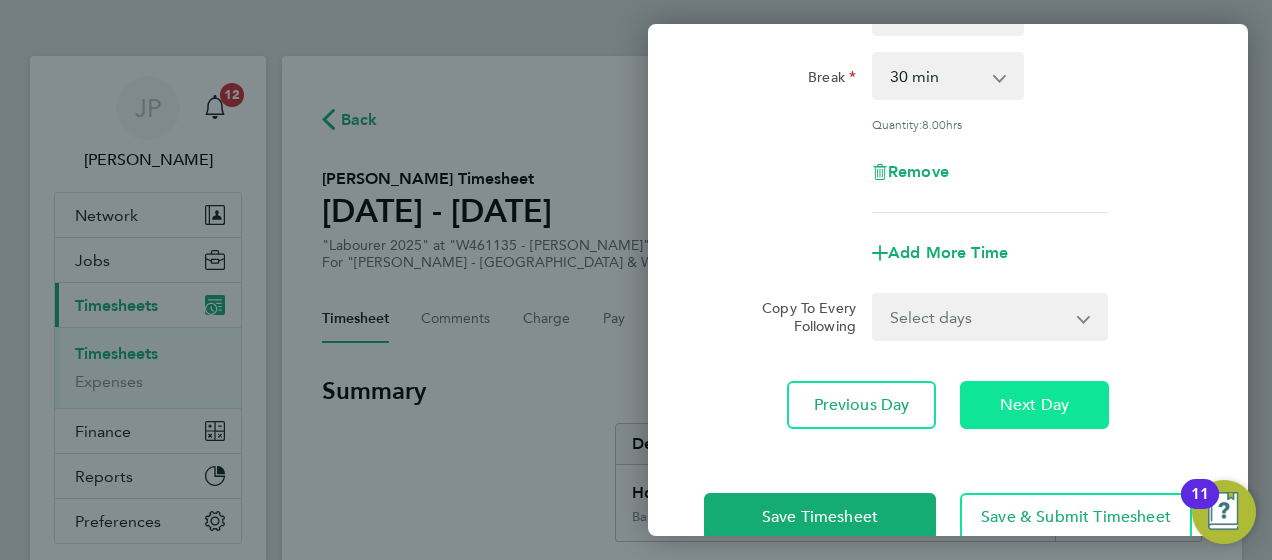 click on "Next Day" 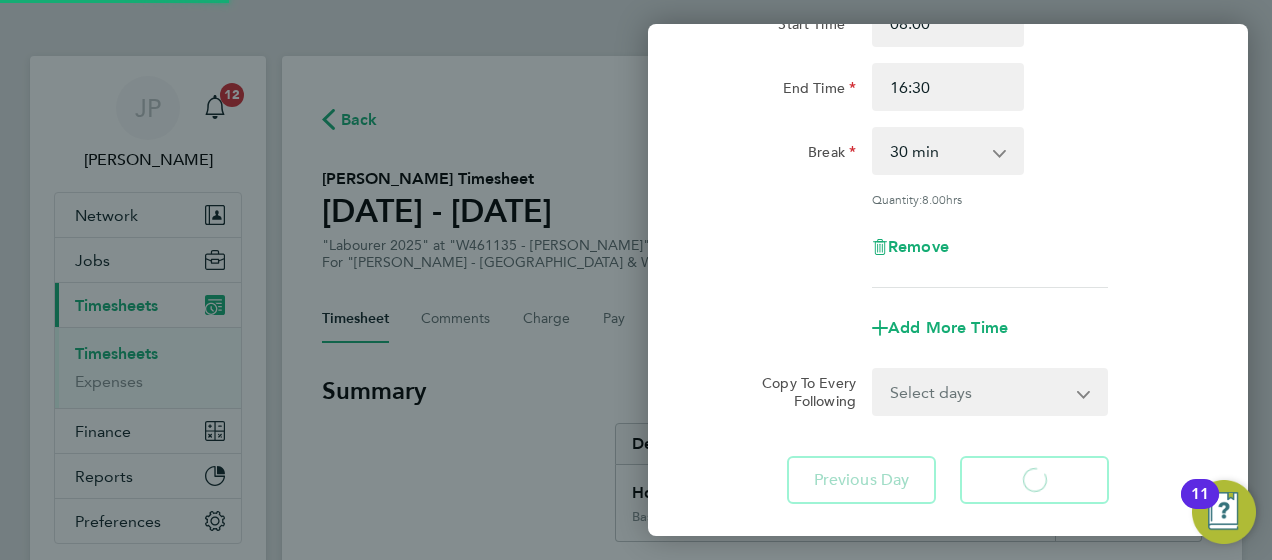 select on "30" 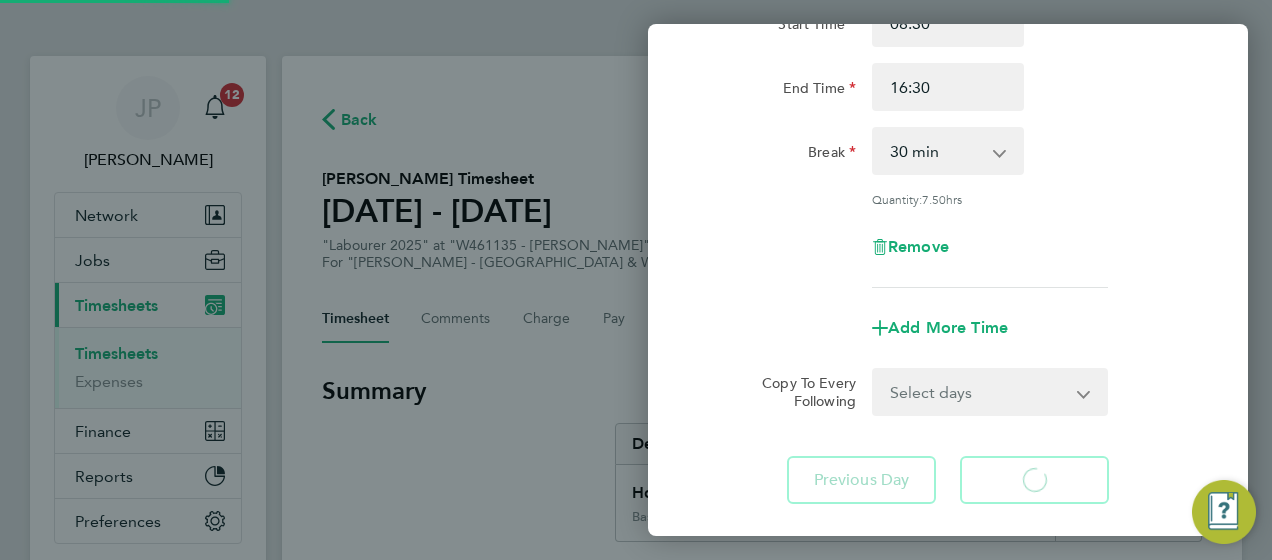 scroll, scrollTop: 100, scrollLeft: 0, axis: vertical 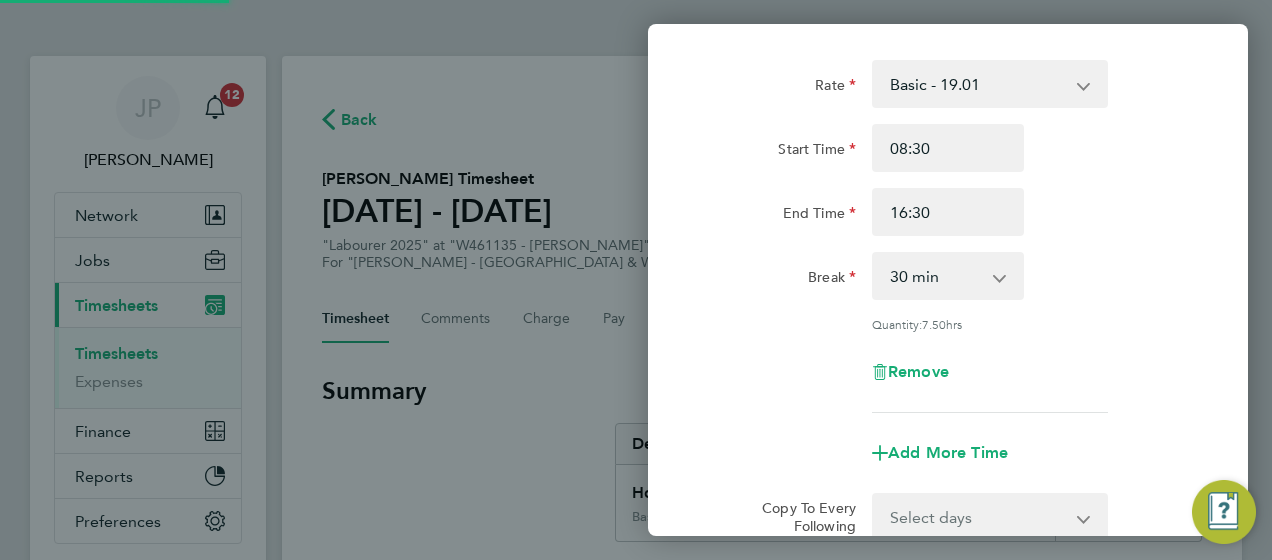select on "30" 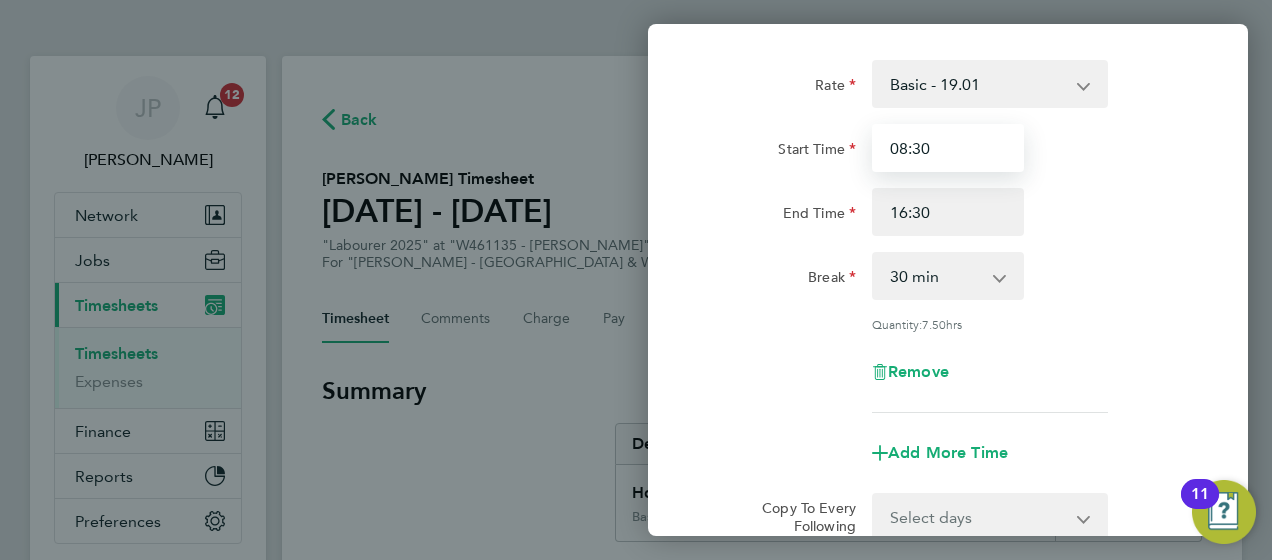 click on "08:30" at bounding box center [948, 148] 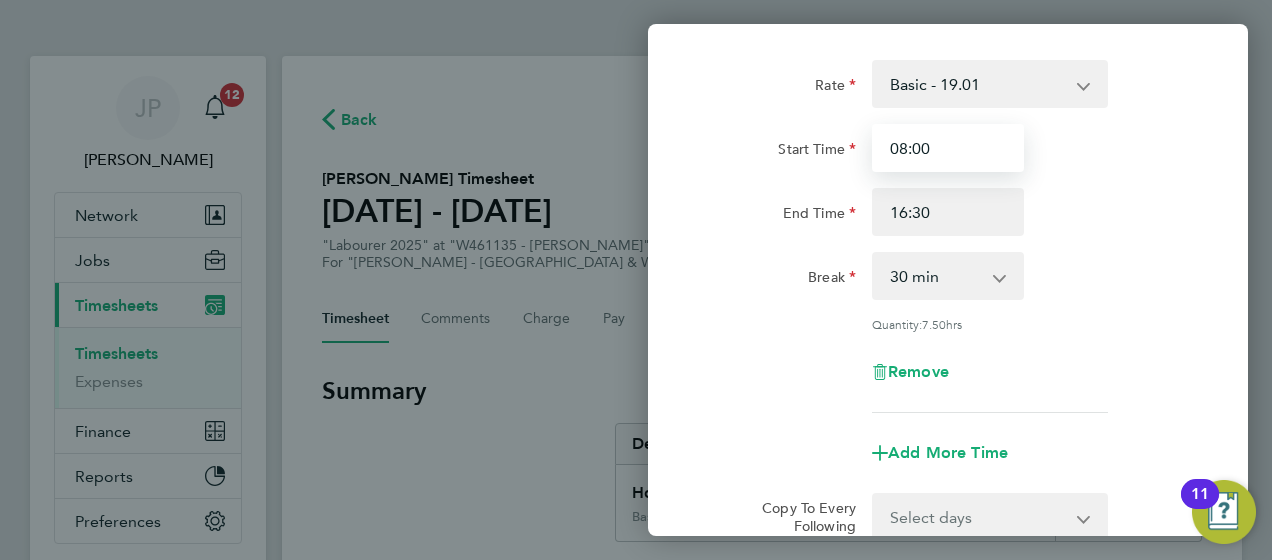 type on "08:00" 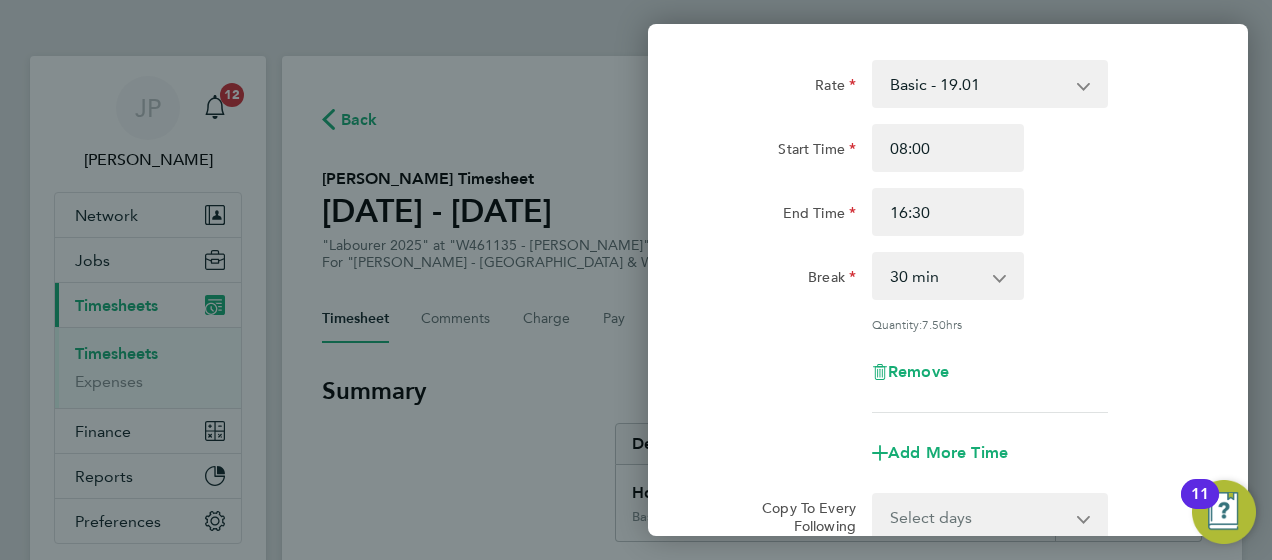 click on "End Time 16:30" 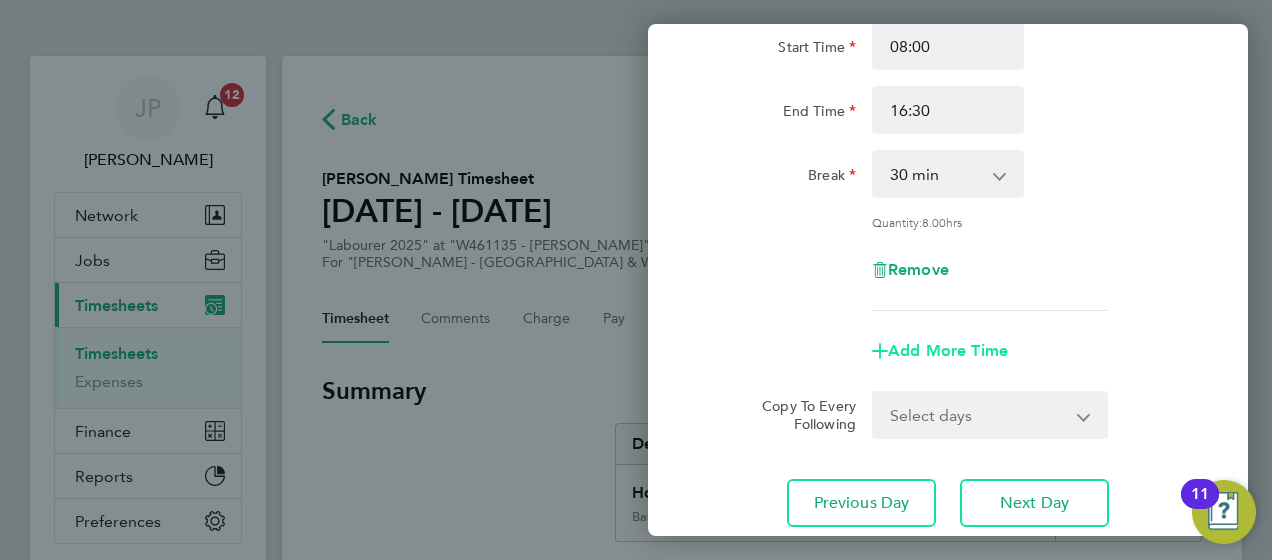 scroll, scrollTop: 300, scrollLeft: 0, axis: vertical 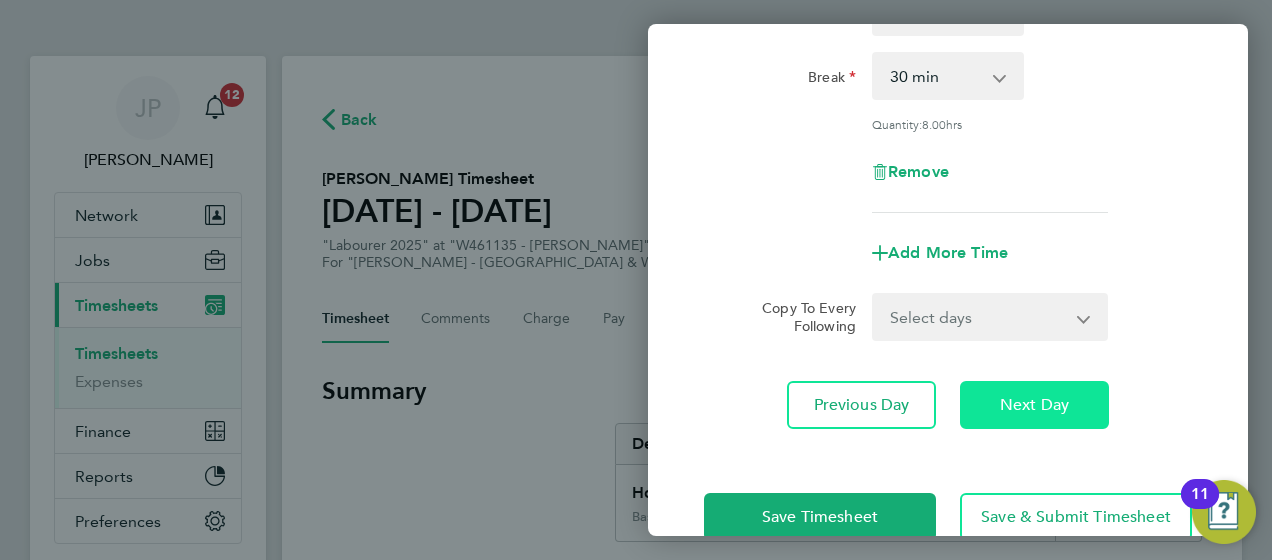 click on "Next Day" 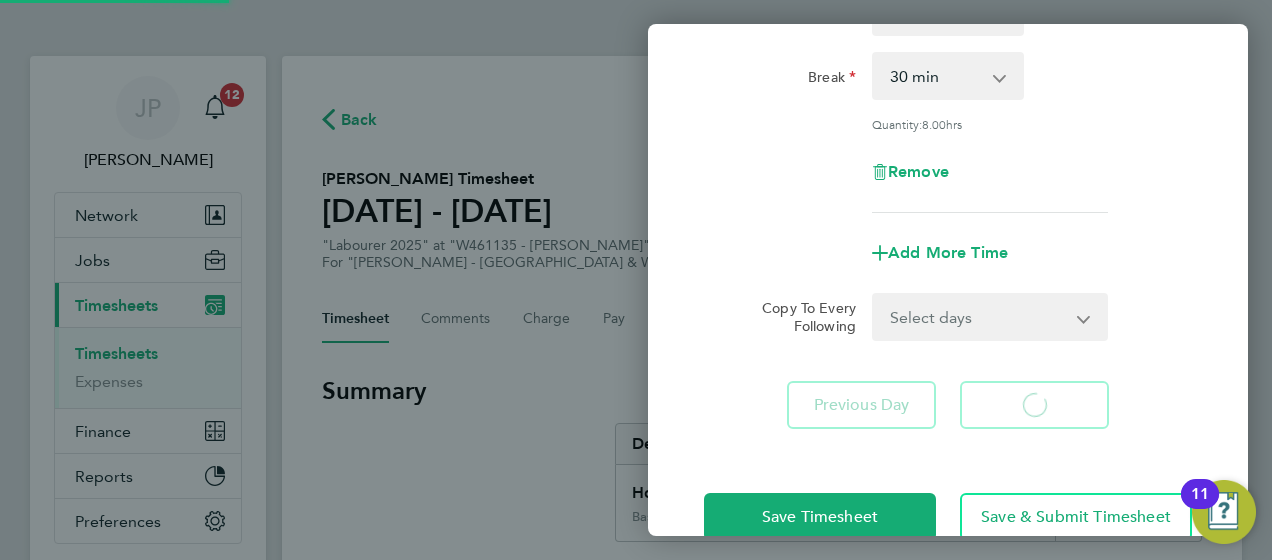 select on "30" 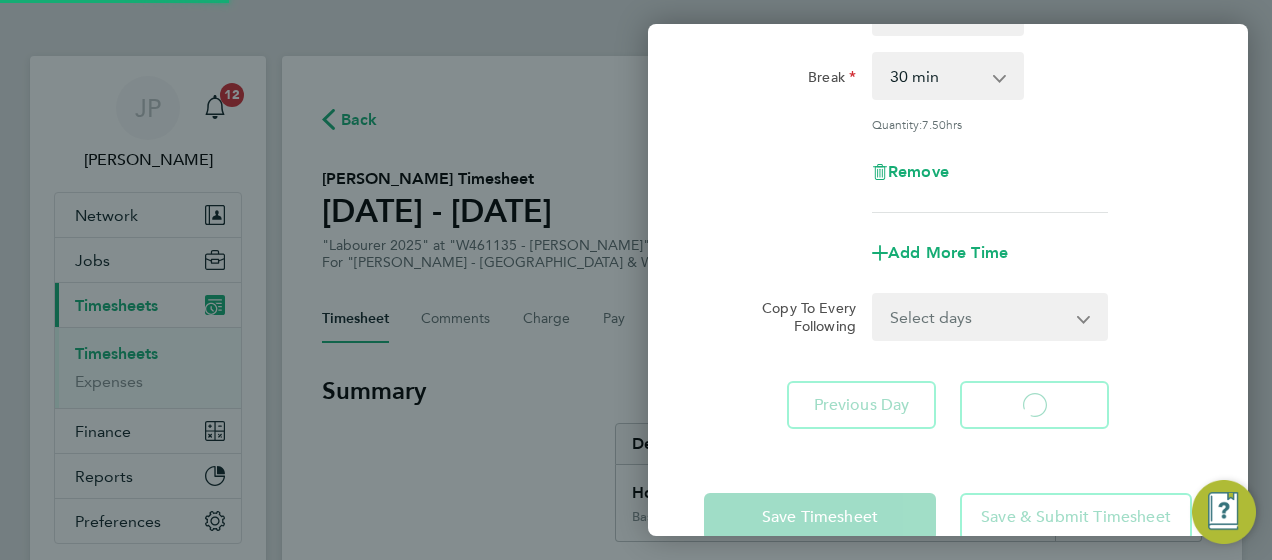 select on "30" 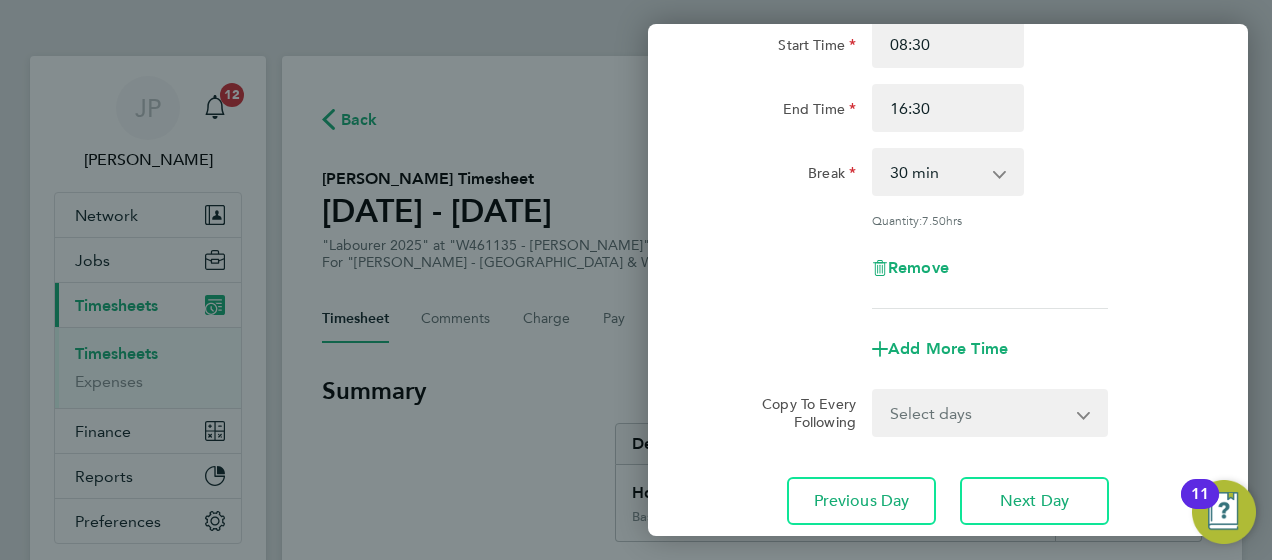 scroll, scrollTop: 100, scrollLeft: 0, axis: vertical 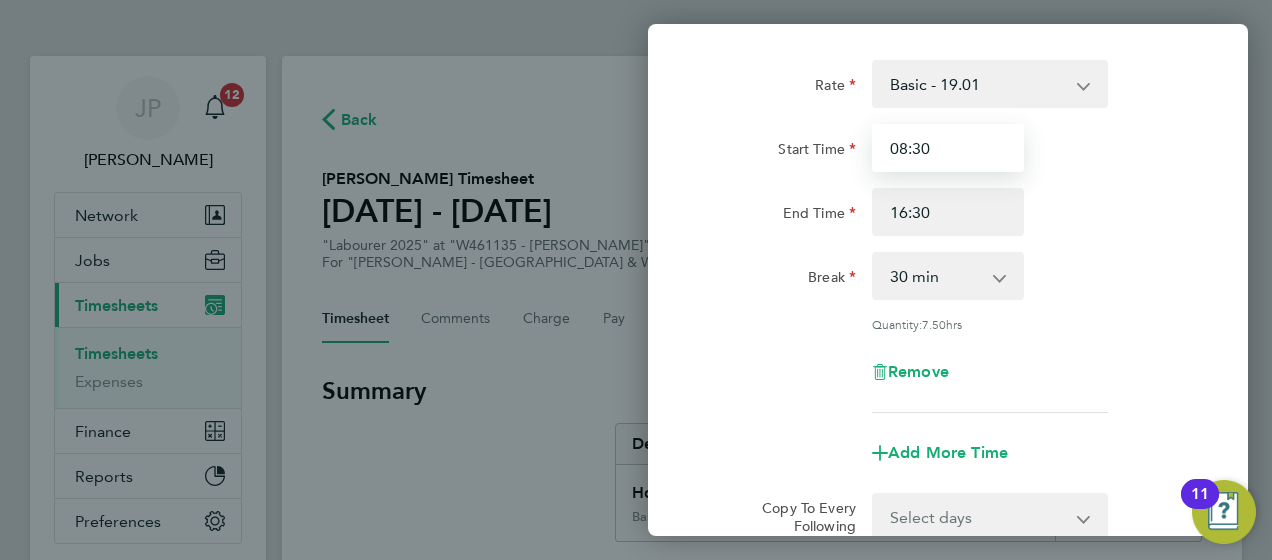 click on "08:30" at bounding box center [948, 148] 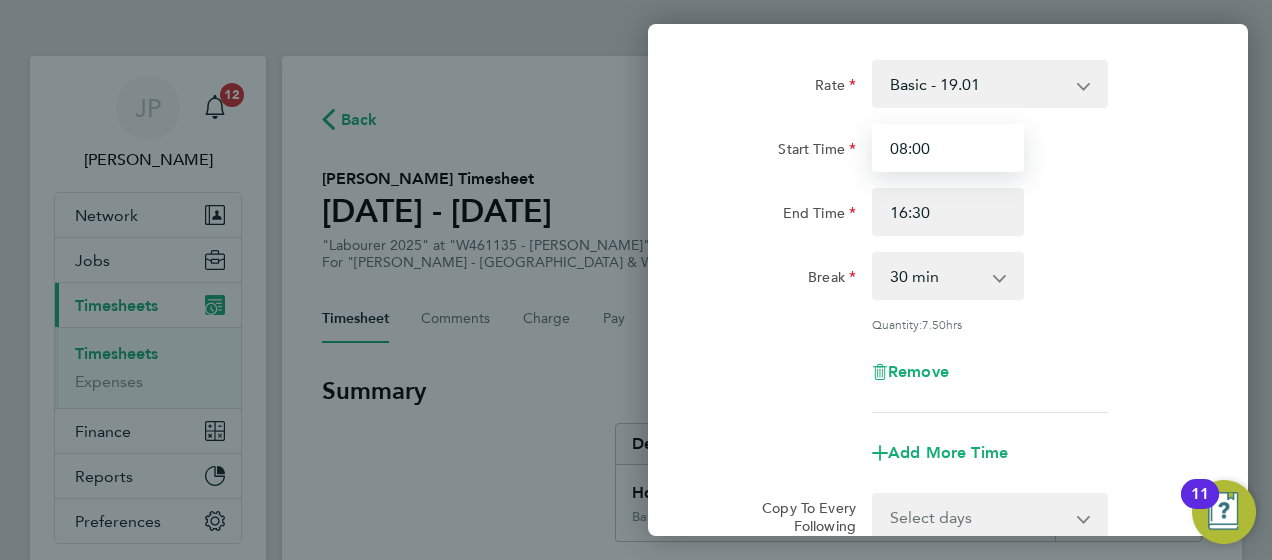 type on "08:00" 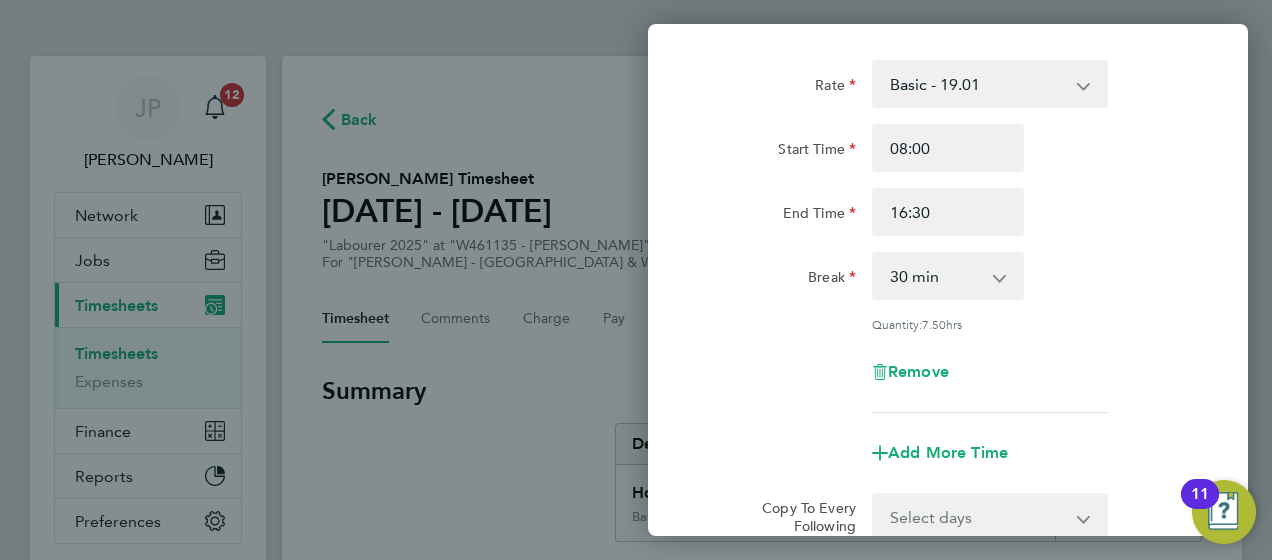 click on "Break  0 min   15 min   30 min   45 min   60 min   75 min   90 min" 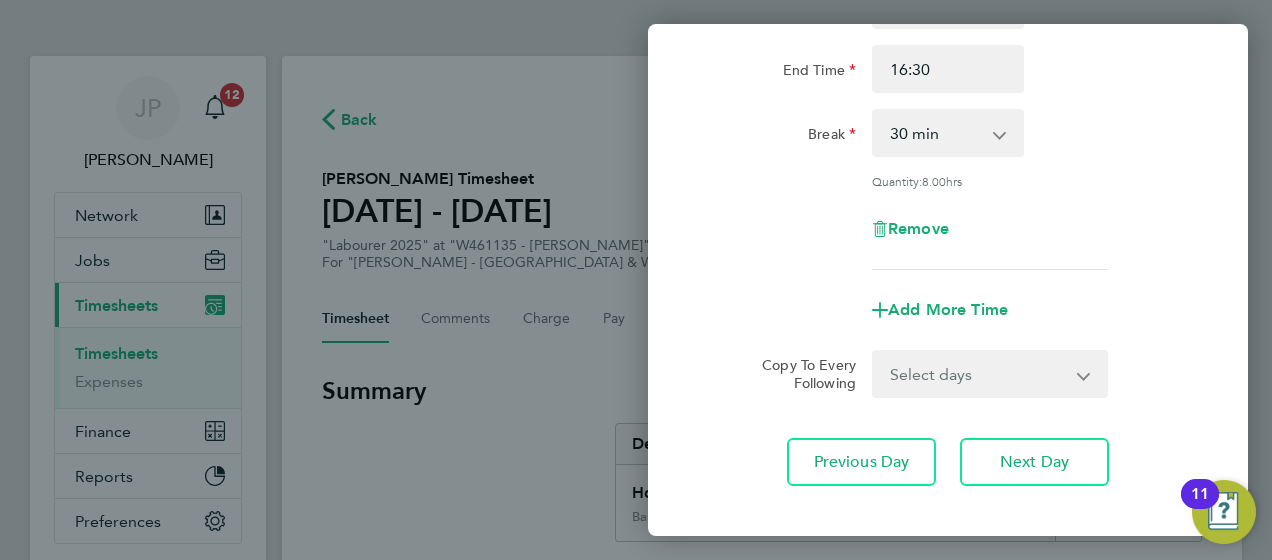 scroll, scrollTop: 343, scrollLeft: 0, axis: vertical 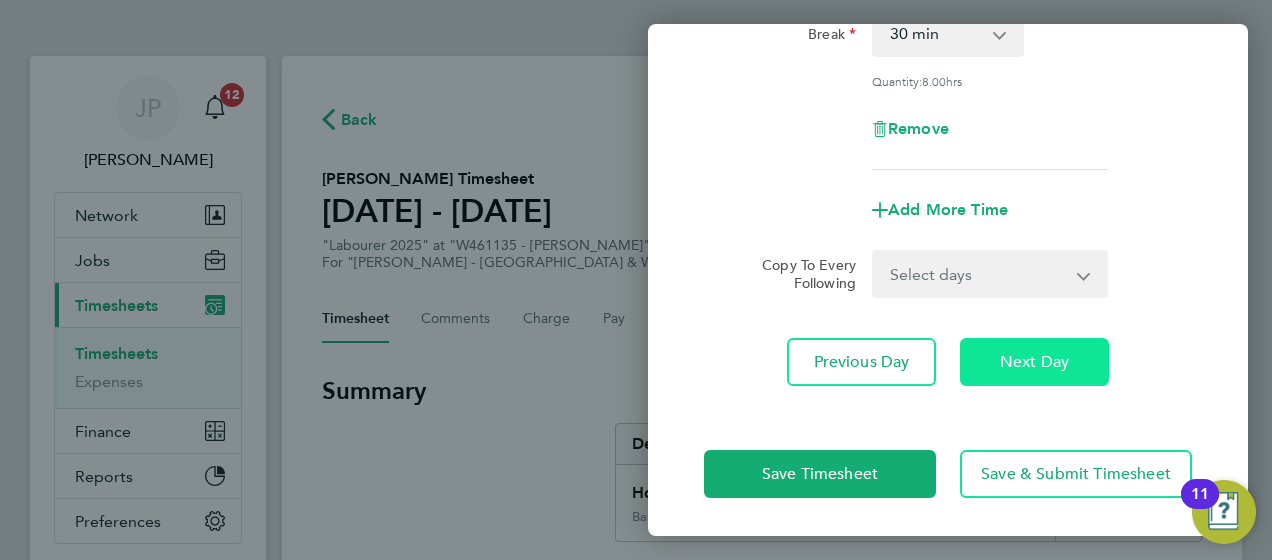 click on "Next Day" 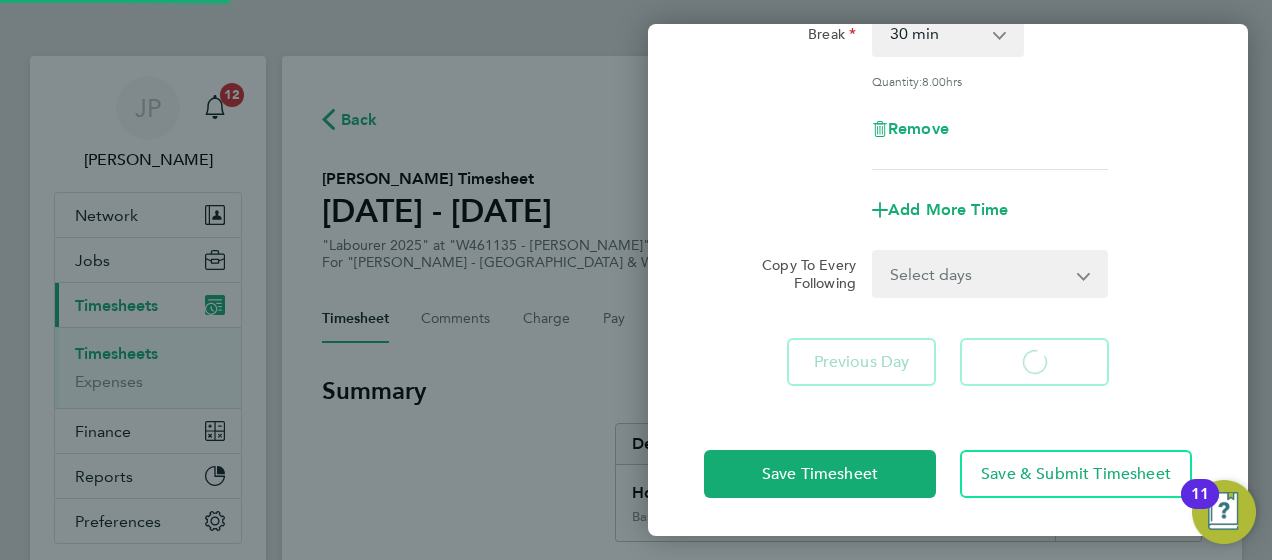 select on "30" 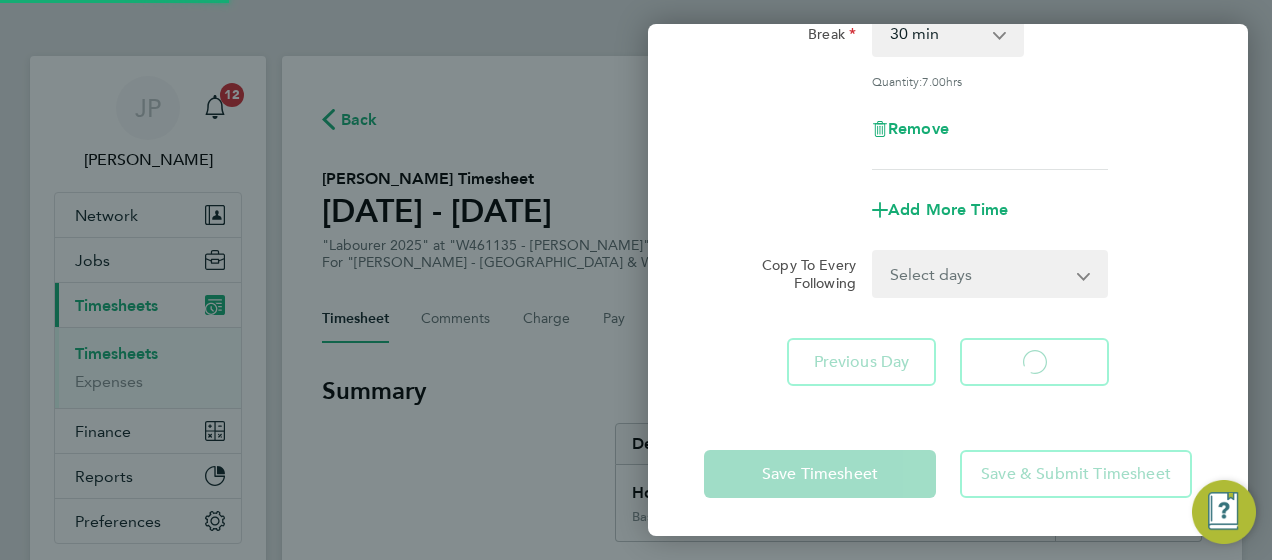 select on "30" 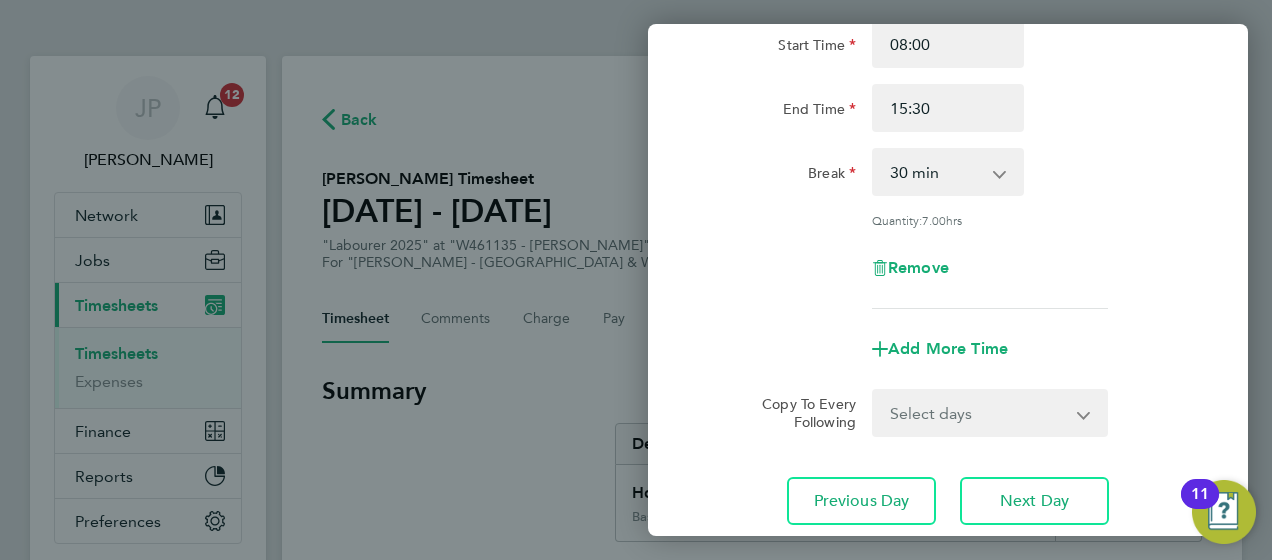 scroll, scrollTop: 343, scrollLeft: 0, axis: vertical 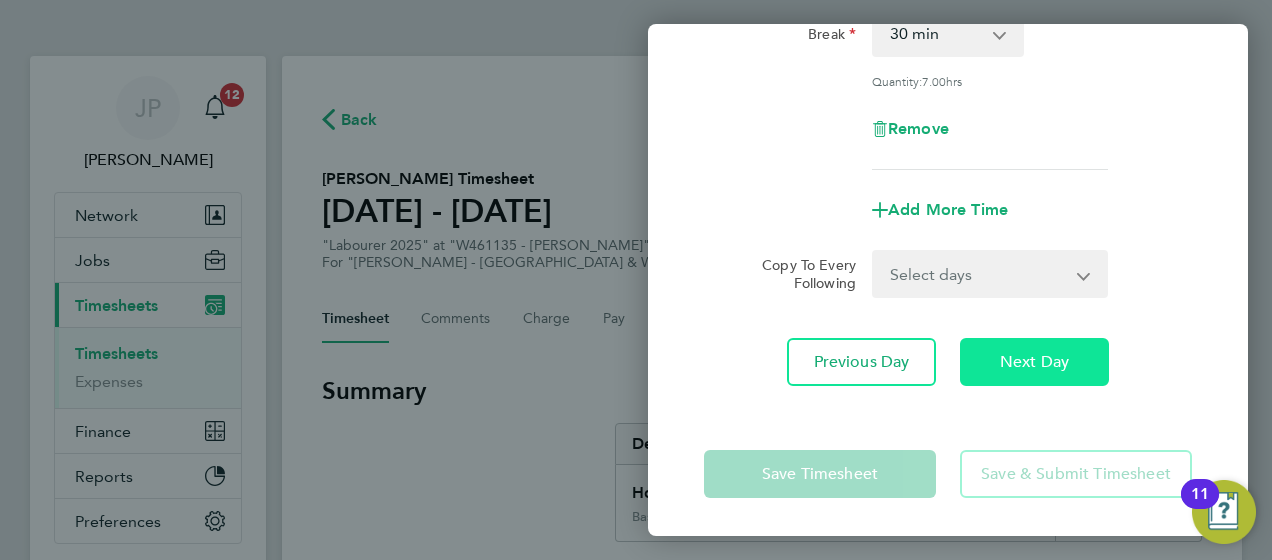 click on "Next Day" 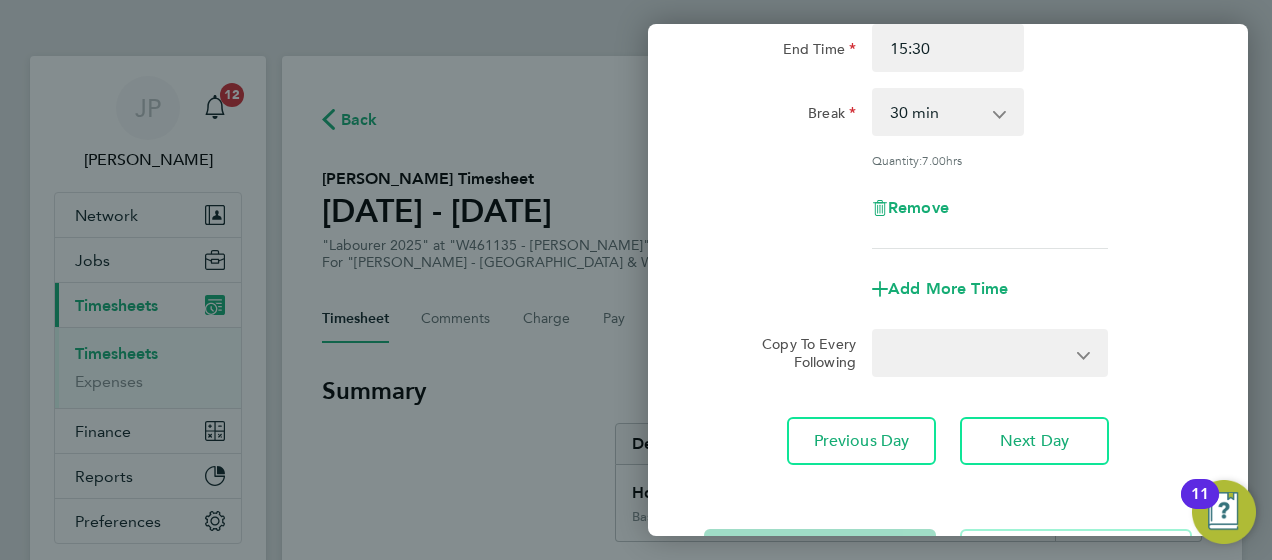 select on "60" 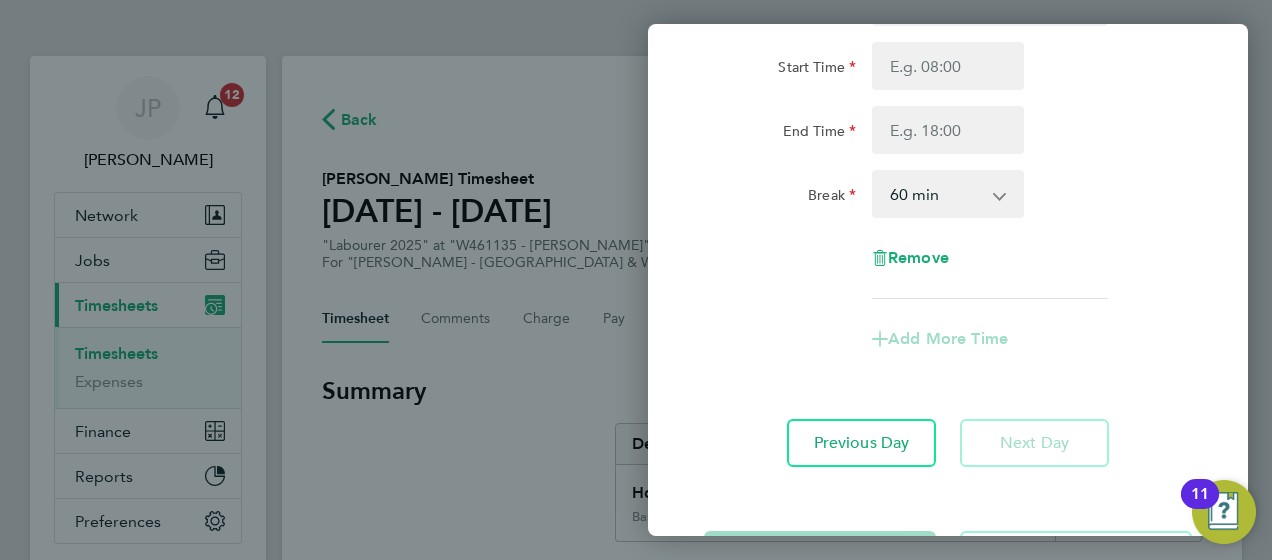scroll, scrollTop: 264, scrollLeft: 0, axis: vertical 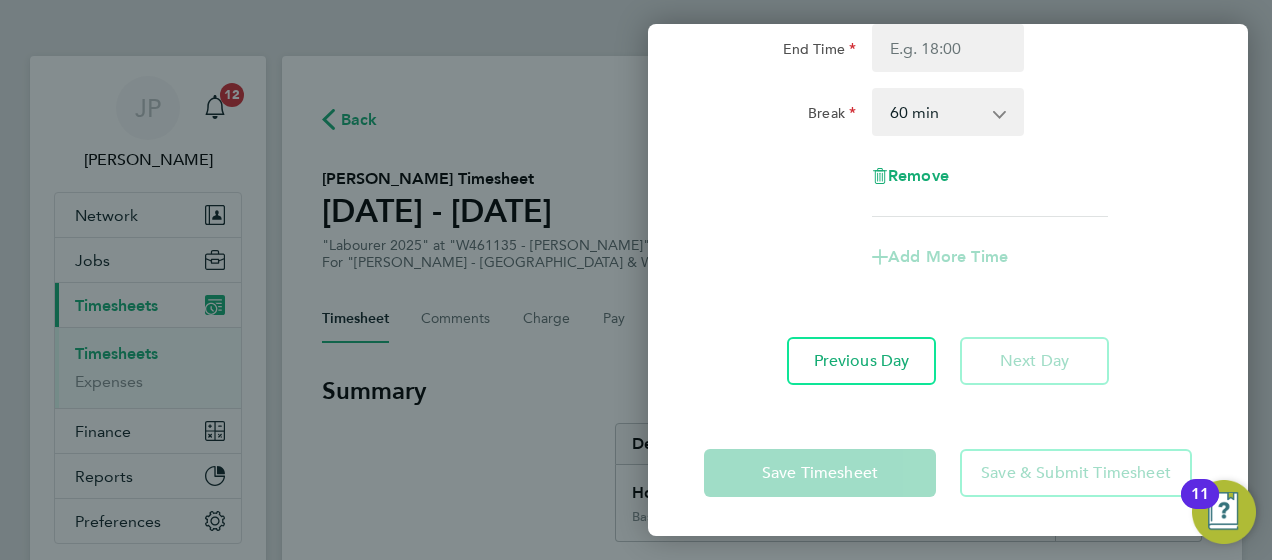 click on "Save Timesheet" 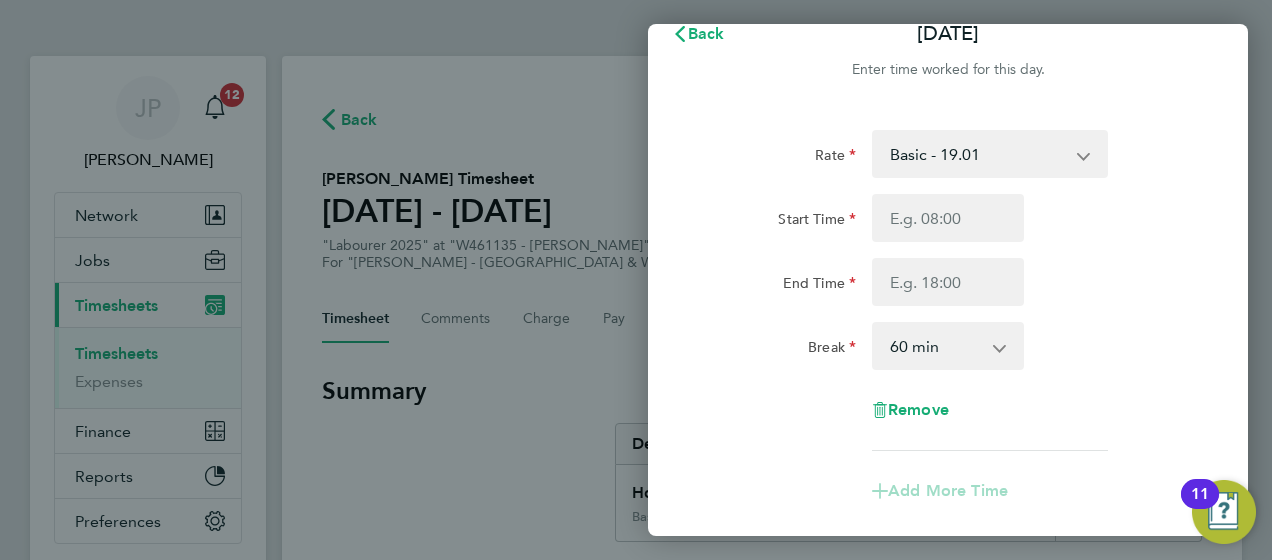 scroll, scrollTop: 0, scrollLeft: 0, axis: both 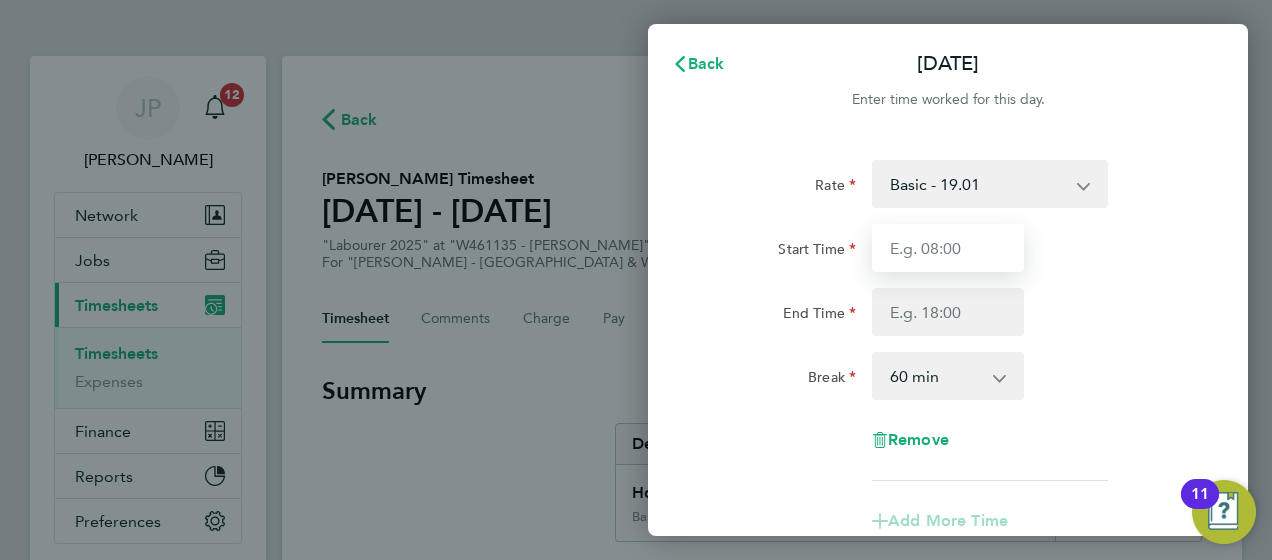click on "Start Time" at bounding box center (948, 248) 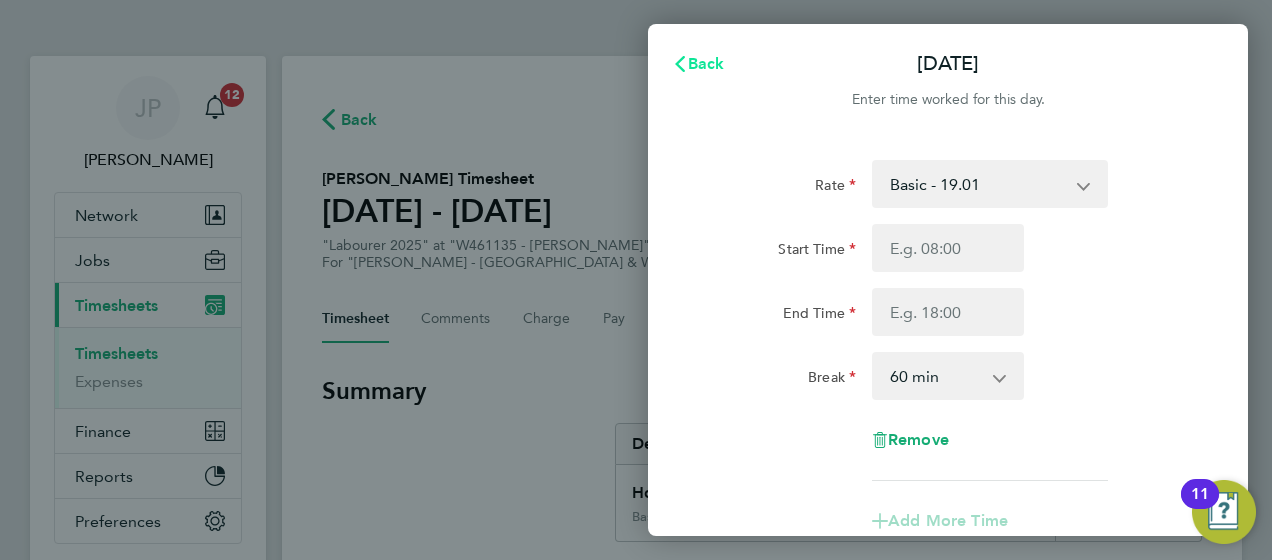 click on "Back" 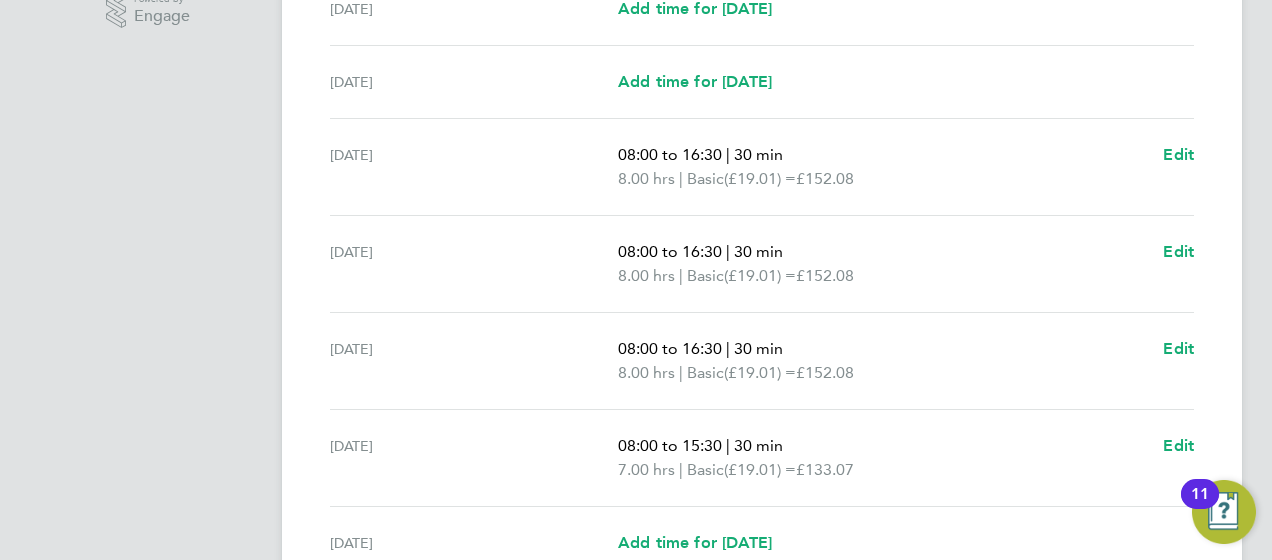 scroll, scrollTop: 857, scrollLeft: 0, axis: vertical 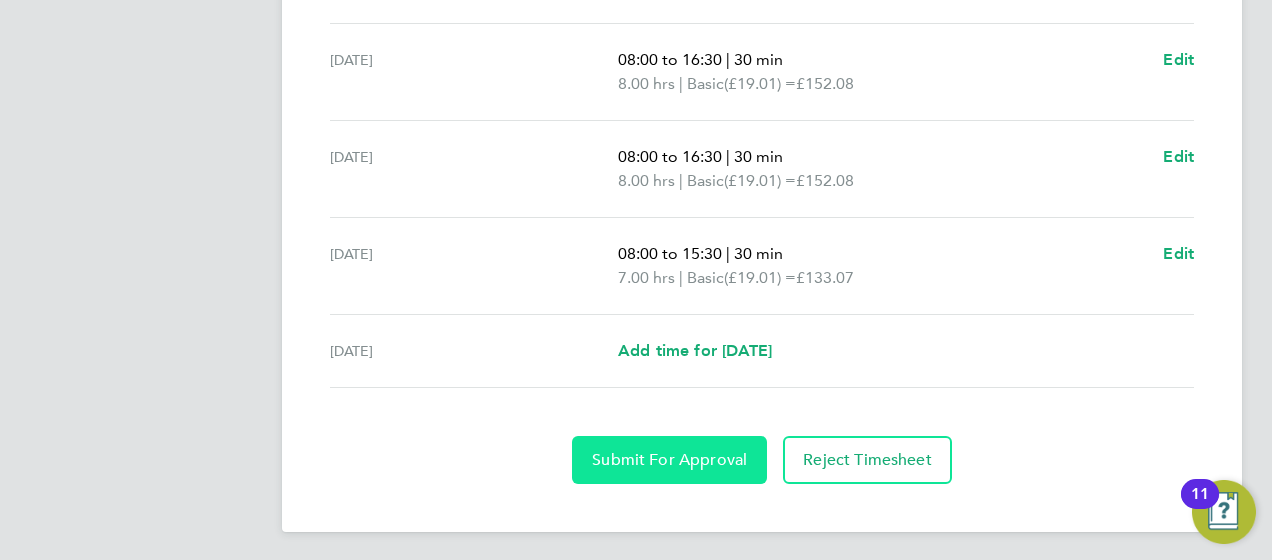 click on "Submit For Approval" 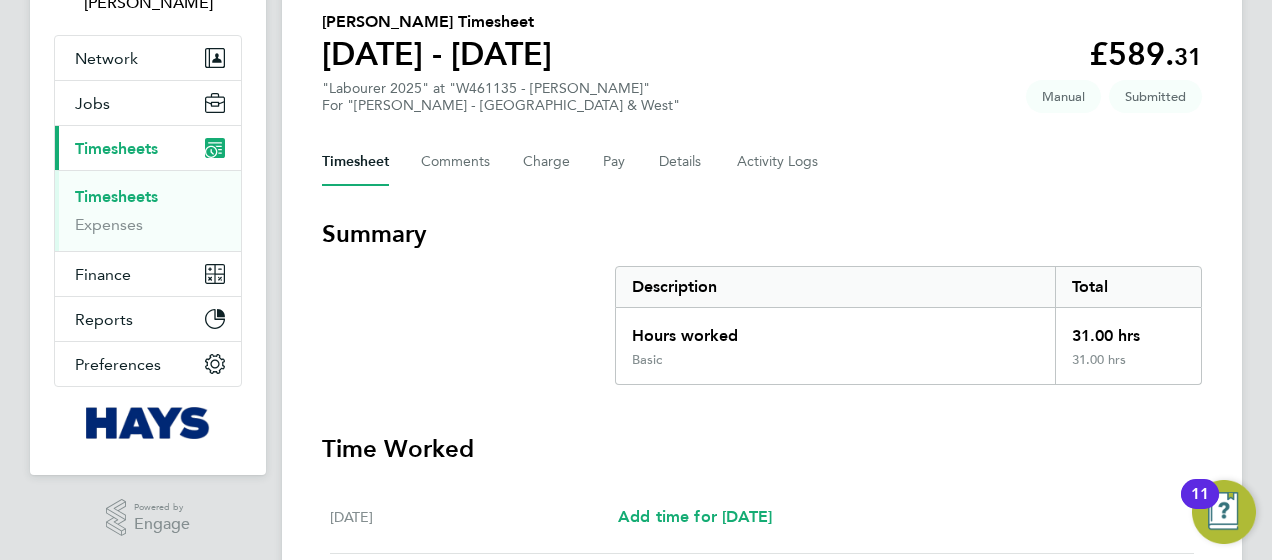 scroll, scrollTop: 0, scrollLeft: 0, axis: both 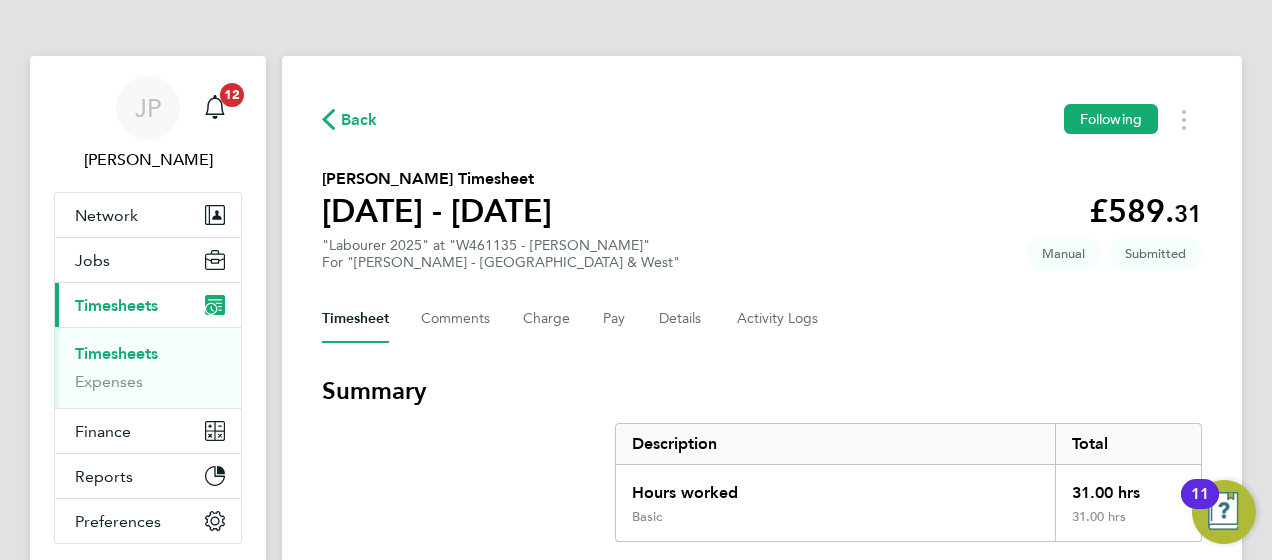 click on "Back" 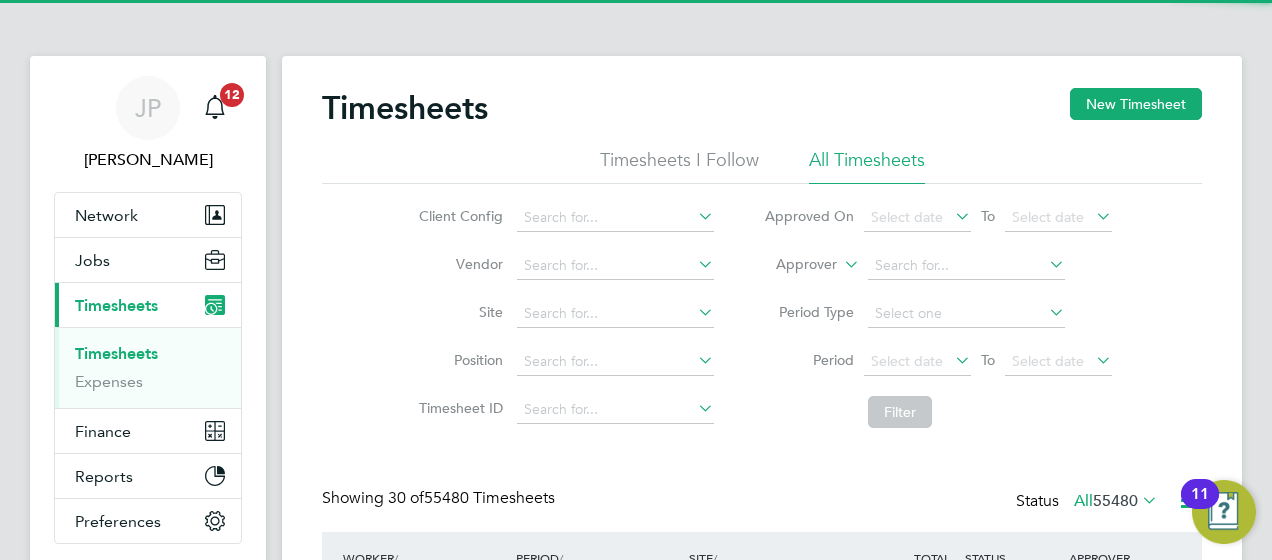 scroll, scrollTop: 10, scrollLeft: 10, axis: both 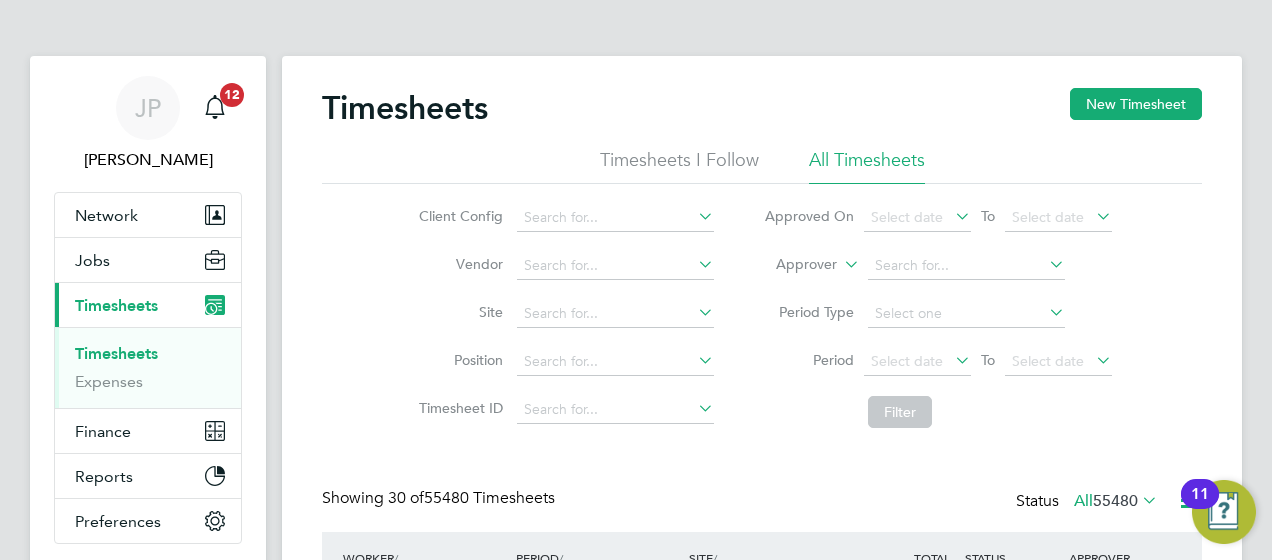 click on "Approver" 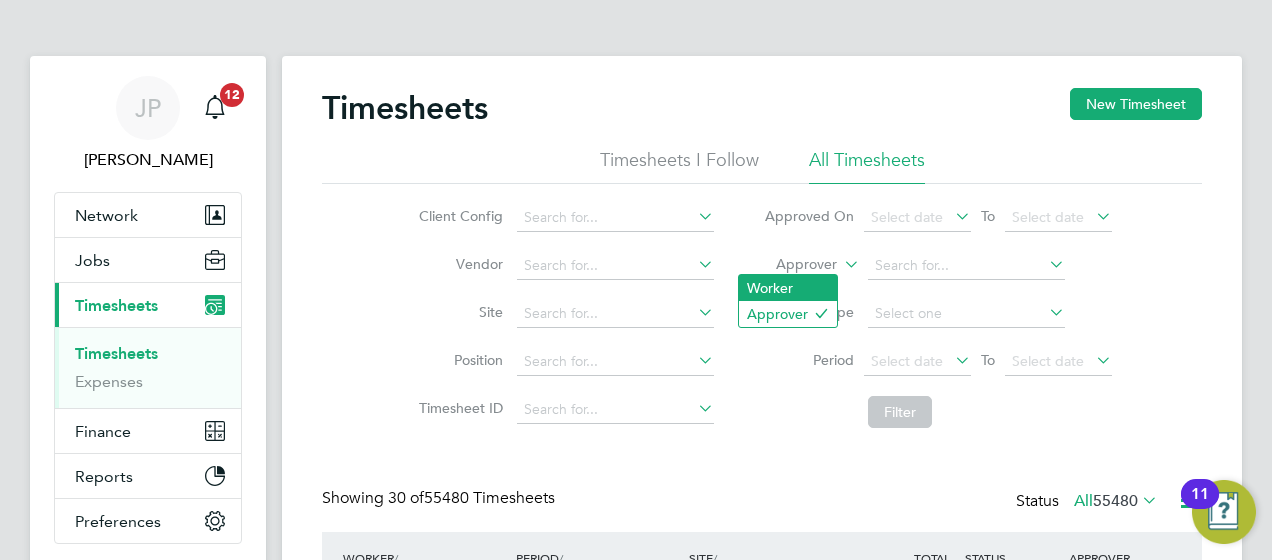click on "Worker" 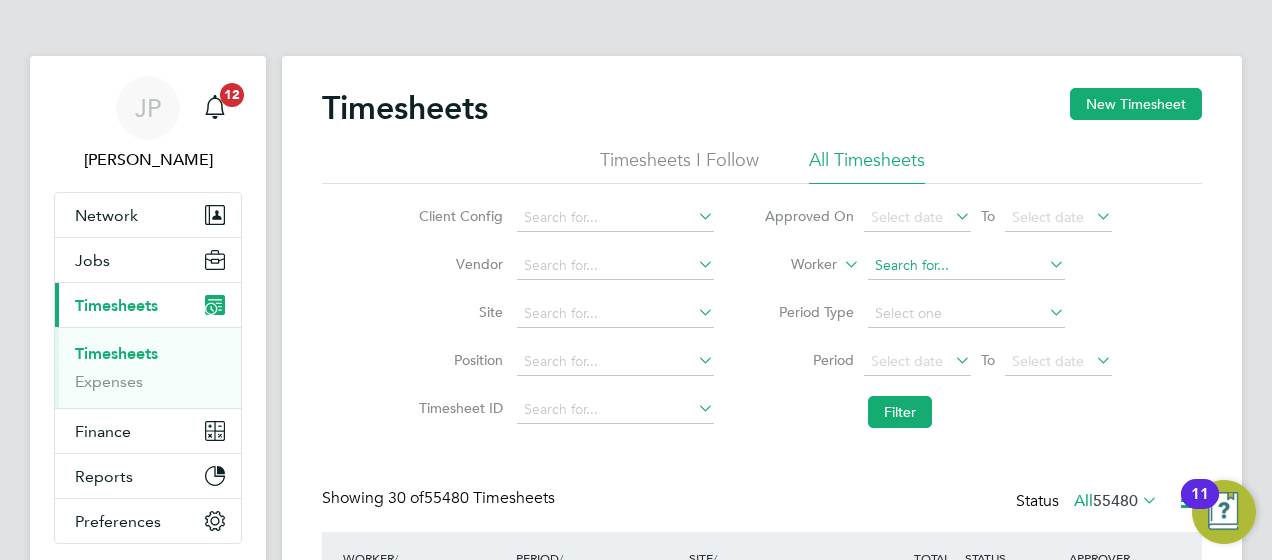 click 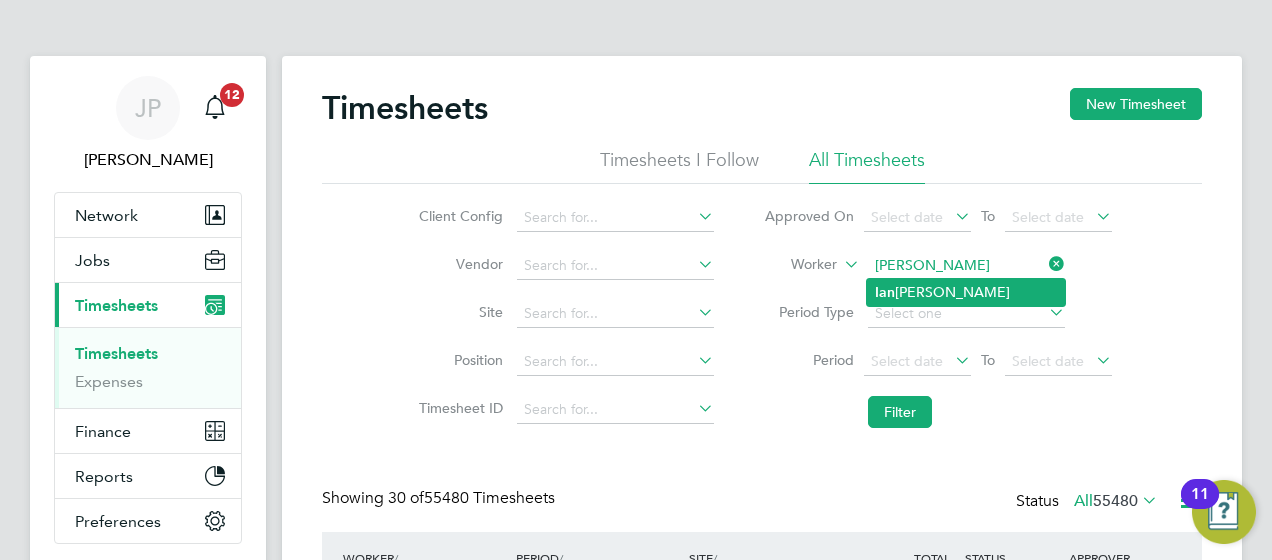 click on "I a n  [GEOGRAPHIC_DATA]" 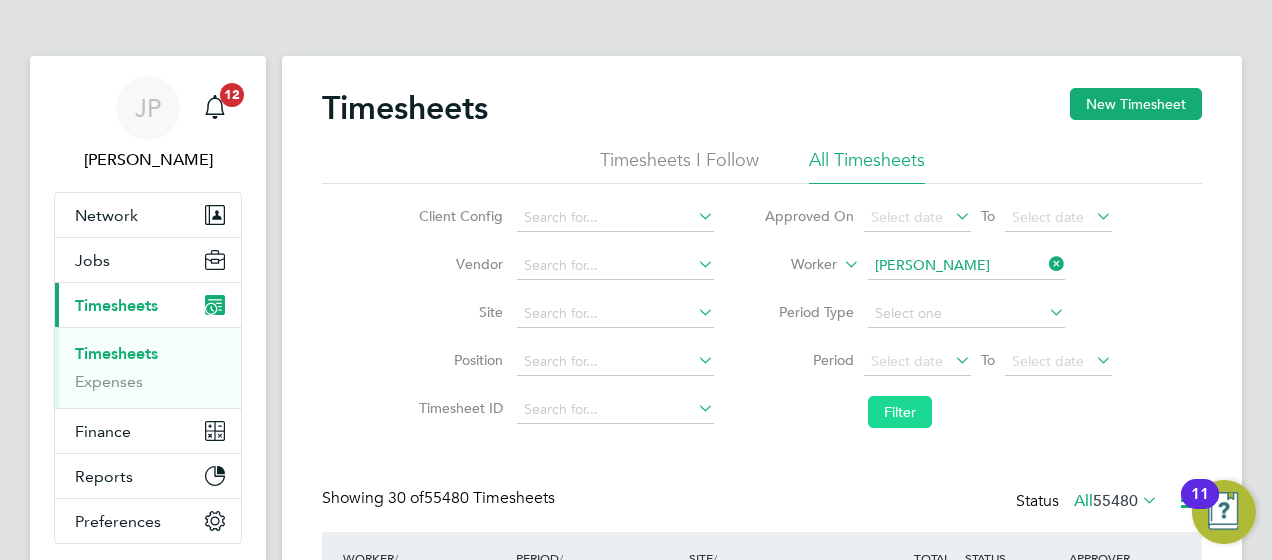 click on "Filter" 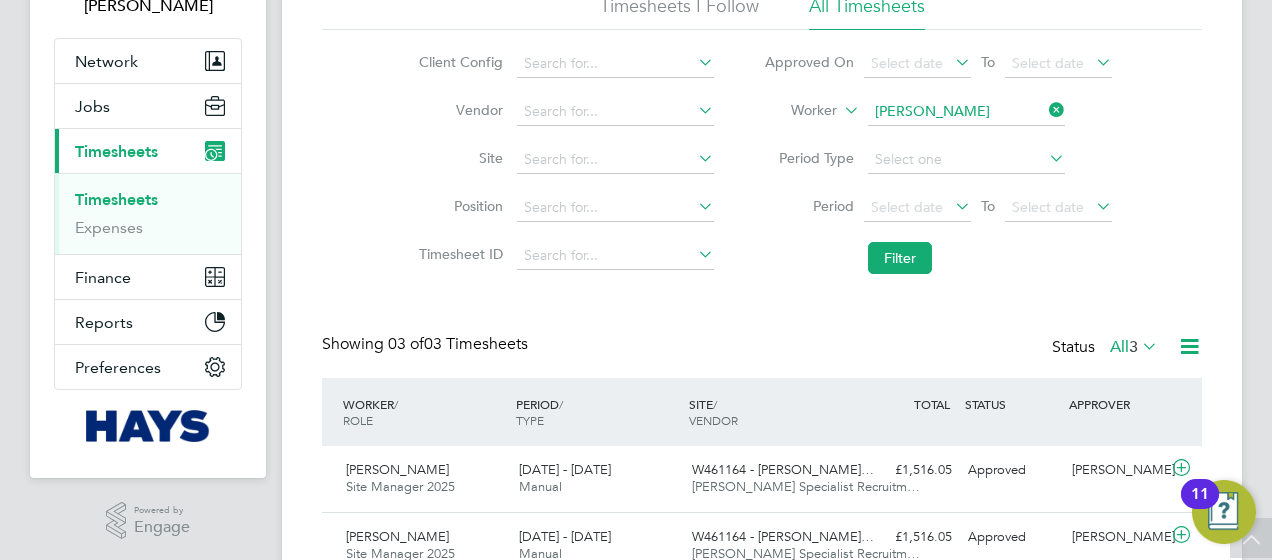 scroll, scrollTop: 82, scrollLeft: 0, axis: vertical 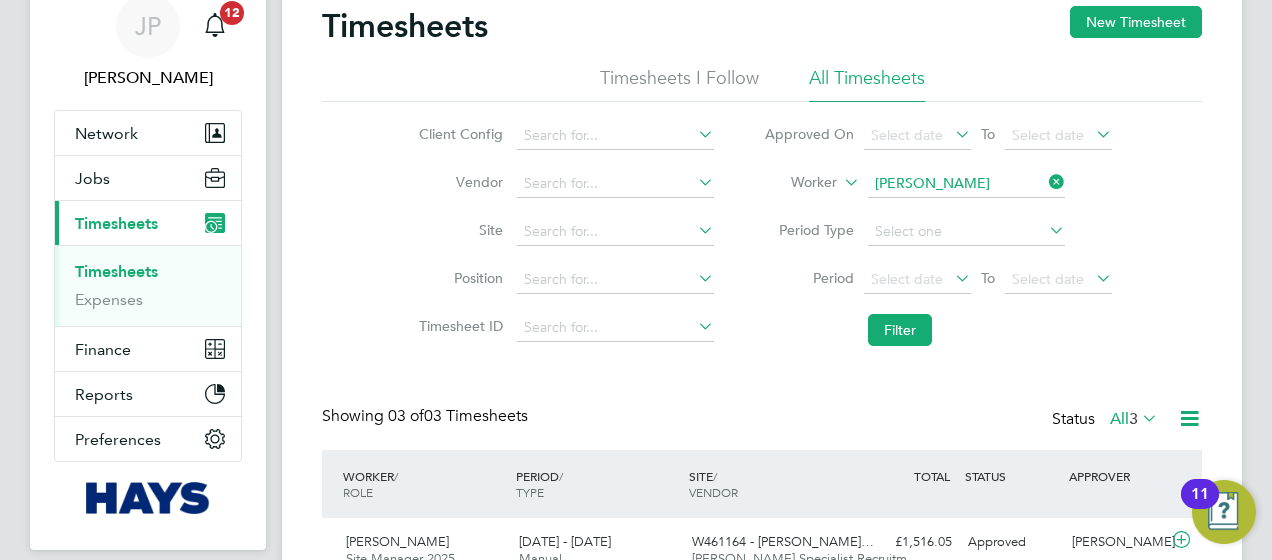 type 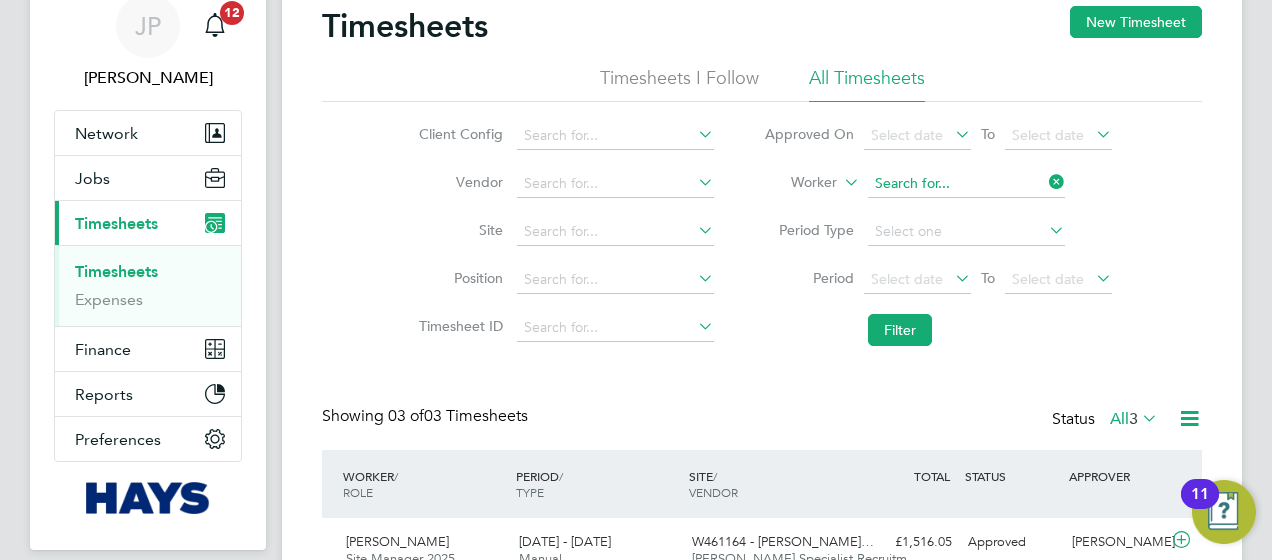 click 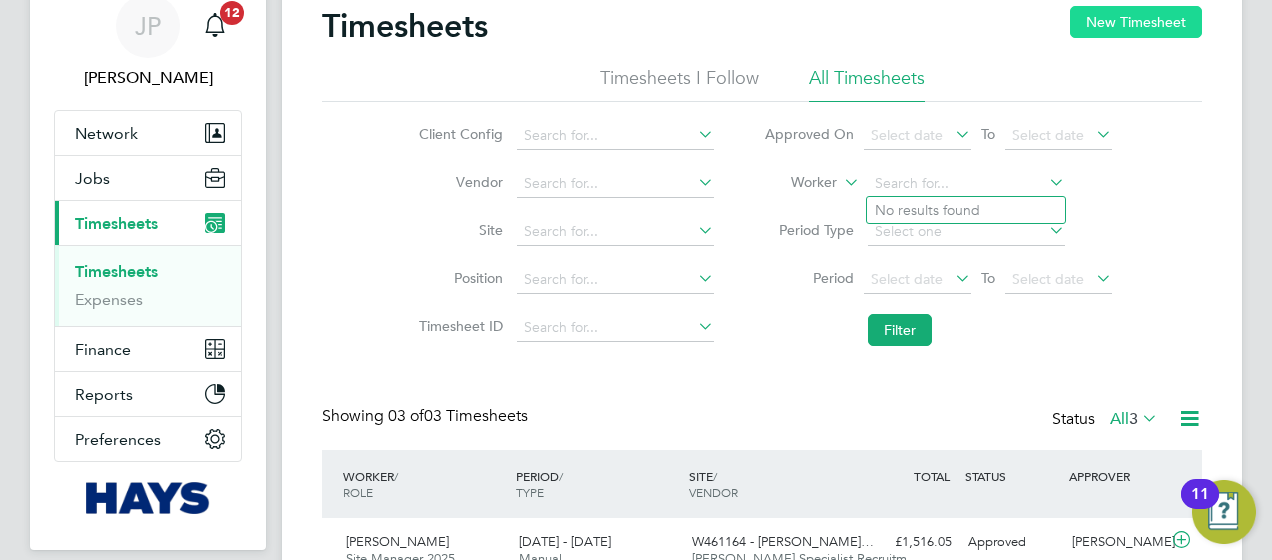 click on "New Timesheet" 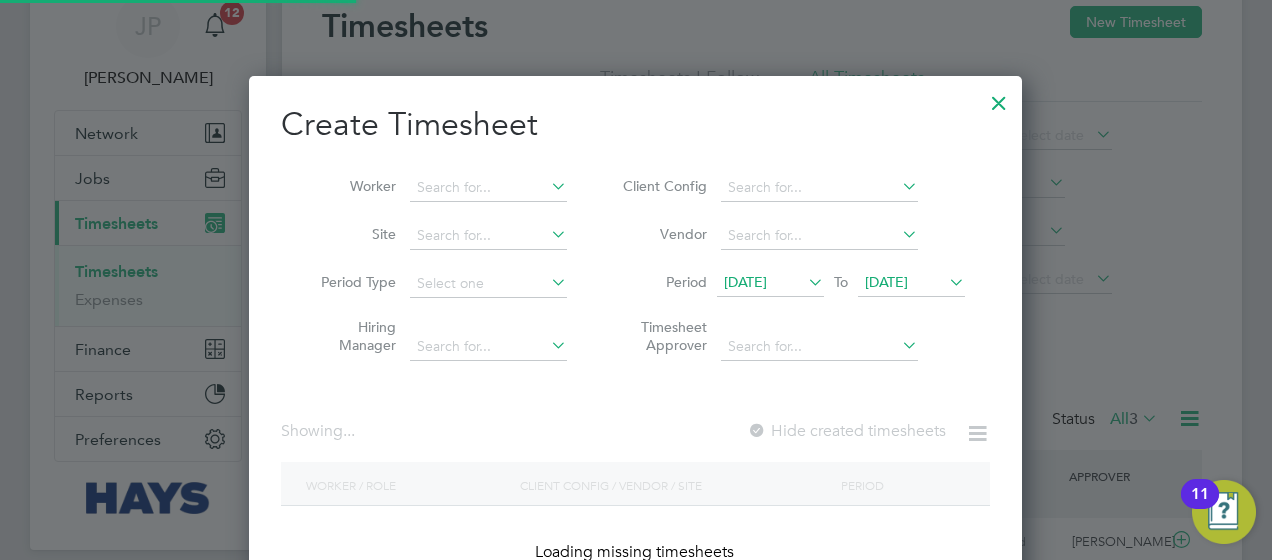scroll, scrollTop: 10, scrollLeft: 9, axis: both 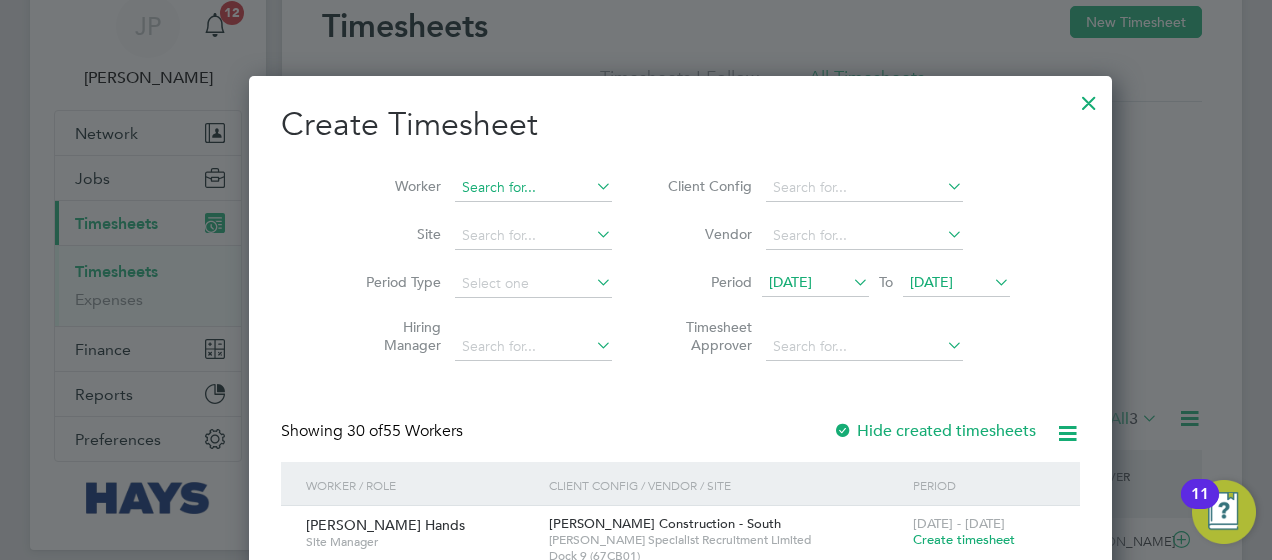 click at bounding box center [533, 188] 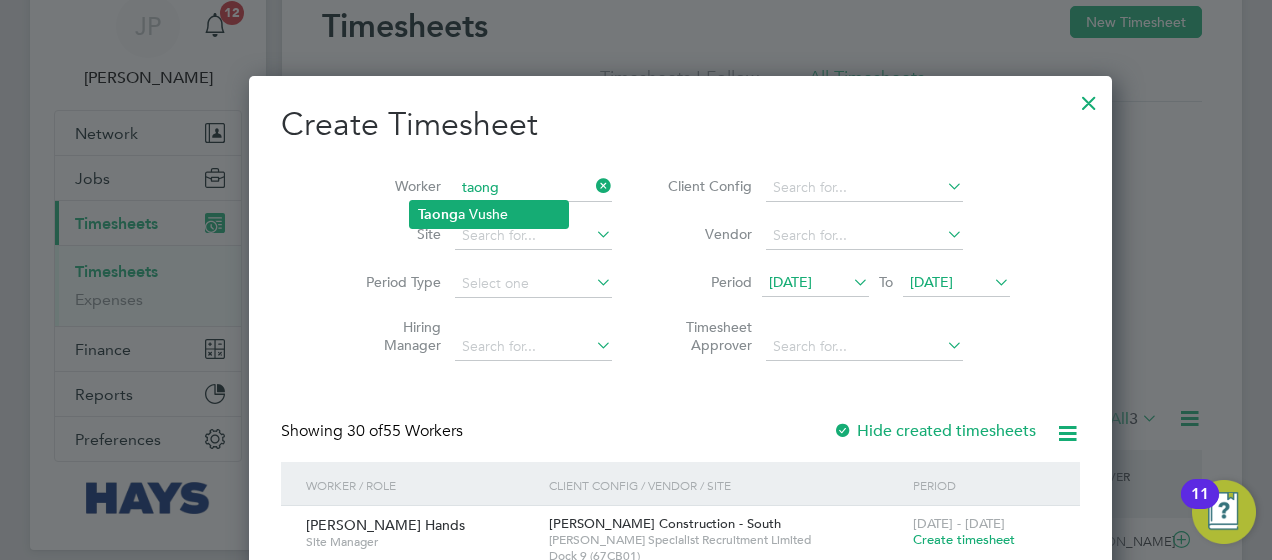 click on "Taong a Vushe" 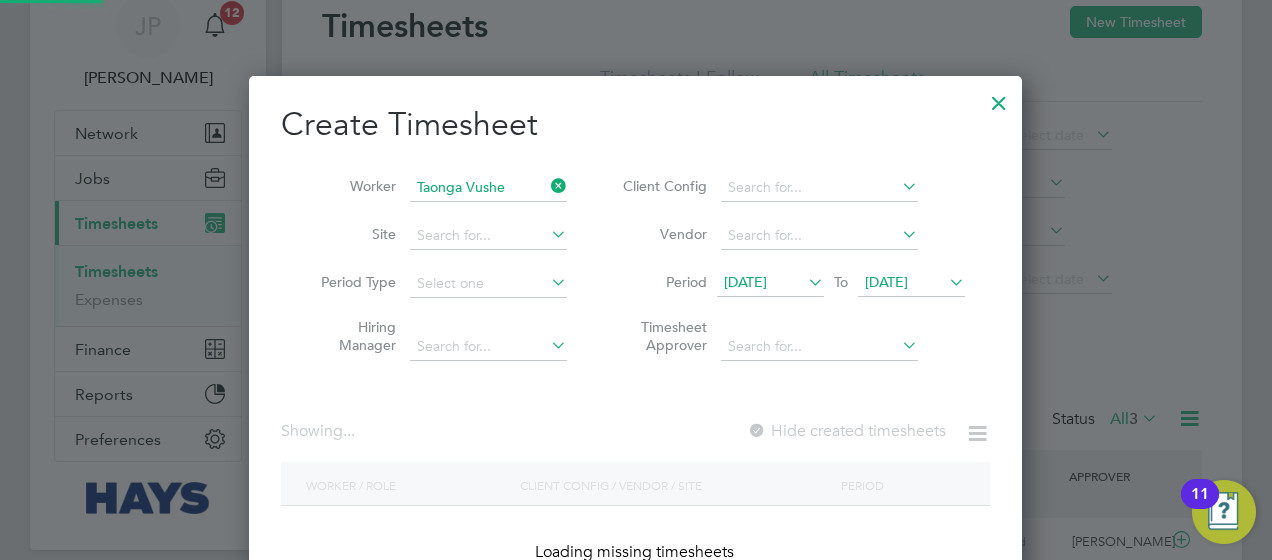 scroll, scrollTop: 10, scrollLeft: 9, axis: both 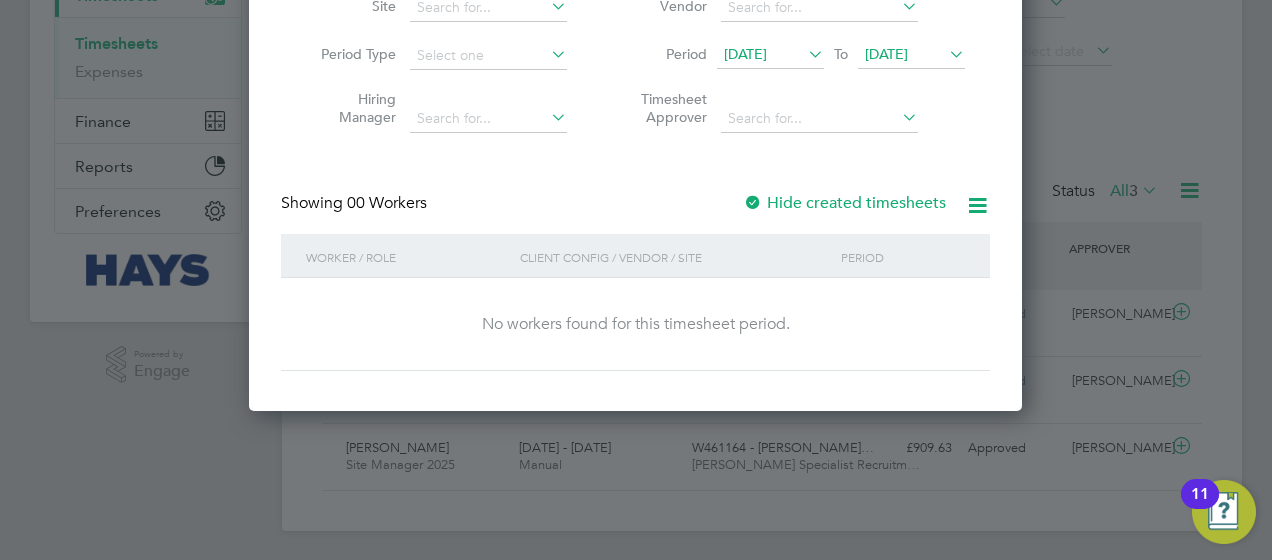 click on "[DATE]" at bounding box center (745, 54) 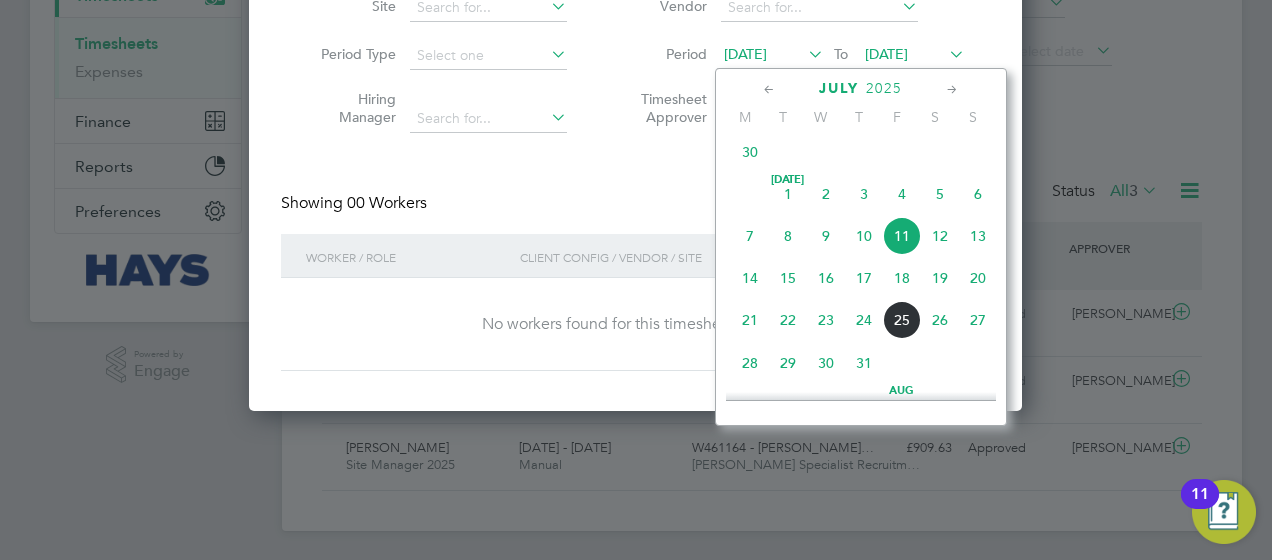 drag, startPoint x: 901, startPoint y: 330, endPoint x: 797, endPoint y: 265, distance: 122.641754 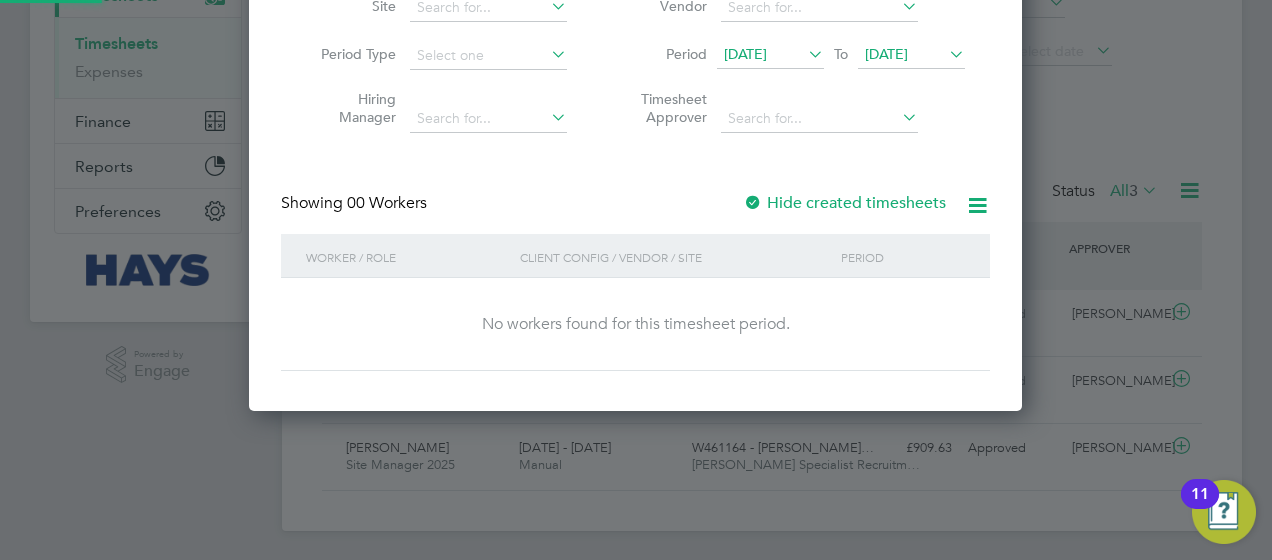 scroll, scrollTop: 10, scrollLeft: 9, axis: both 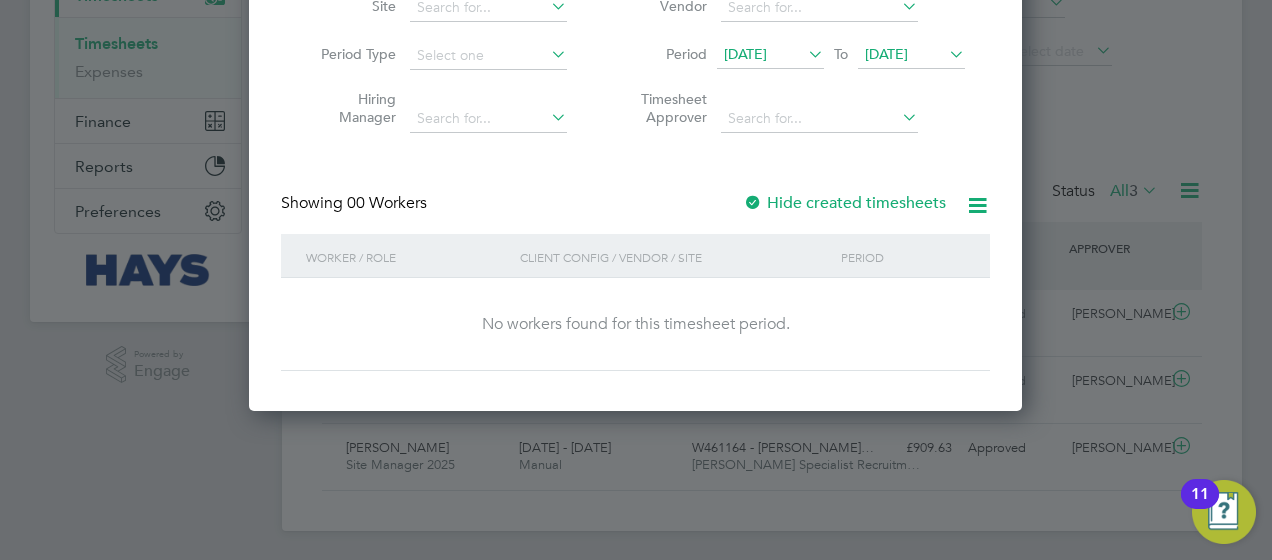 click at bounding box center (753, 204) 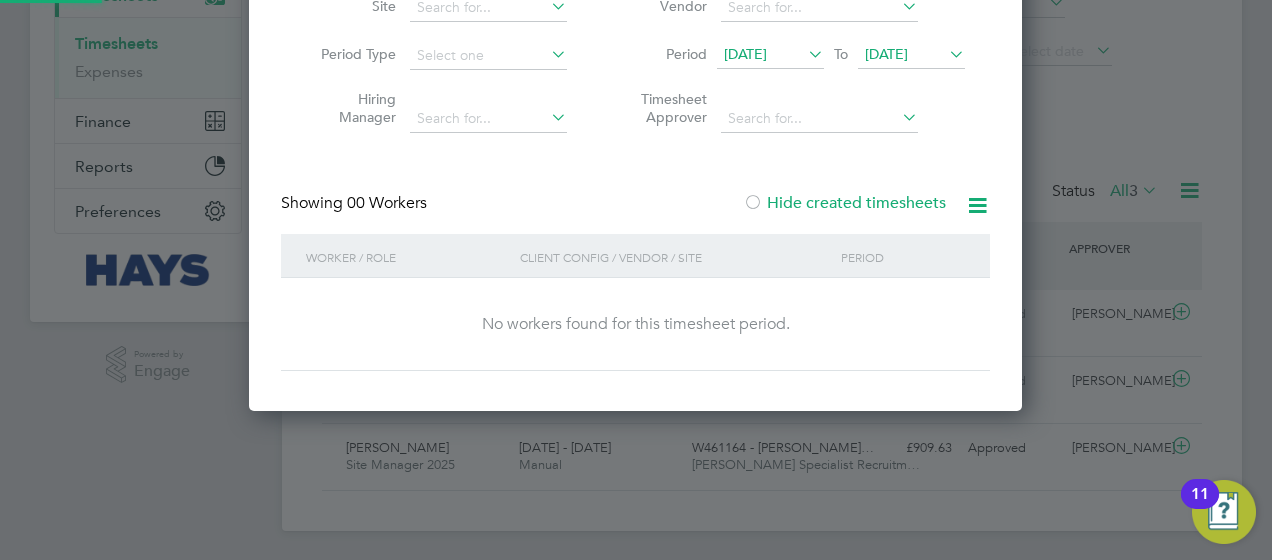 scroll, scrollTop: 10, scrollLeft: 9, axis: both 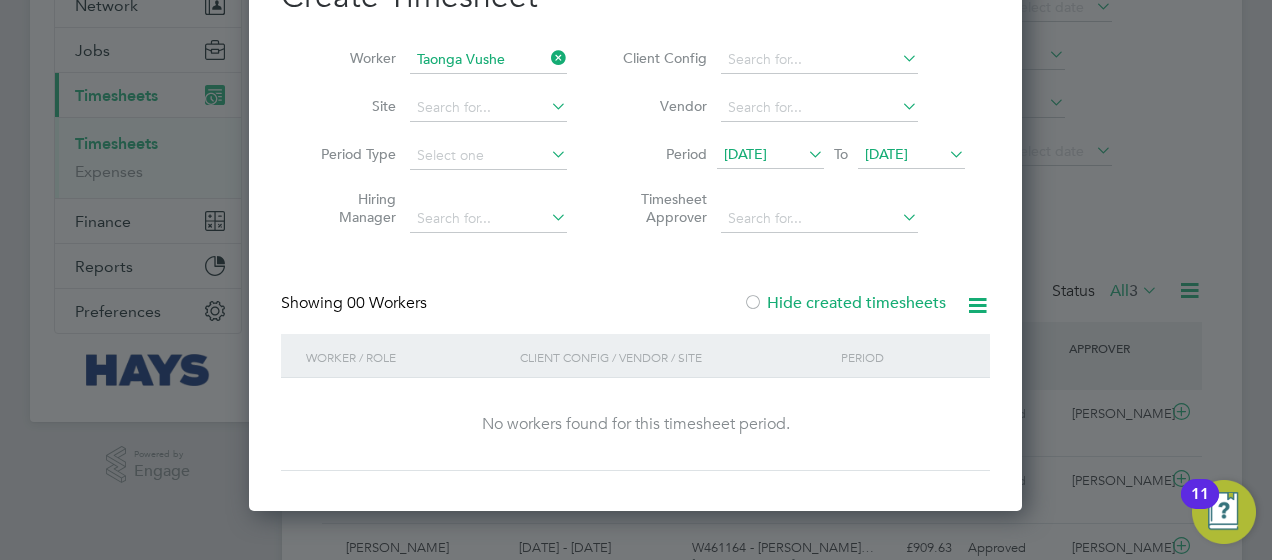click on "[DATE]" at bounding box center (745, 154) 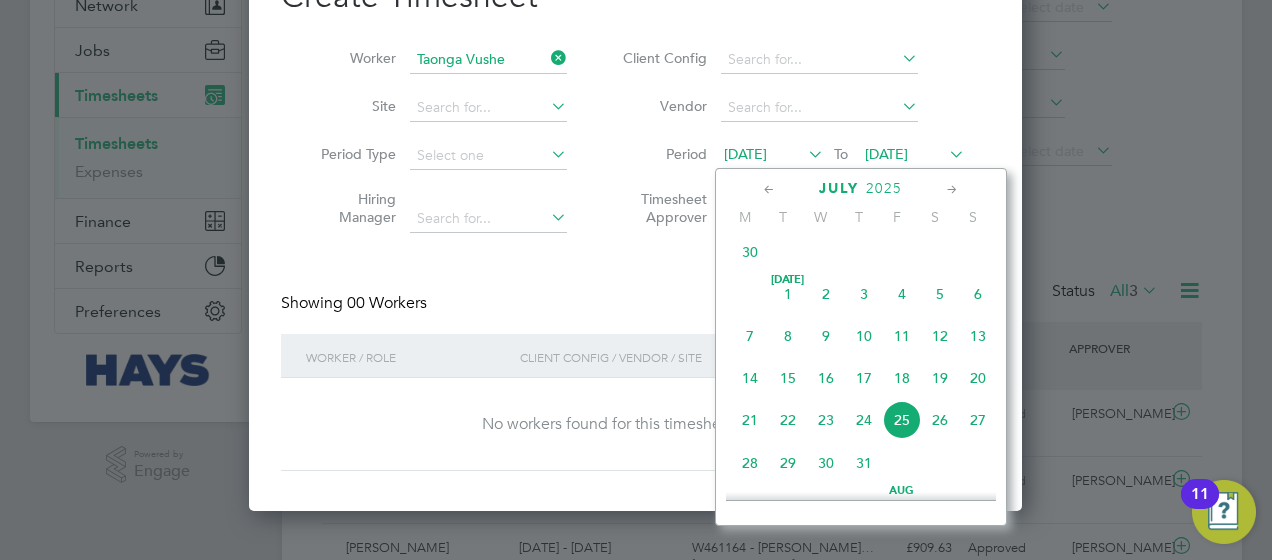 scroll, scrollTop: 729, scrollLeft: 0, axis: vertical 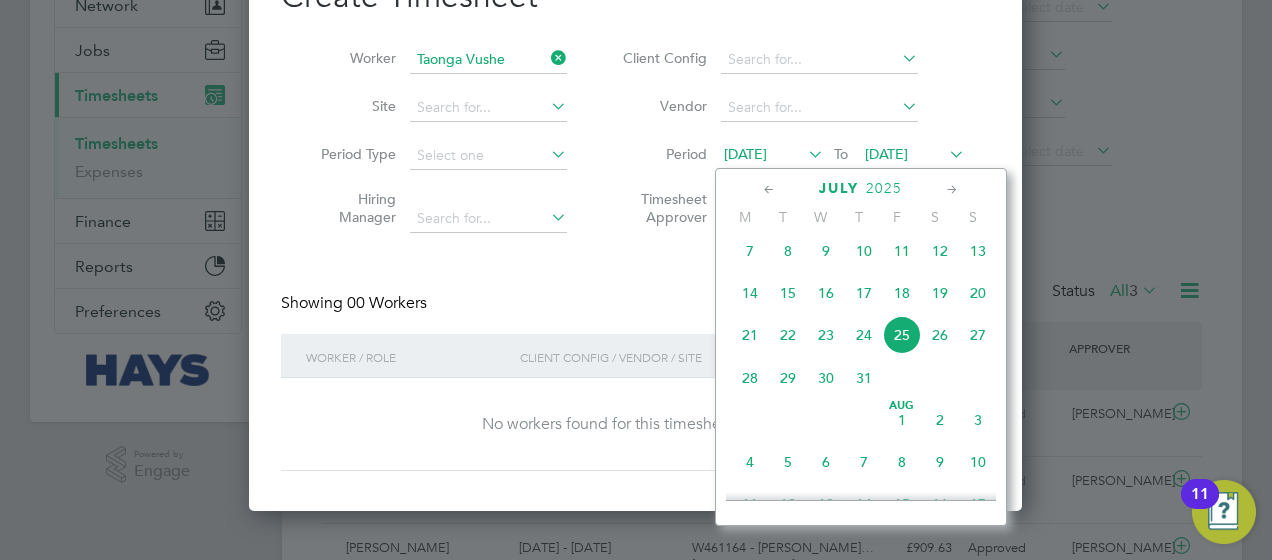 click on "25" 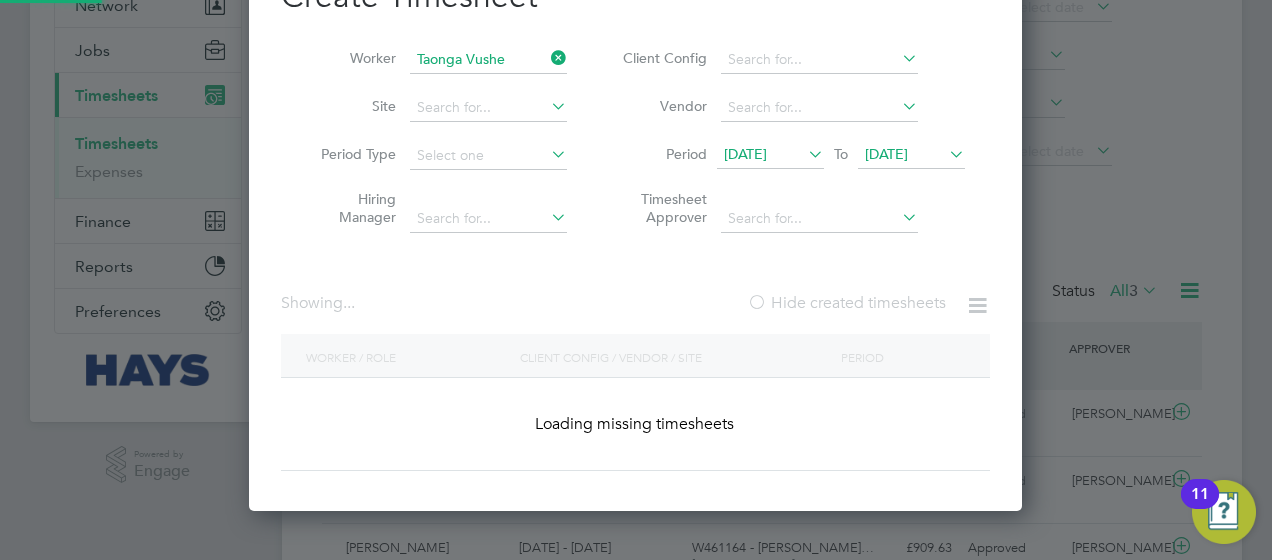 scroll, scrollTop: 10, scrollLeft: 9, axis: both 